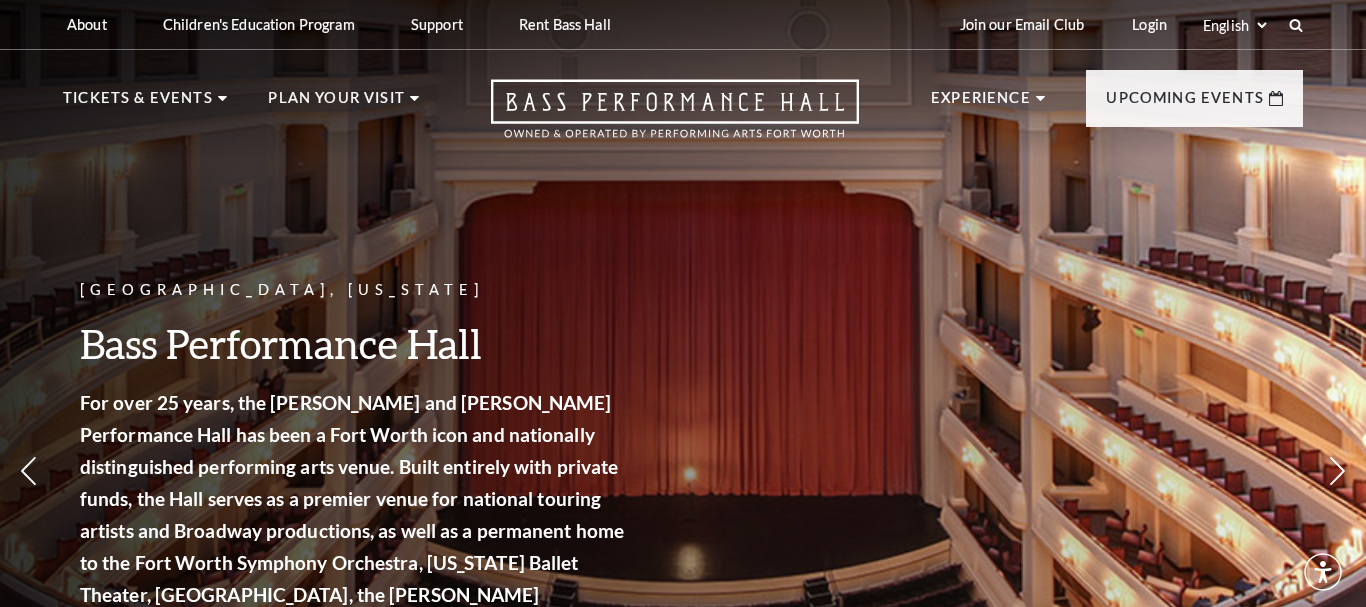scroll, scrollTop: 0, scrollLeft: 0, axis: both 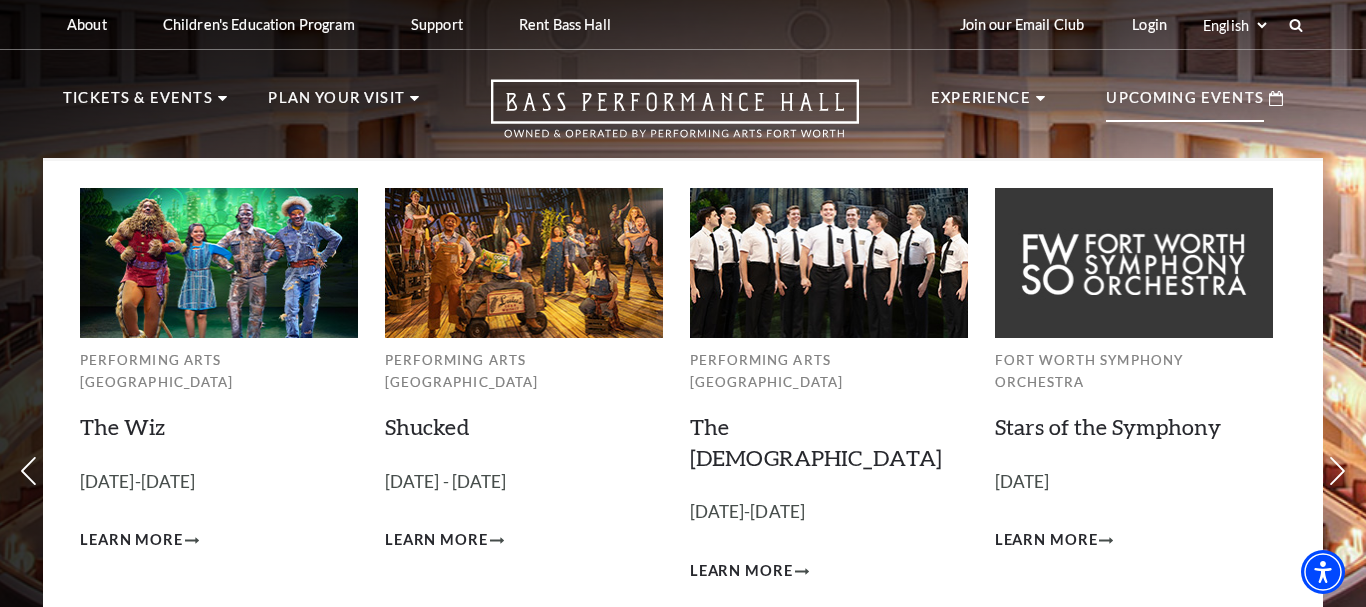 click on "View Full Calendar" at bounding box center [682, 662] 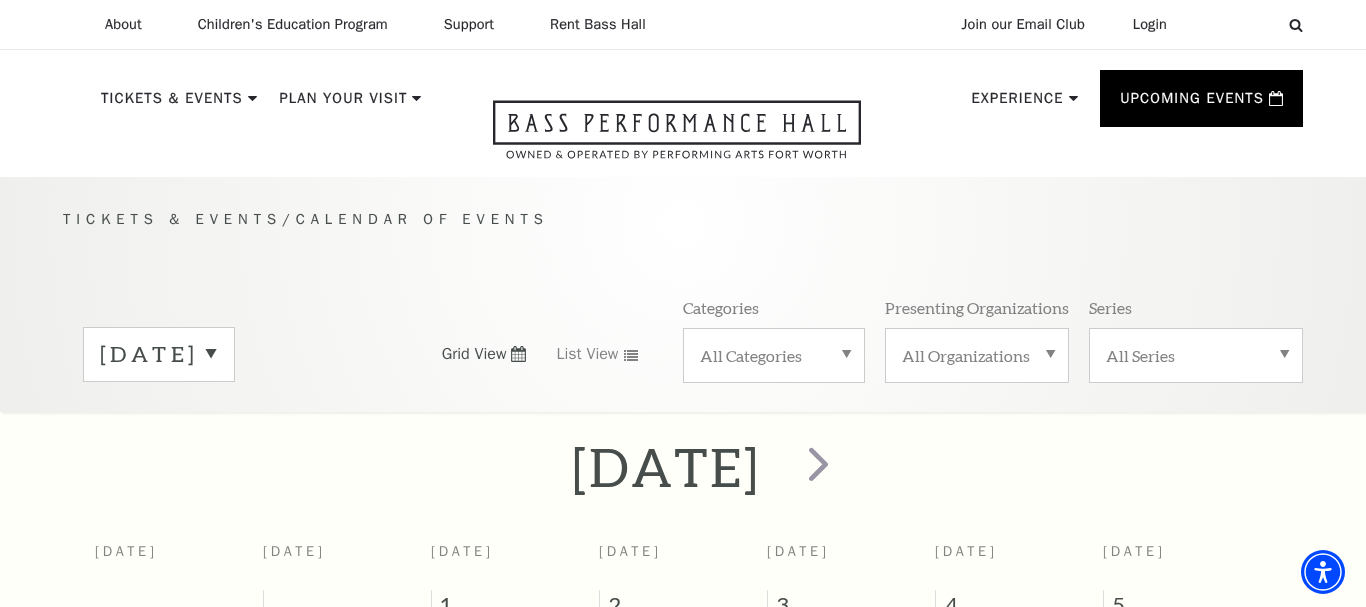 scroll, scrollTop: 0, scrollLeft: 0, axis: both 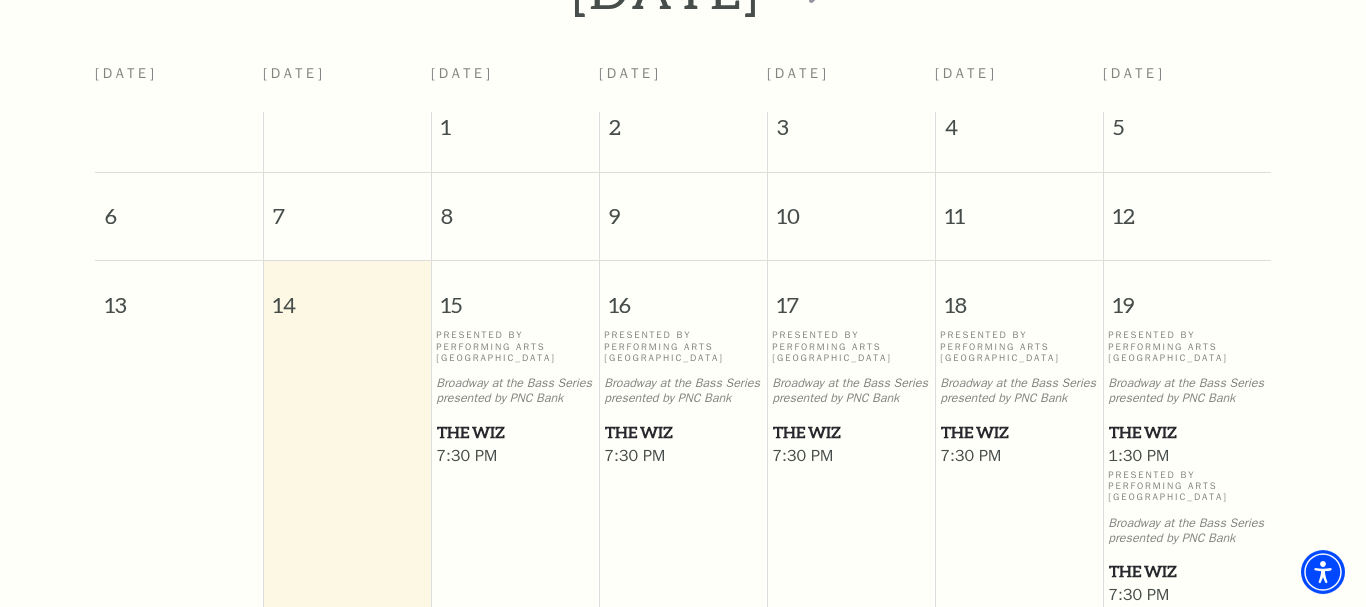 click on "The Wiz" at bounding box center (515, 432) 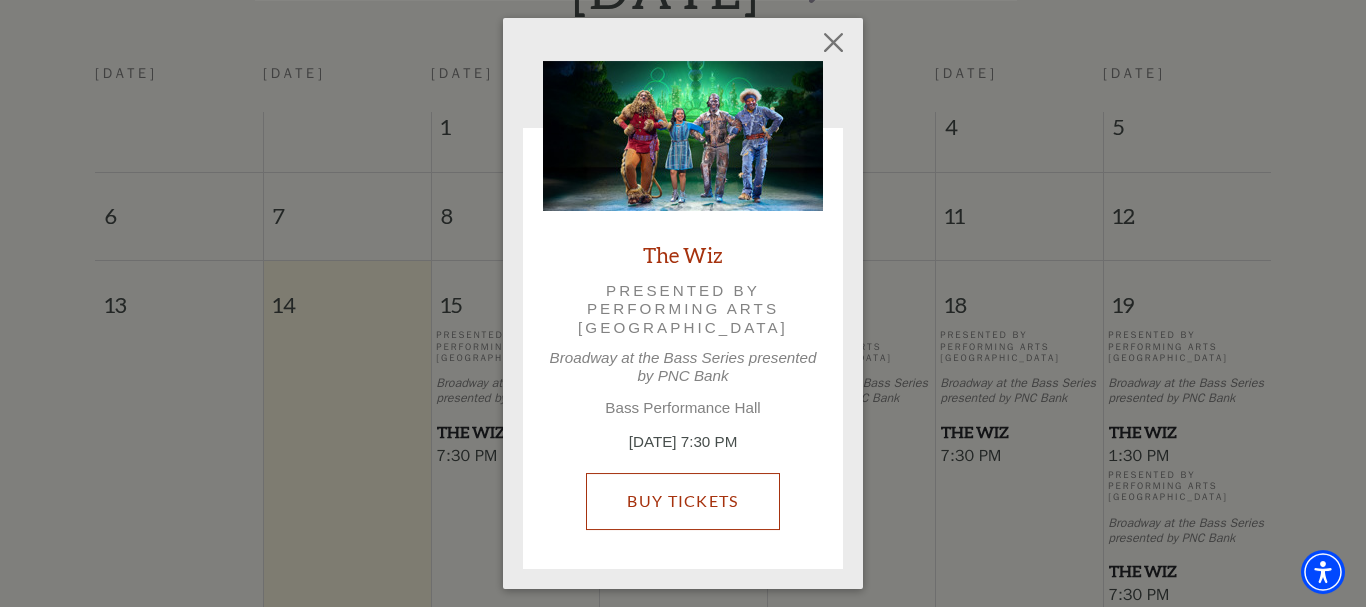 click on "Buy Tickets" at bounding box center (682, 501) 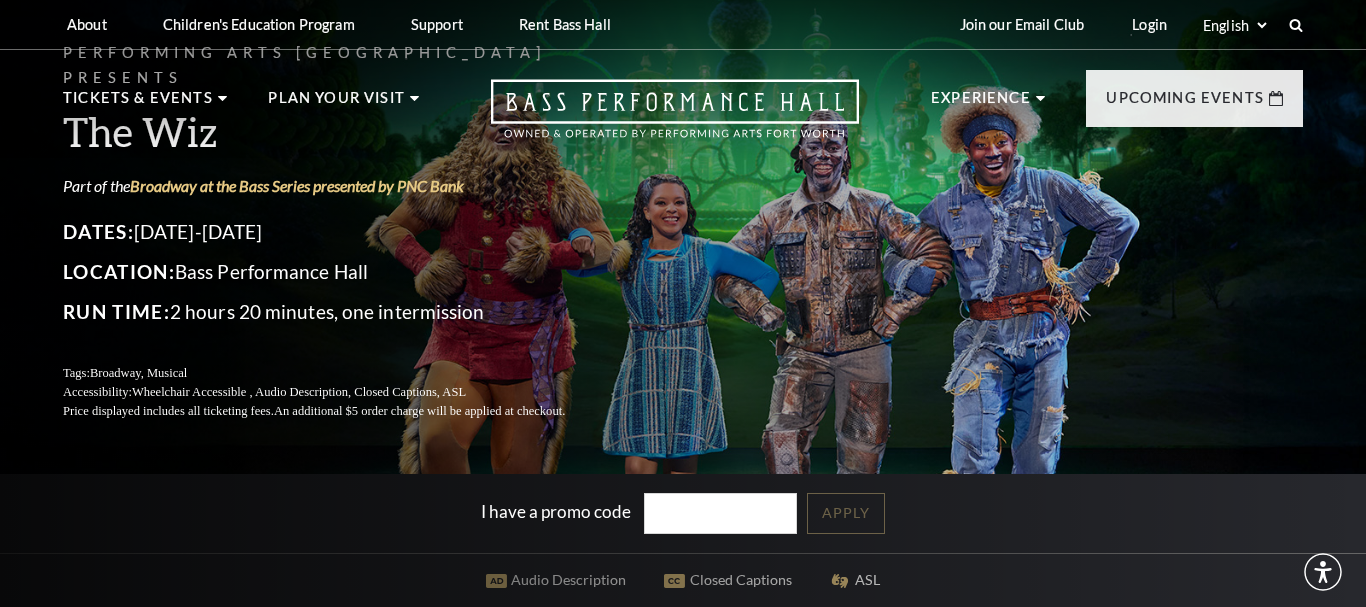 scroll, scrollTop: 0, scrollLeft: 0, axis: both 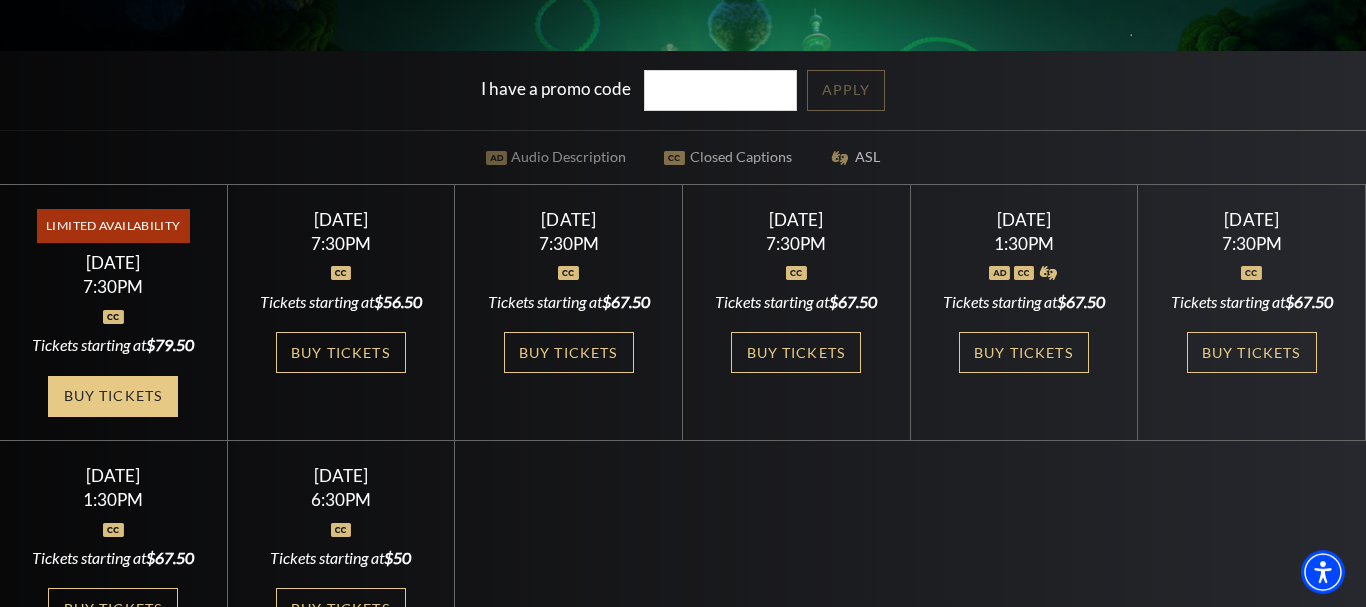 click on "Buy Tickets" at bounding box center [113, 396] 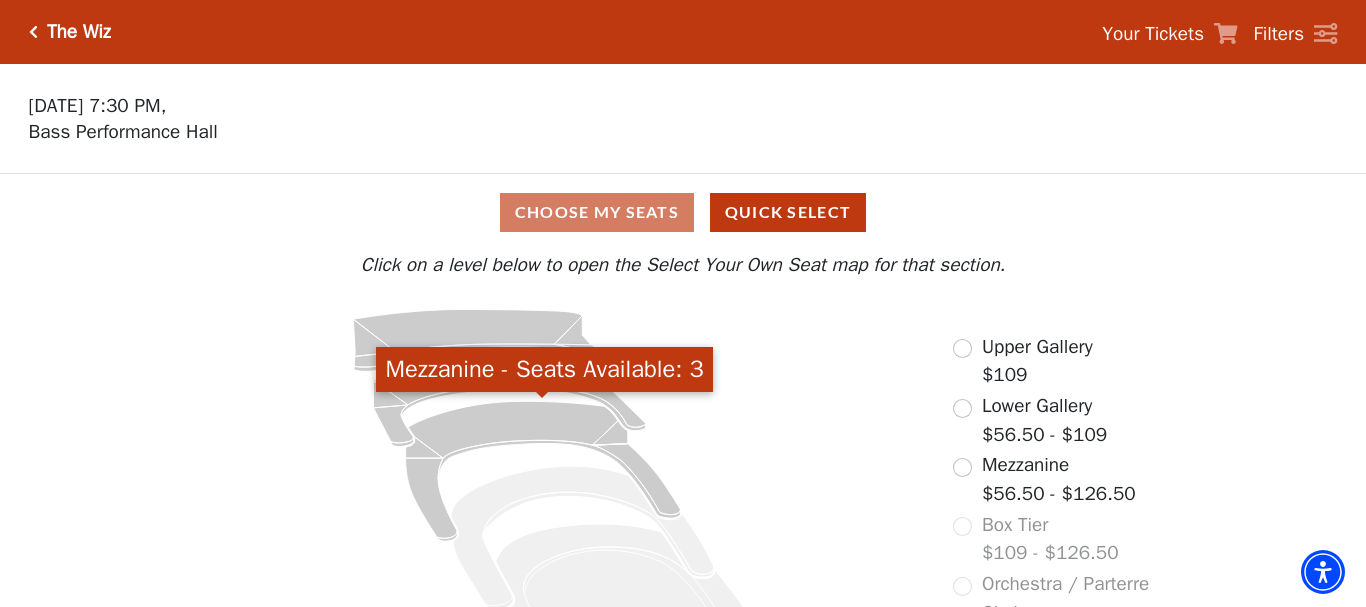 scroll, scrollTop: 86, scrollLeft: 0, axis: vertical 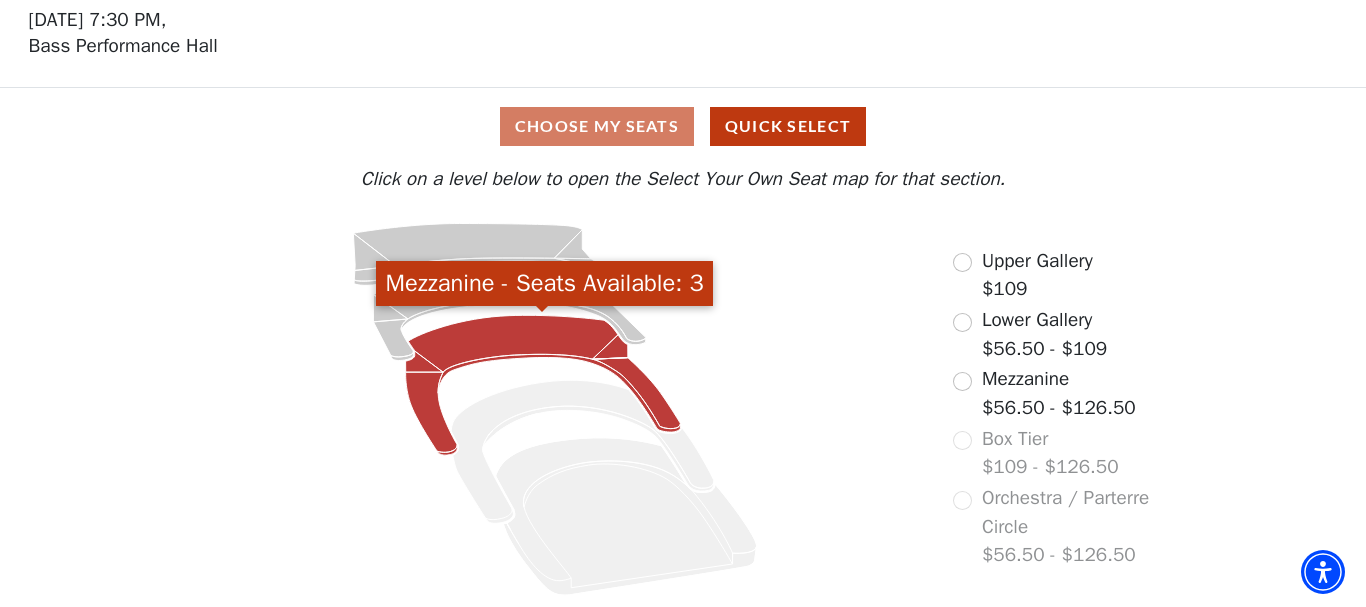 click 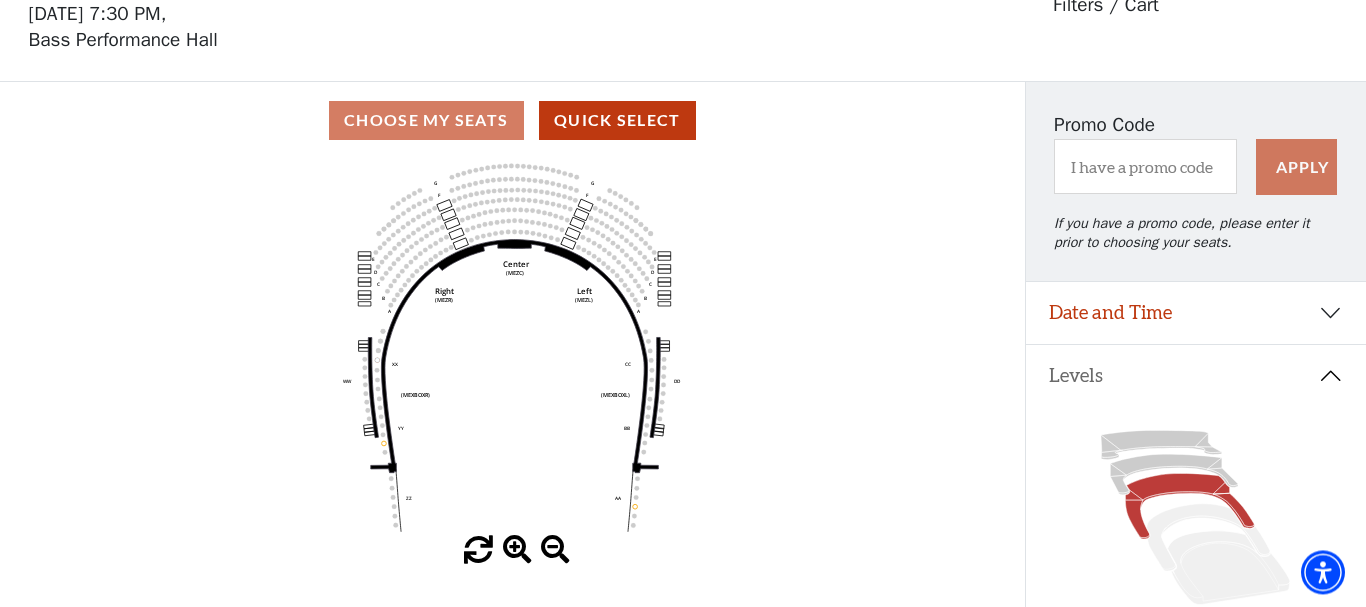 scroll, scrollTop: 93, scrollLeft: 0, axis: vertical 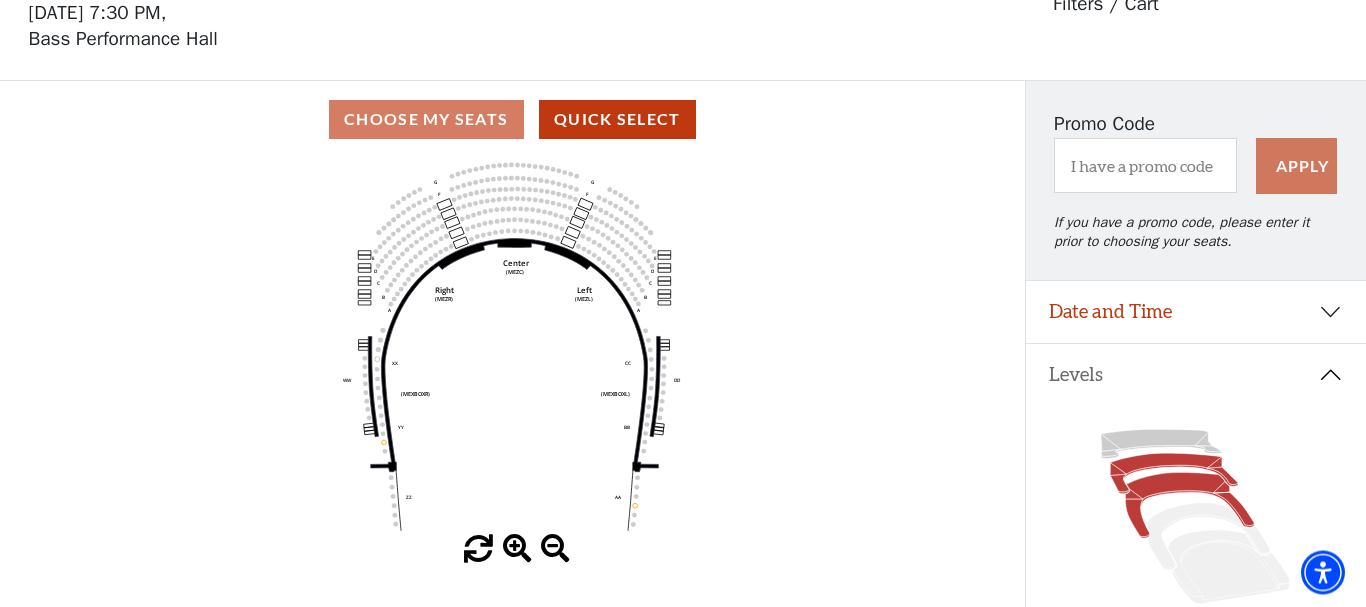 click 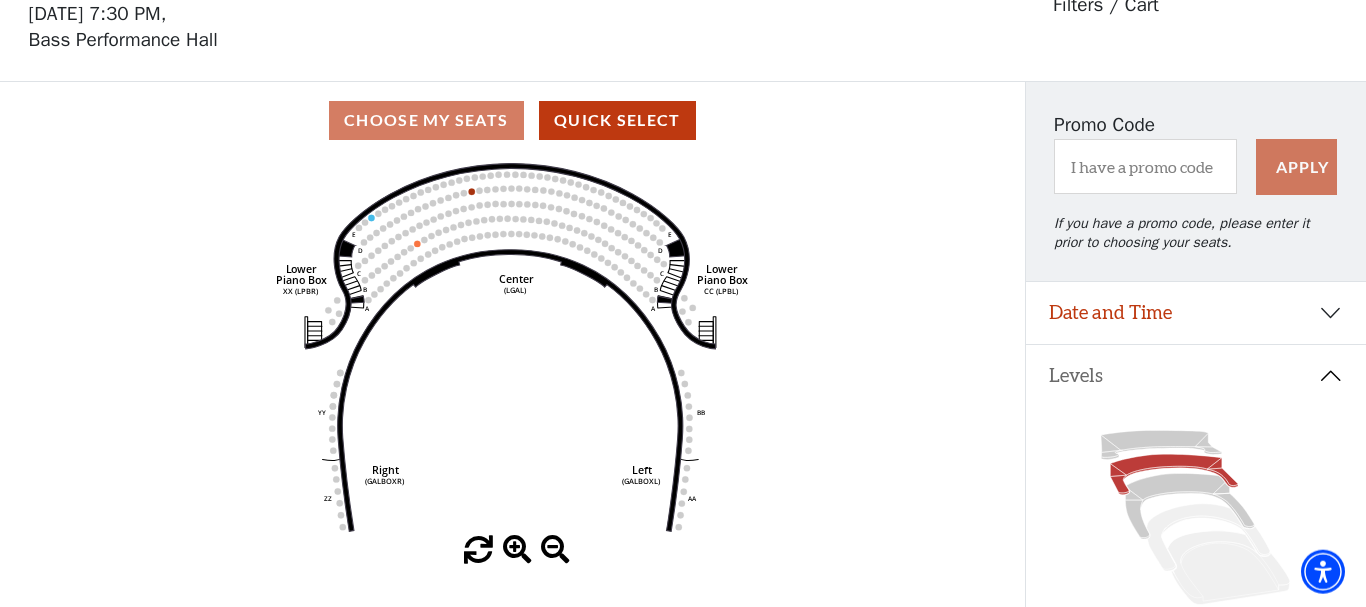 scroll, scrollTop: 93, scrollLeft: 0, axis: vertical 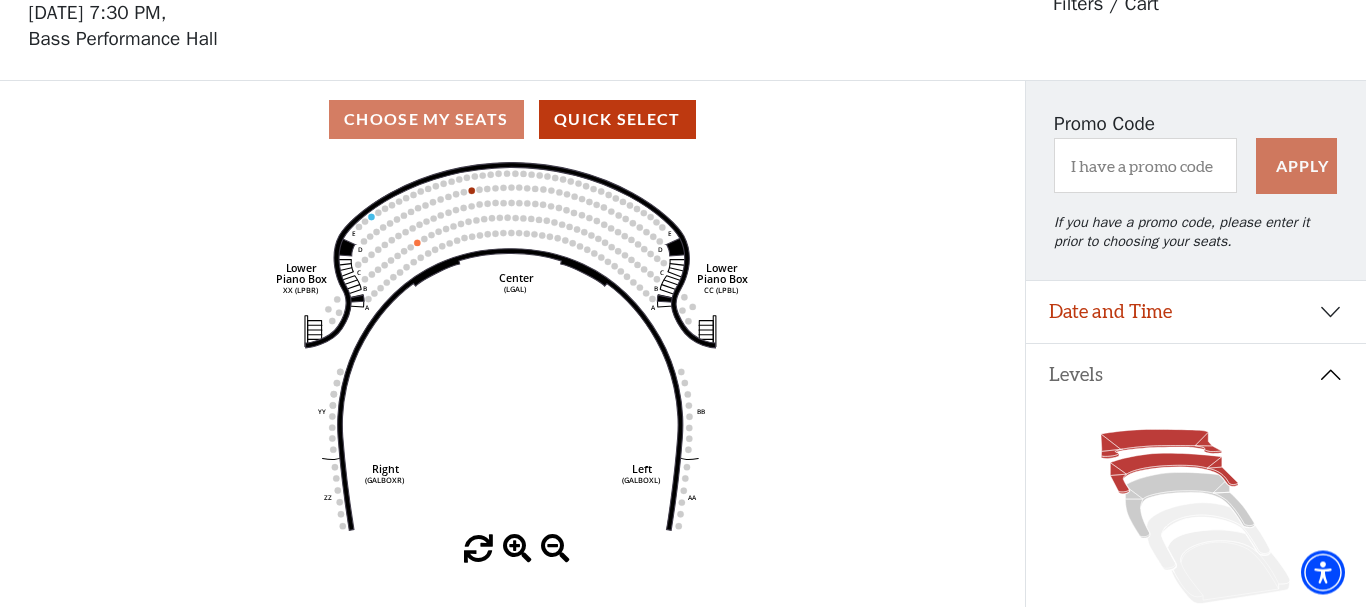 click 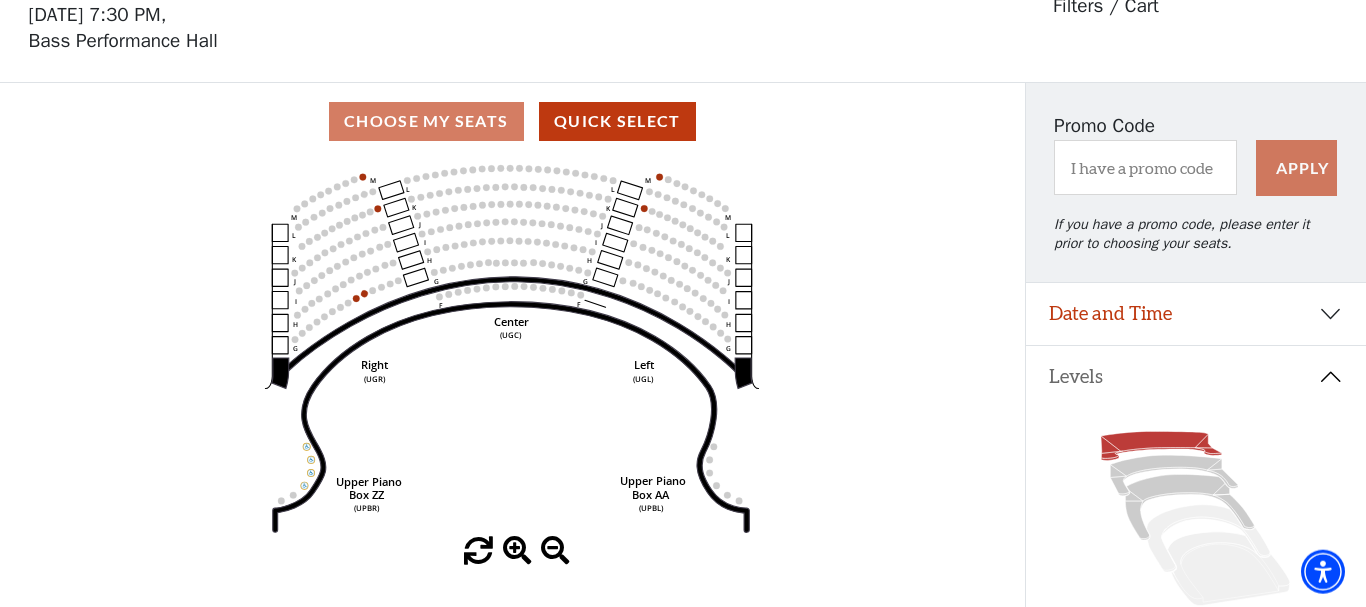 scroll, scrollTop: 93, scrollLeft: 0, axis: vertical 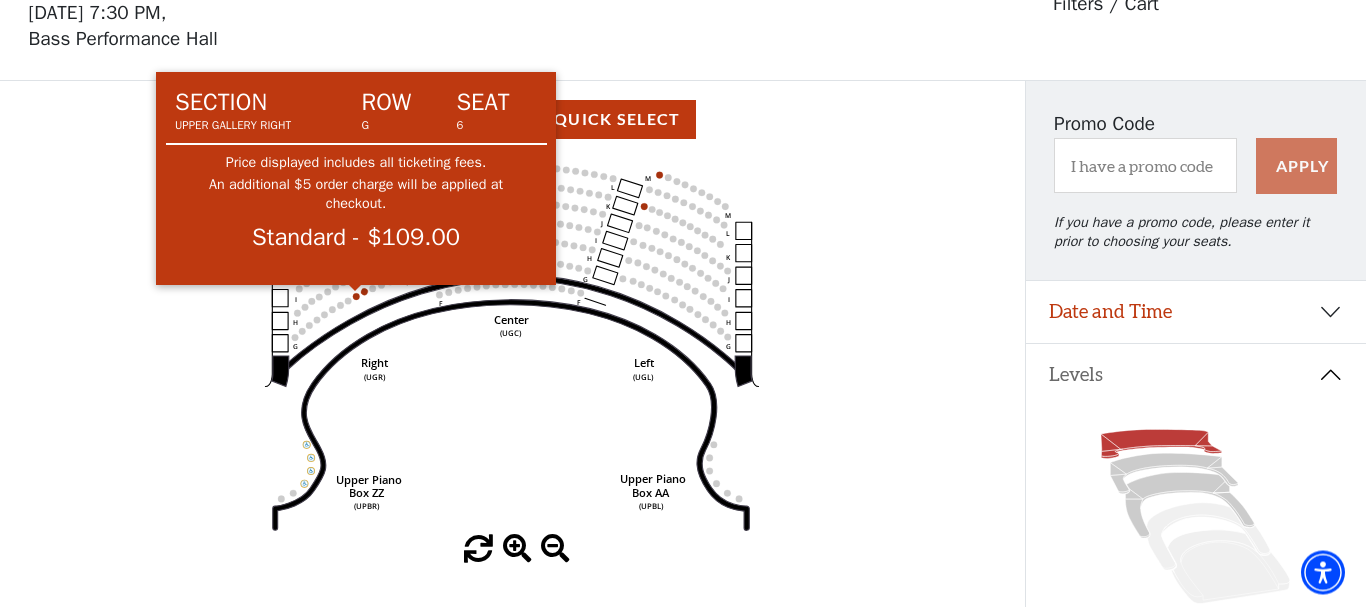 click 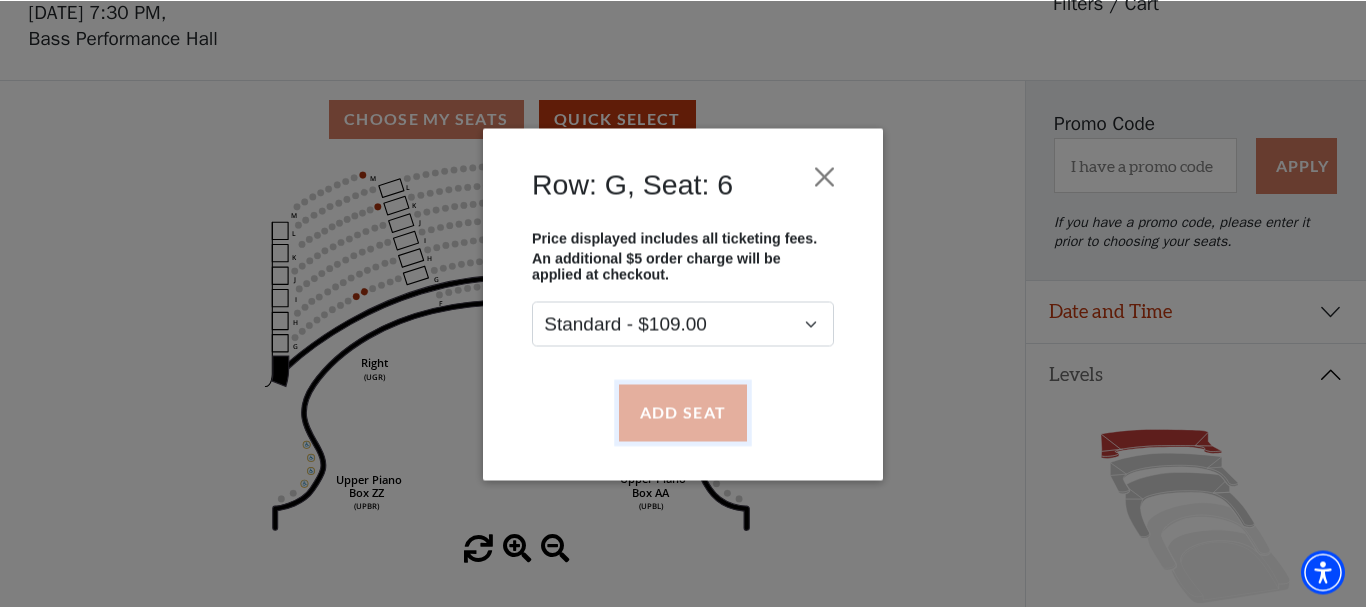 click on "Add Seat" at bounding box center (683, 412) 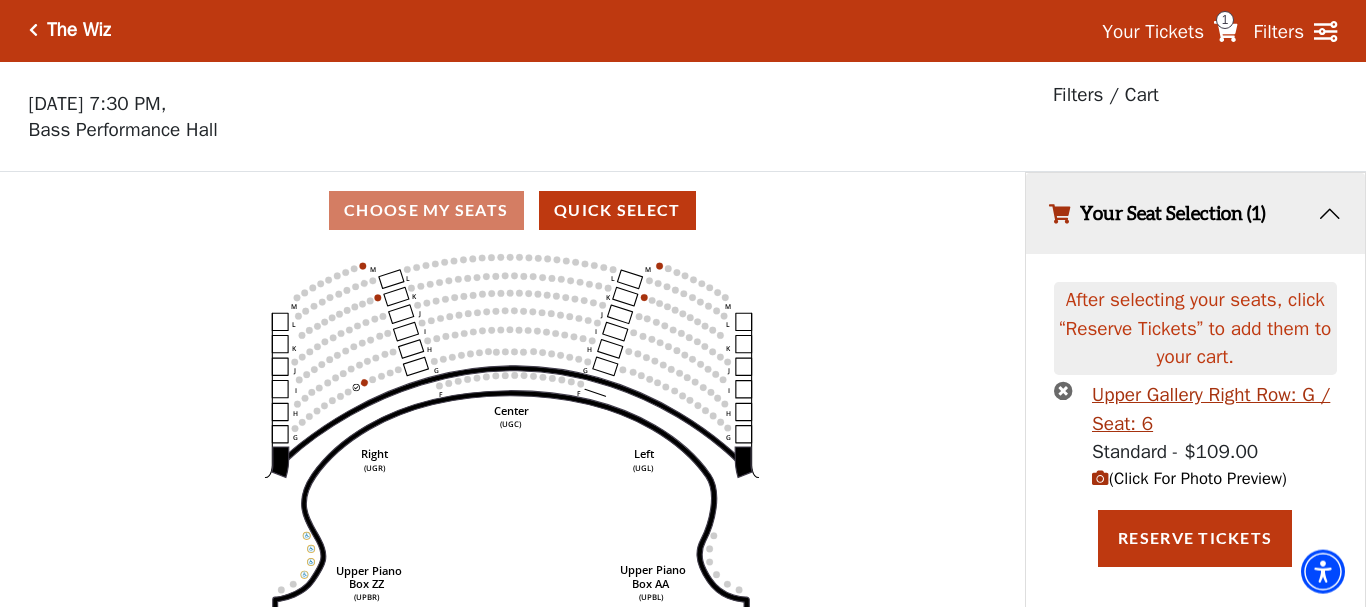 scroll, scrollTop: 0, scrollLeft: 0, axis: both 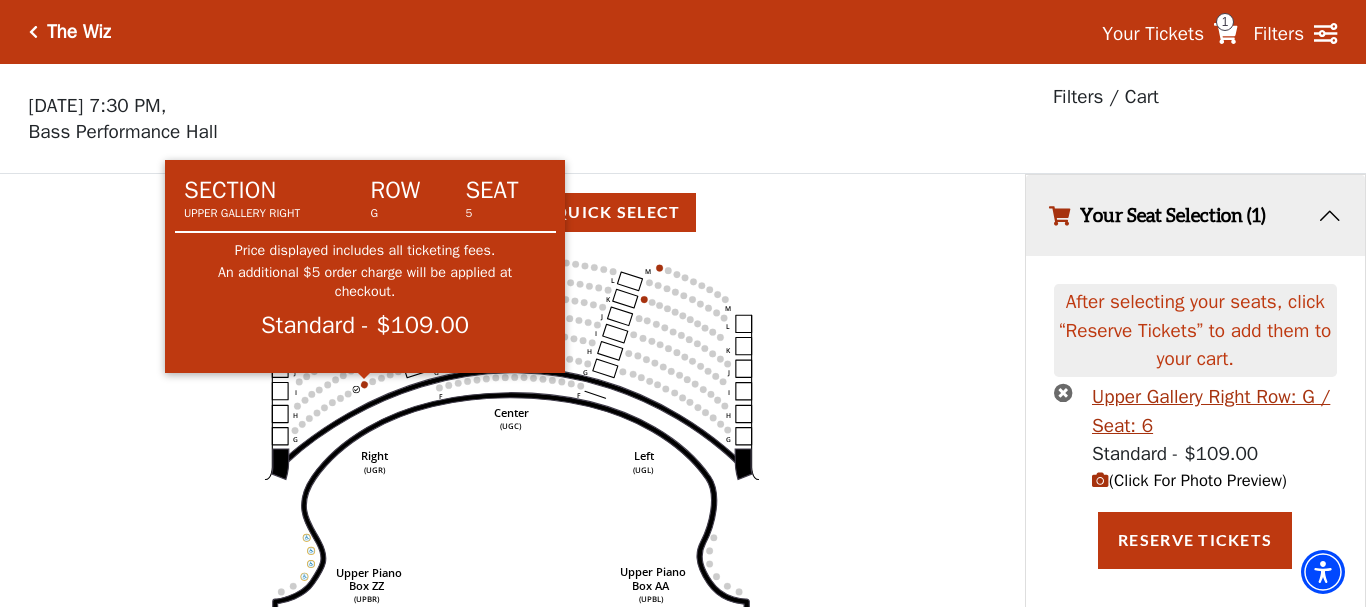 click 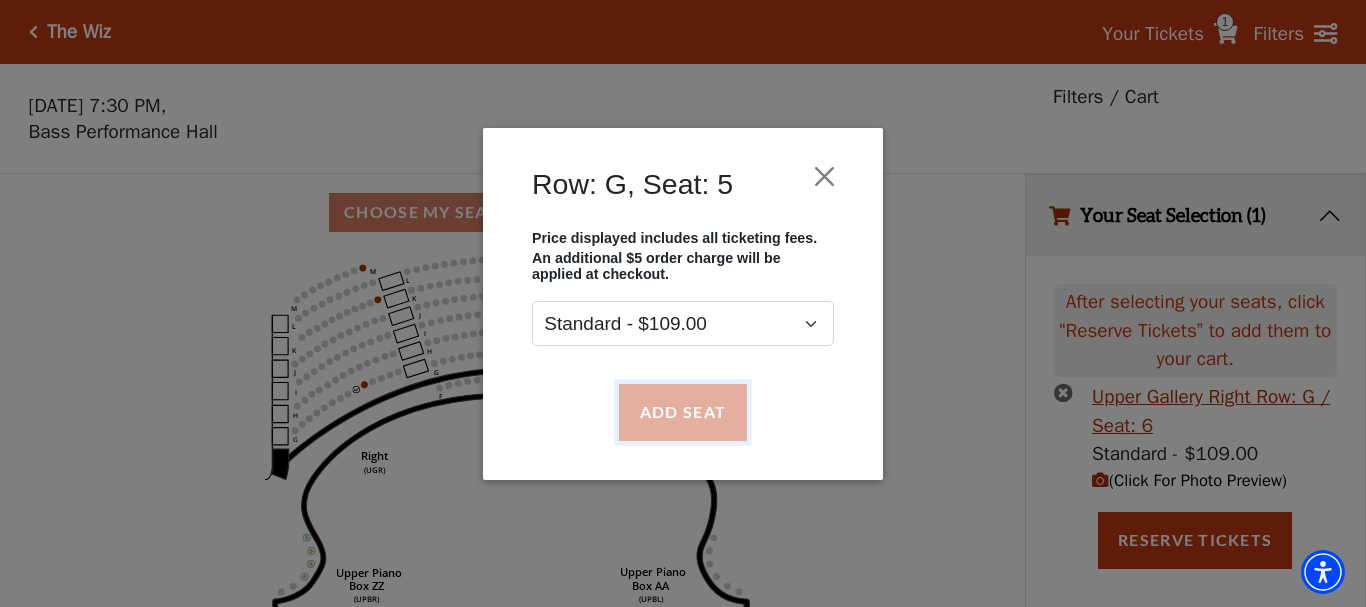 click on "Add Seat" at bounding box center (683, 412) 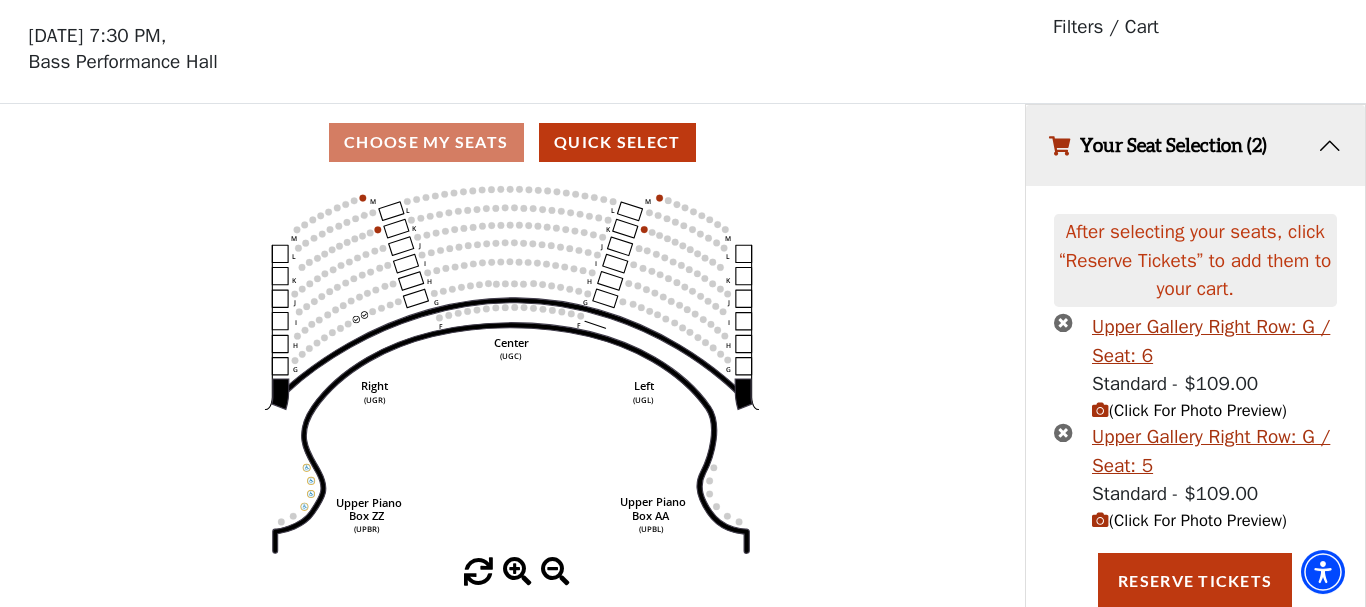 scroll, scrollTop: 72, scrollLeft: 0, axis: vertical 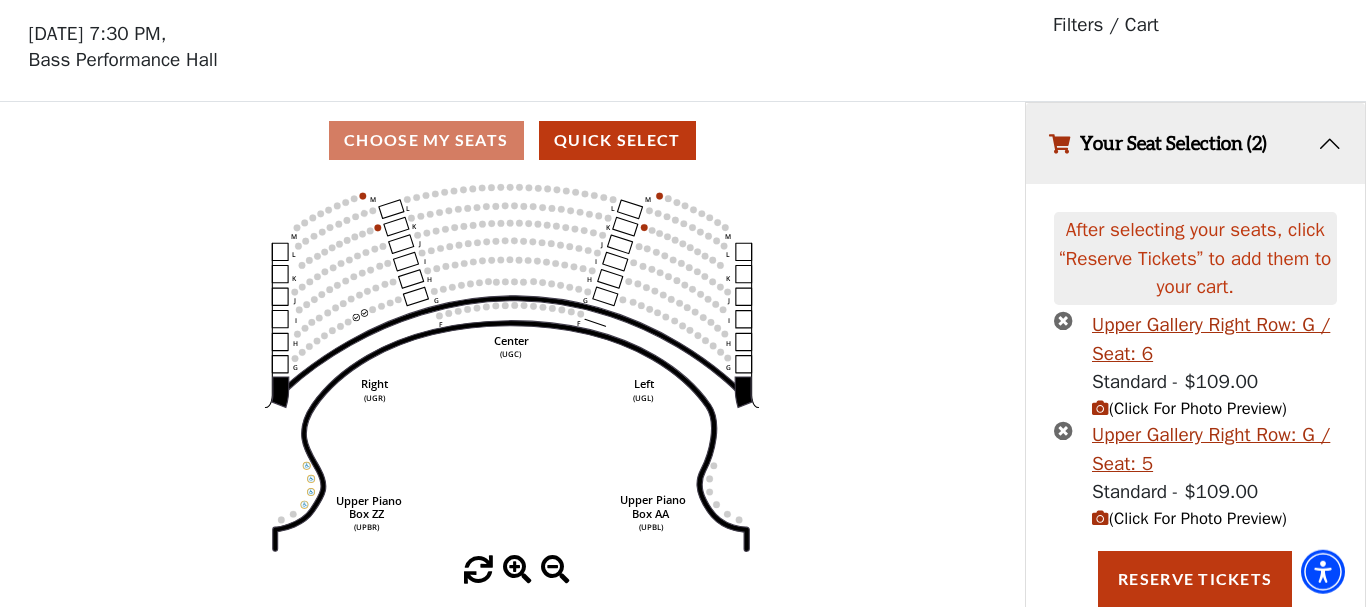 click at bounding box center (1063, 320) 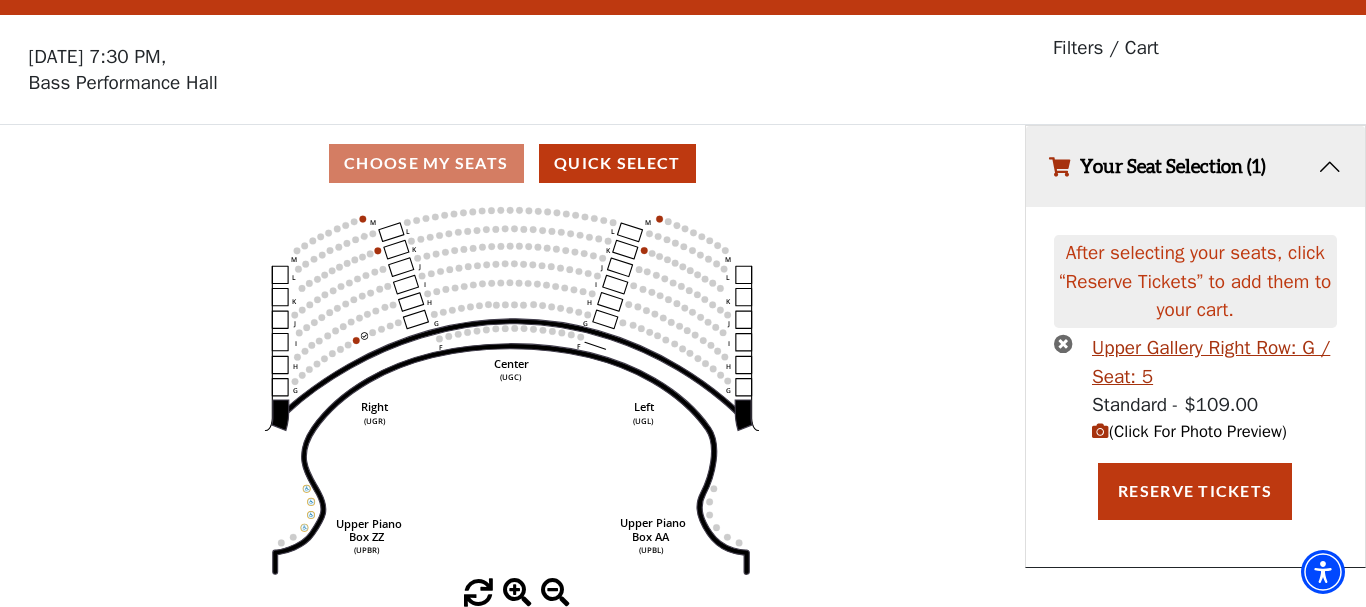 click at bounding box center [1063, 343] 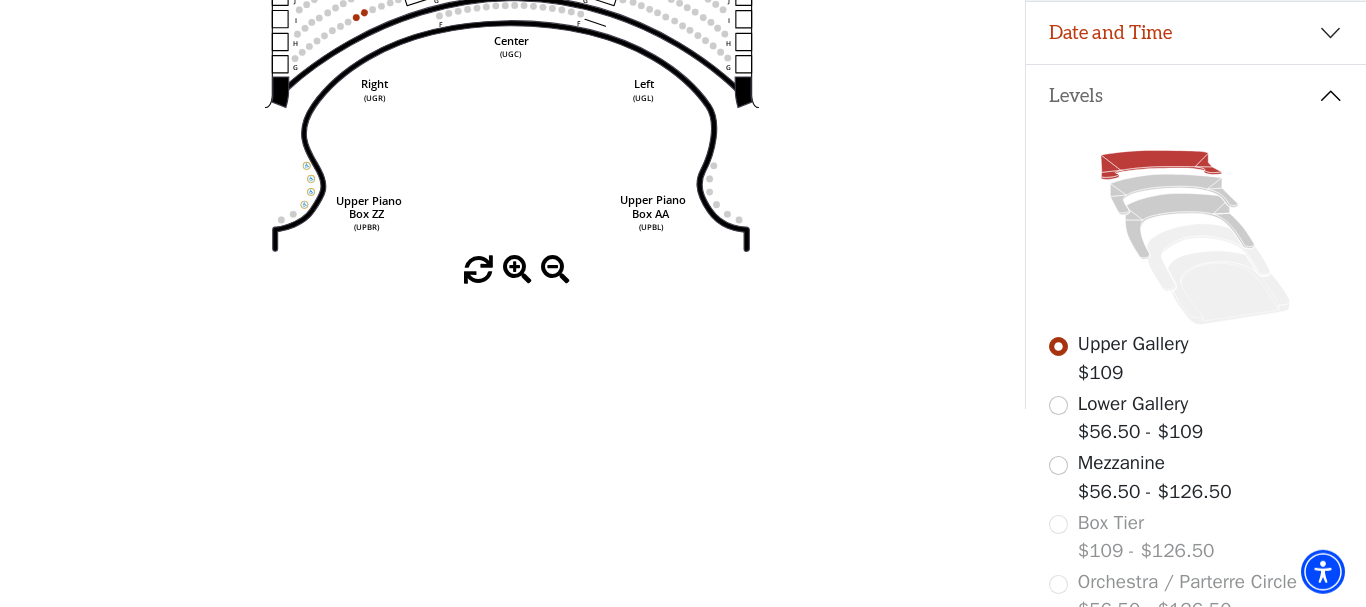 scroll, scrollTop: 373, scrollLeft: 0, axis: vertical 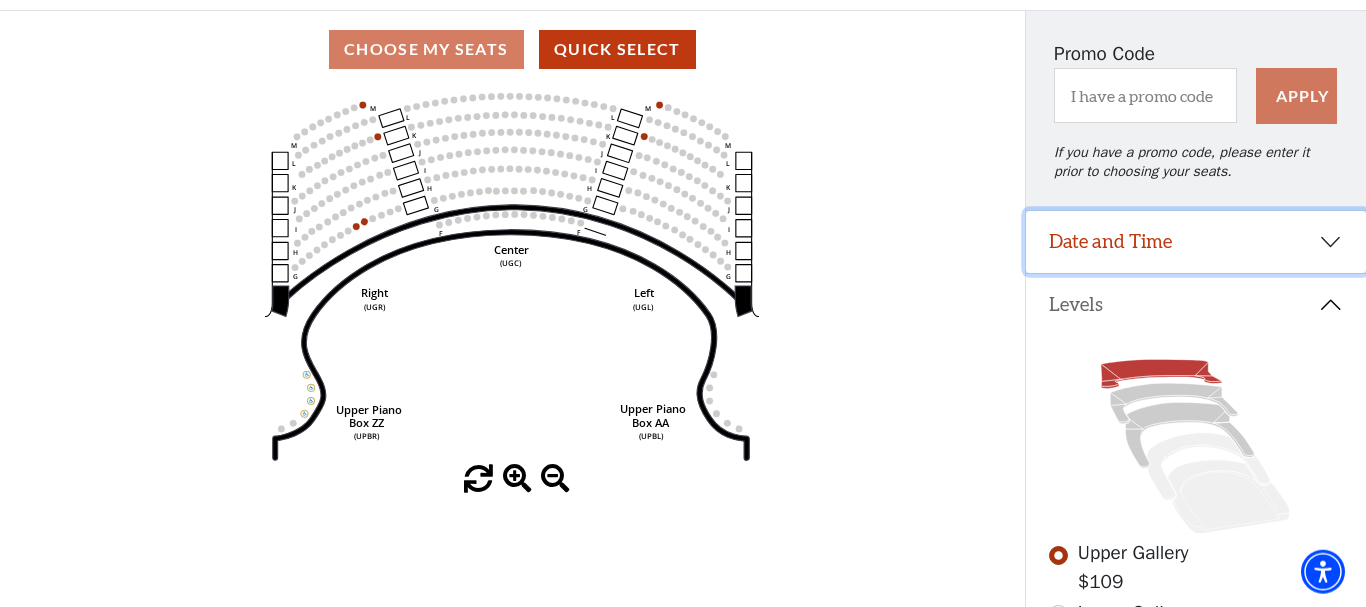 click on "Date and Time" at bounding box center (1196, 242) 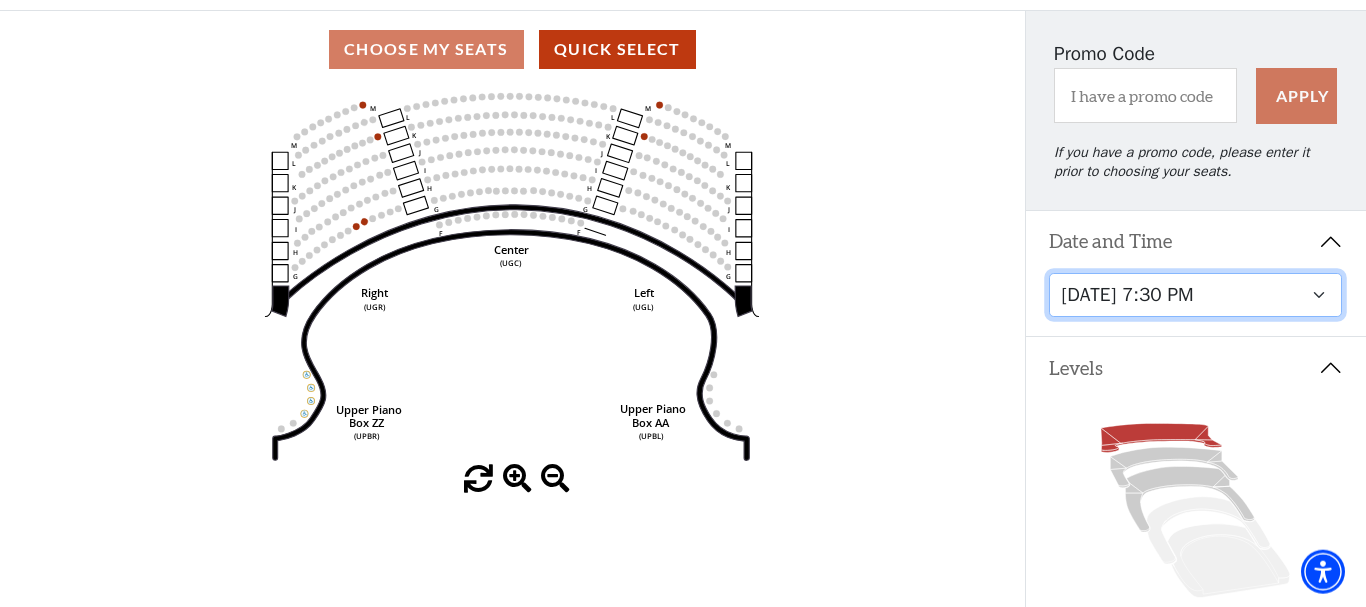 click on "Tuesday, July 15 at 7:30 PM Wednesday, July 16 at 7:30 PM Thursday, July 17 at 7:30 PM Friday, July 18 at 7:30 PM Saturday, July 19 at 1:30 PM Saturday, July 19 at 7:30 PM Sunday, July 20 at 1:30 PM Sunday, July 20 at 6:30 PM" at bounding box center [1195, 295] 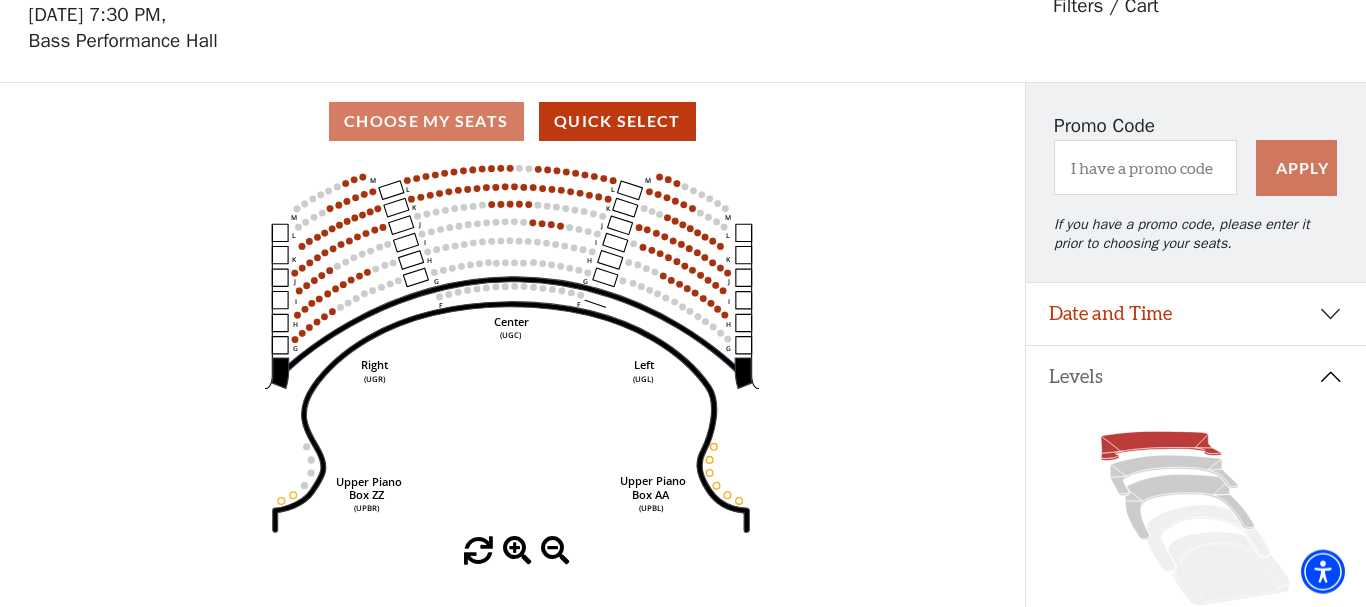 scroll, scrollTop: 93, scrollLeft: 0, axis: vertical 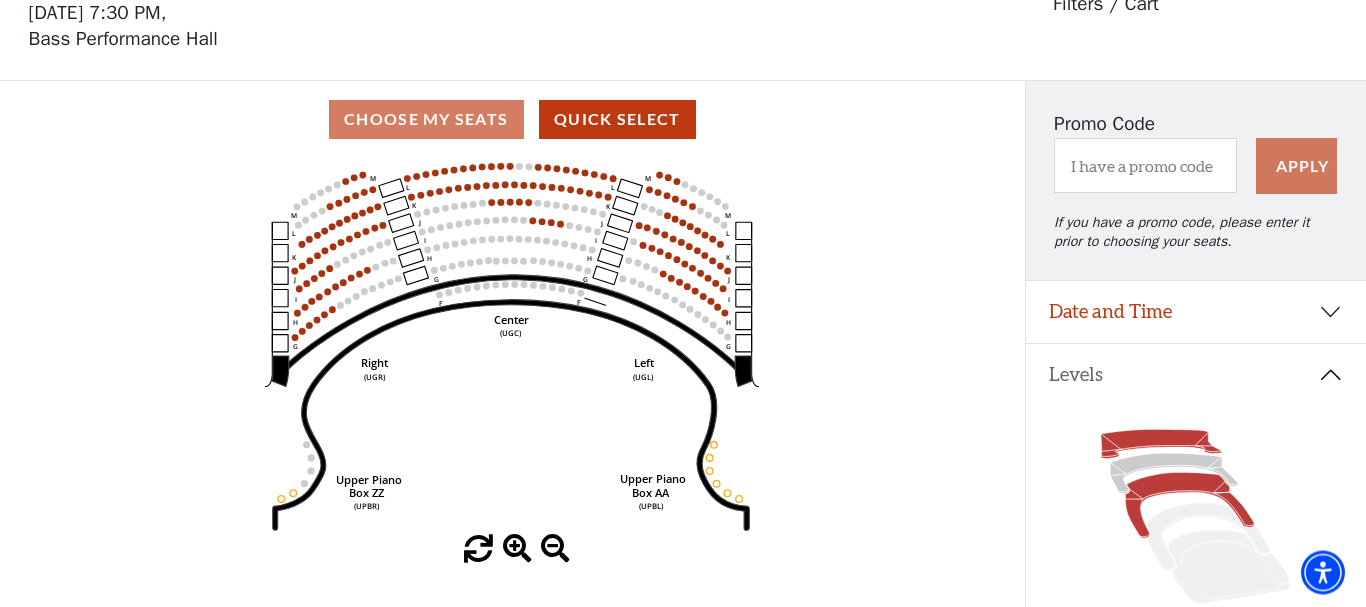 click 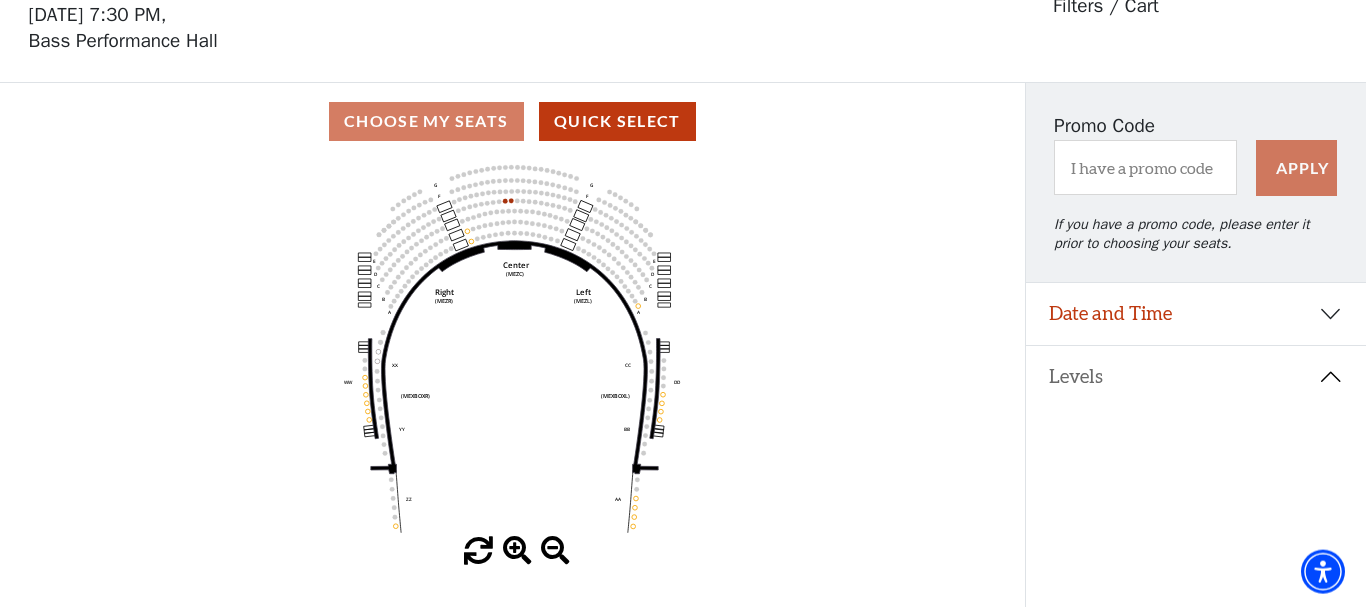 scroll, scrollTop: 93, scrollLeft: 0, axis: vertical 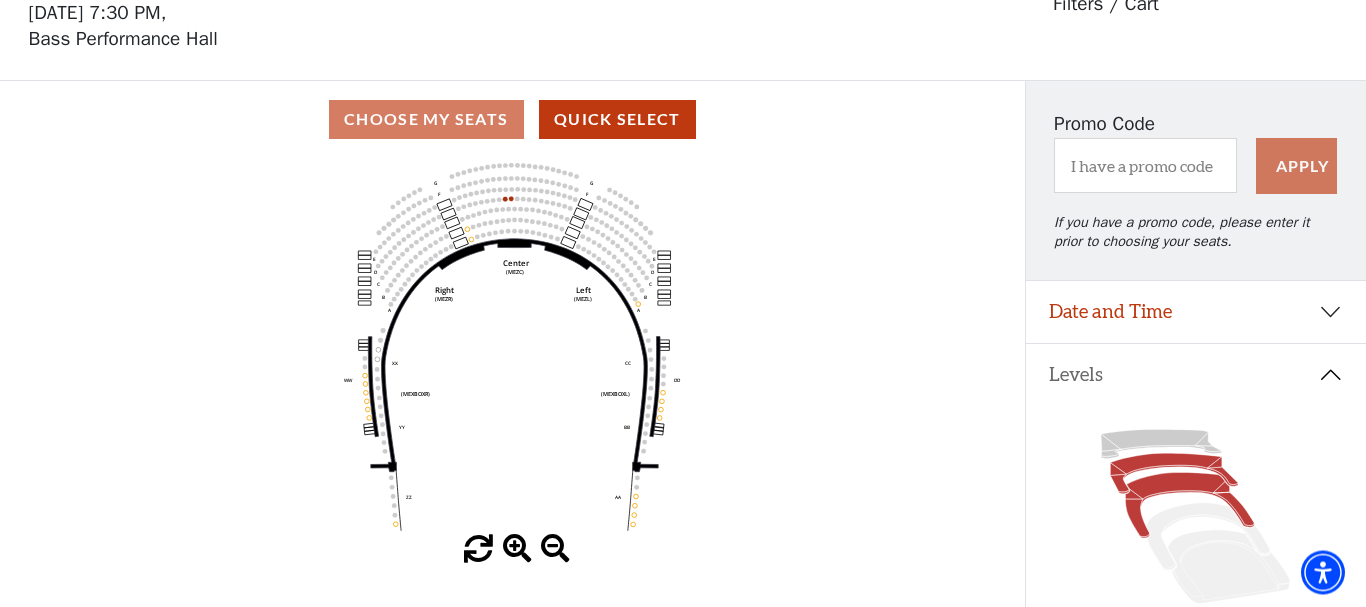 click 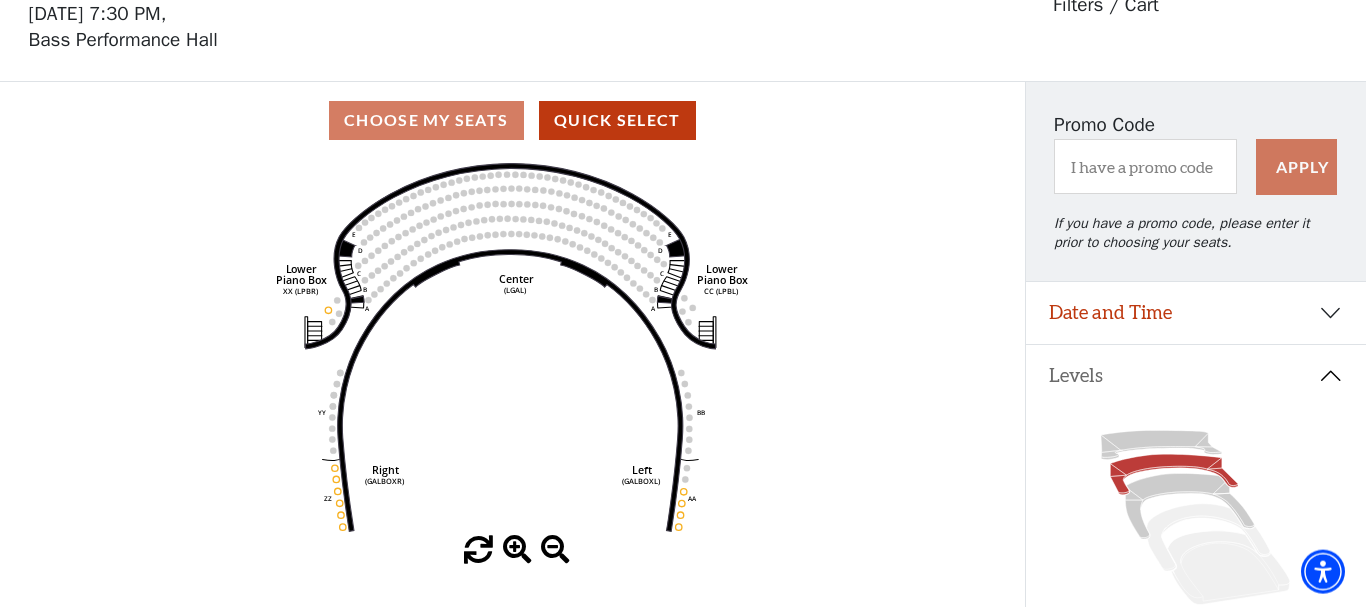 scroll, scrollTop: 93, scrollLeft: 0, axis: vertical 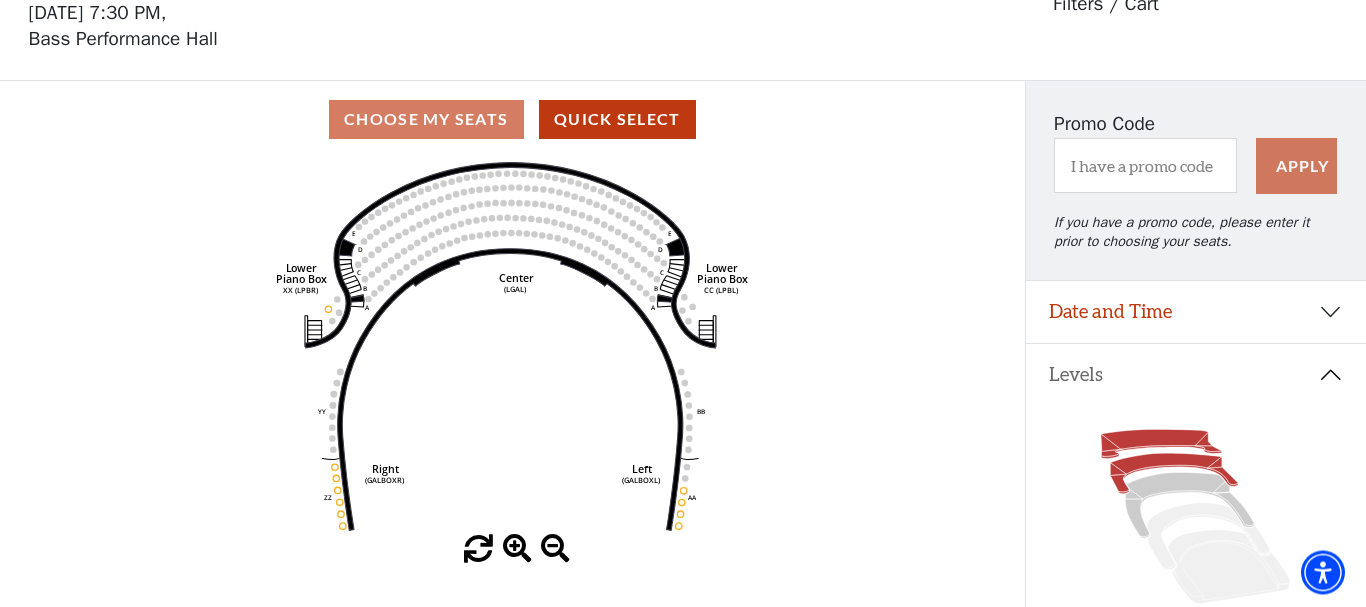 click 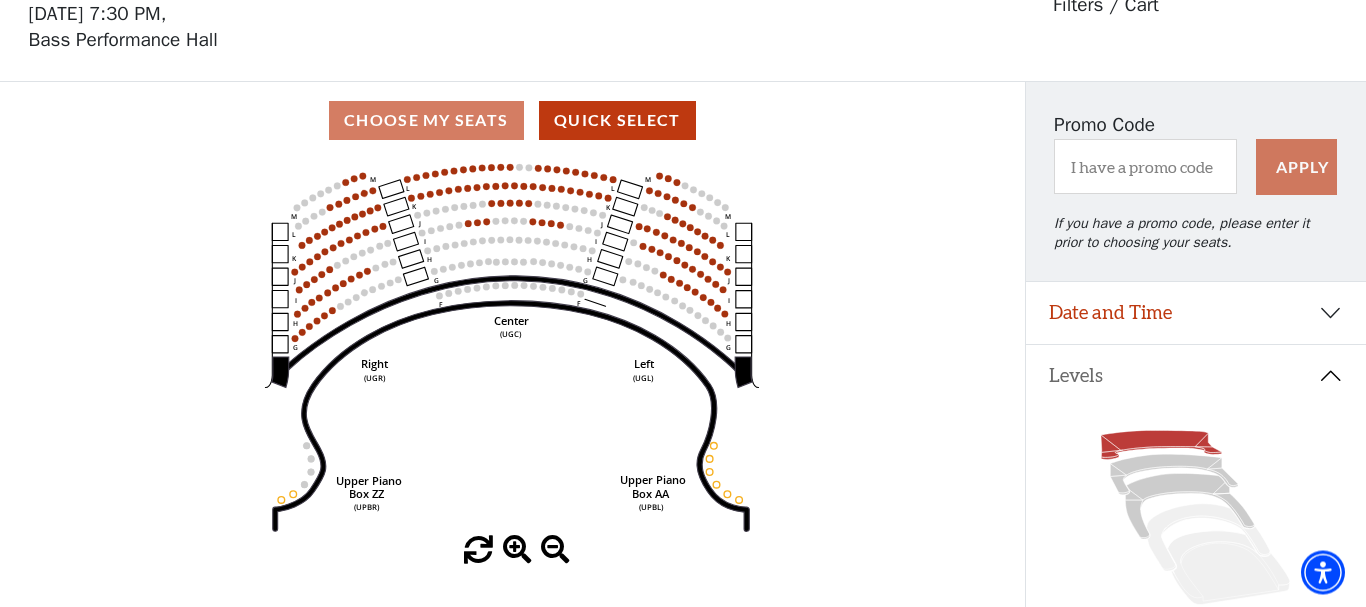 scroll, scrollTop: 93, scrollLeft: 0, axis: vertical 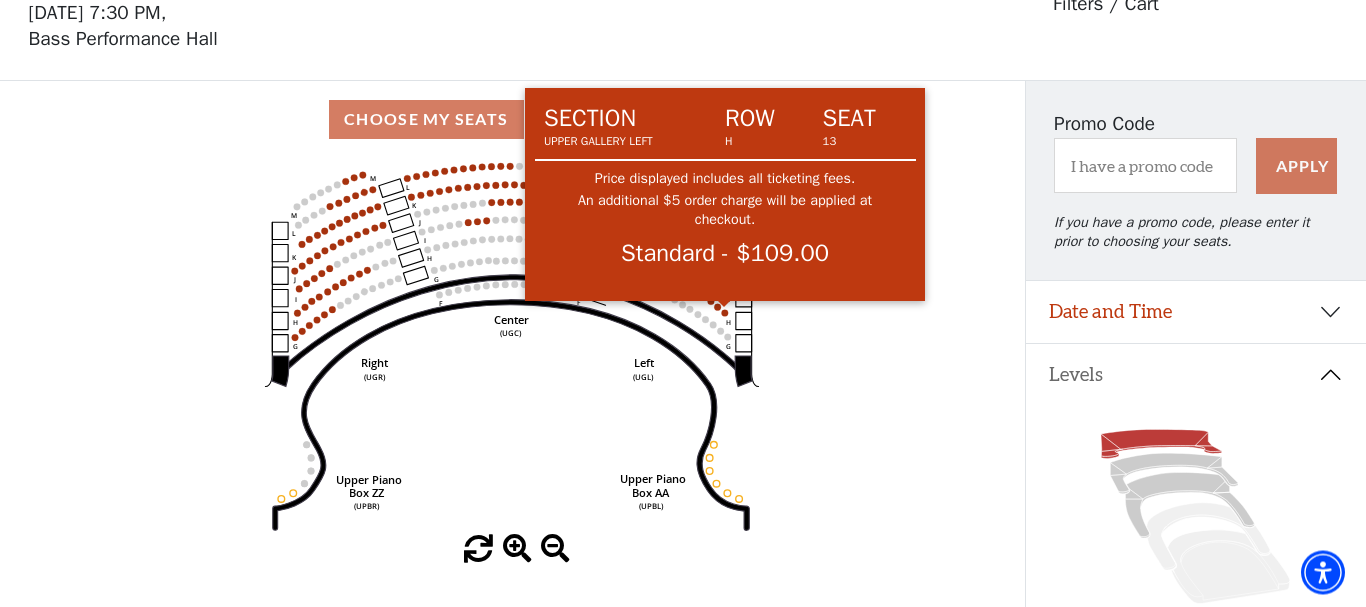 click 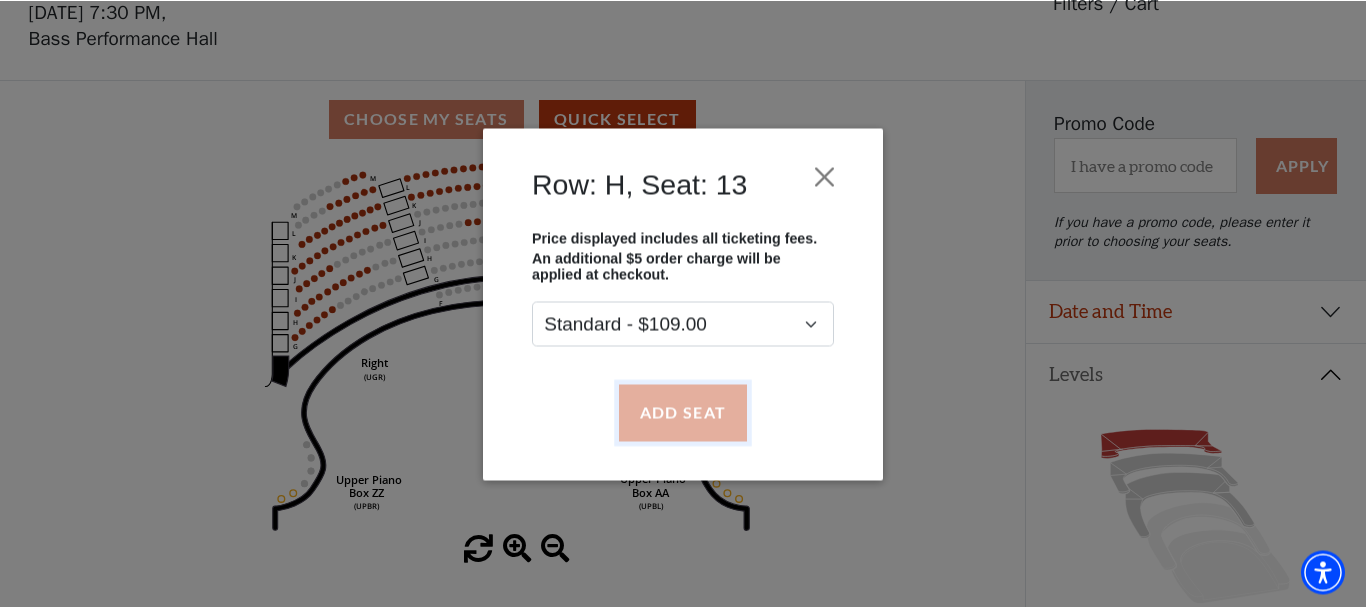click on "Add Seat" at bounding box center [683, 412] 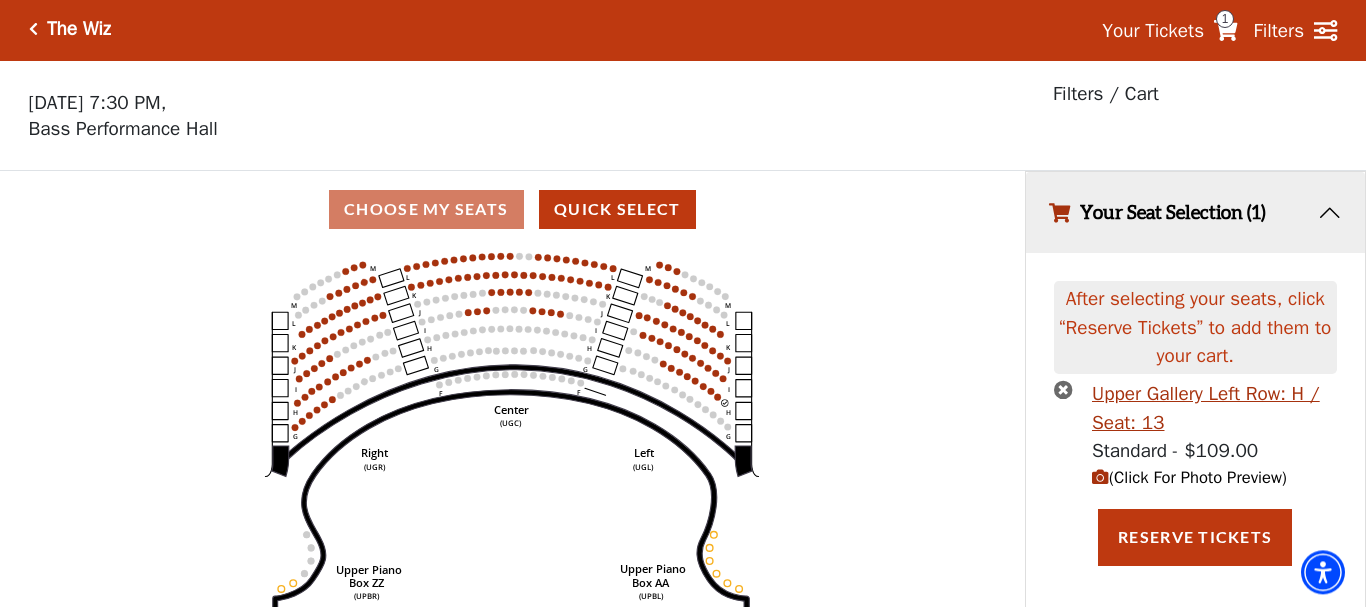 scroll, scrollTop: 0, scrollLeft: 0, axis: both 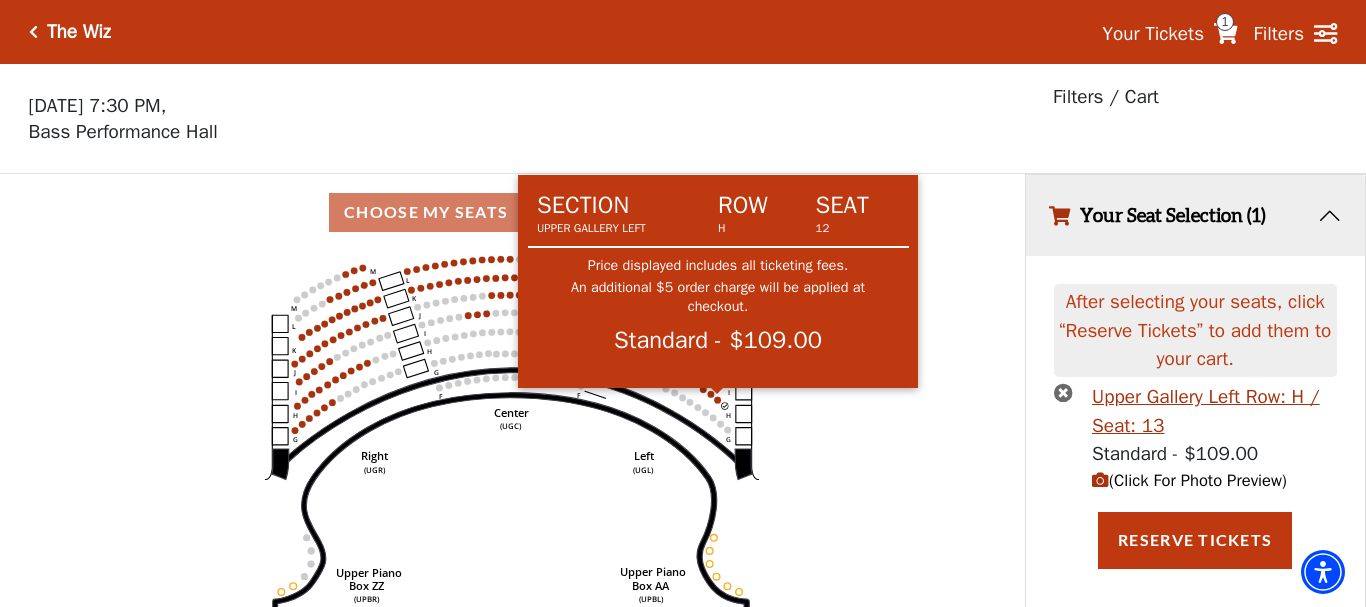 click 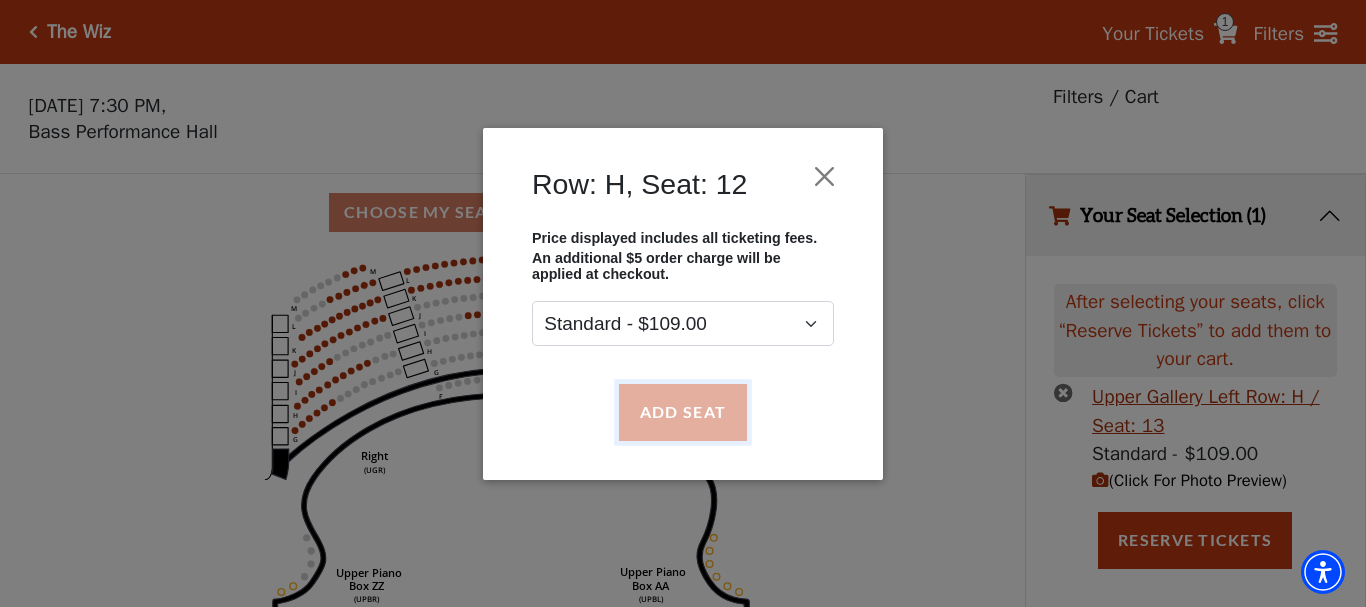 click on "Add Seat" at bounding box center [683, 412] 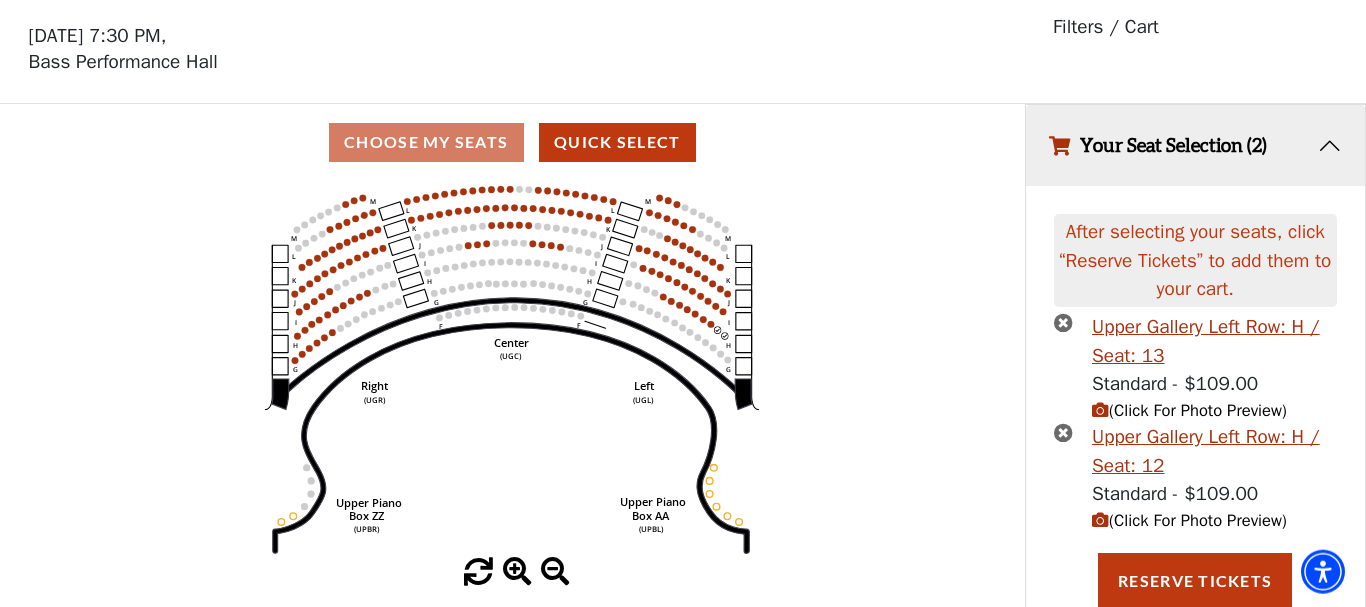 scroll, scrollTop: 72, scrollLeft: 0, axis: vertical 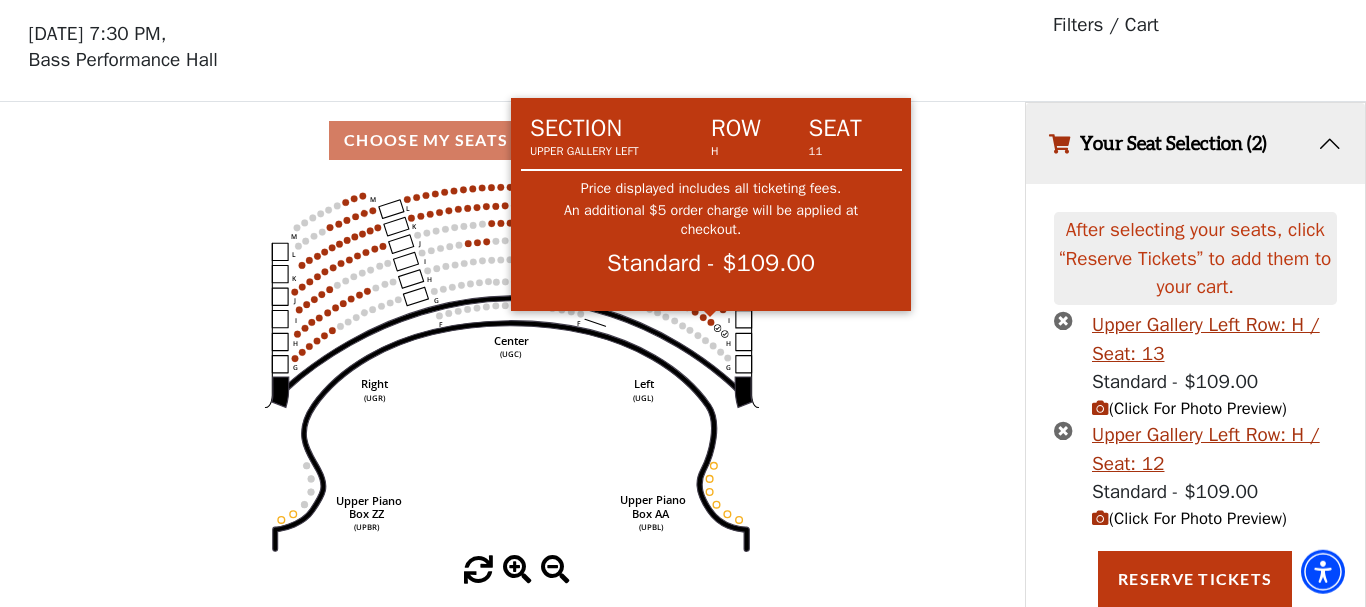 click 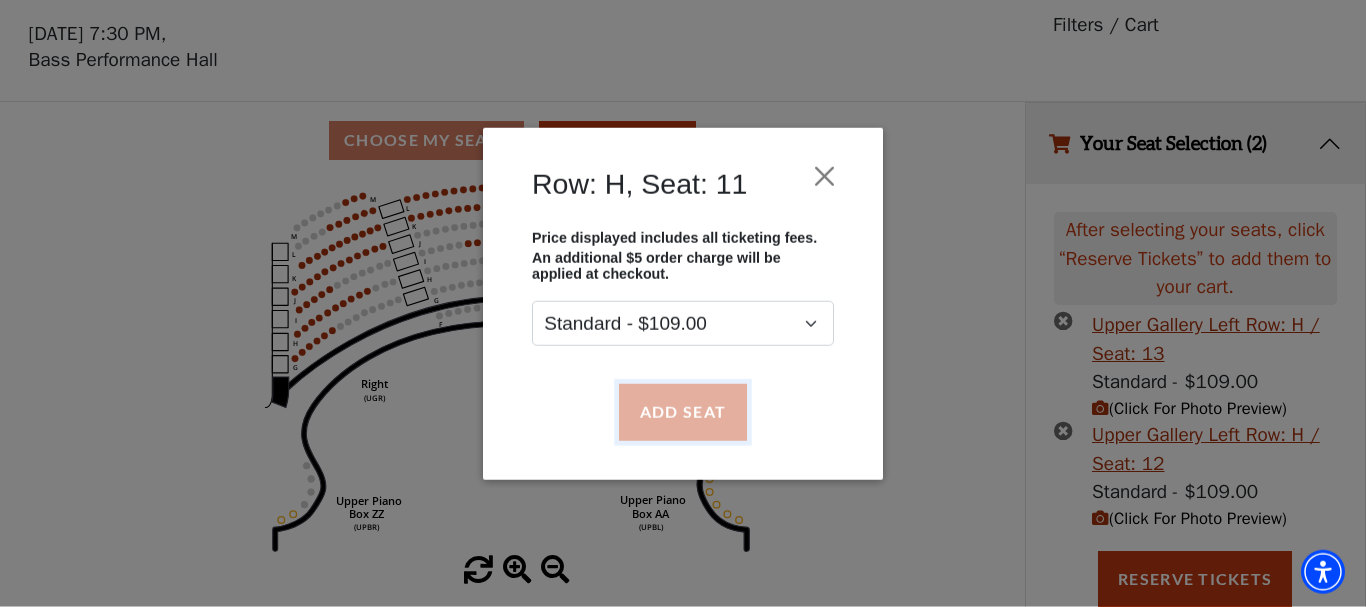 click on "Add Seat" at bounding box center [683, 412] 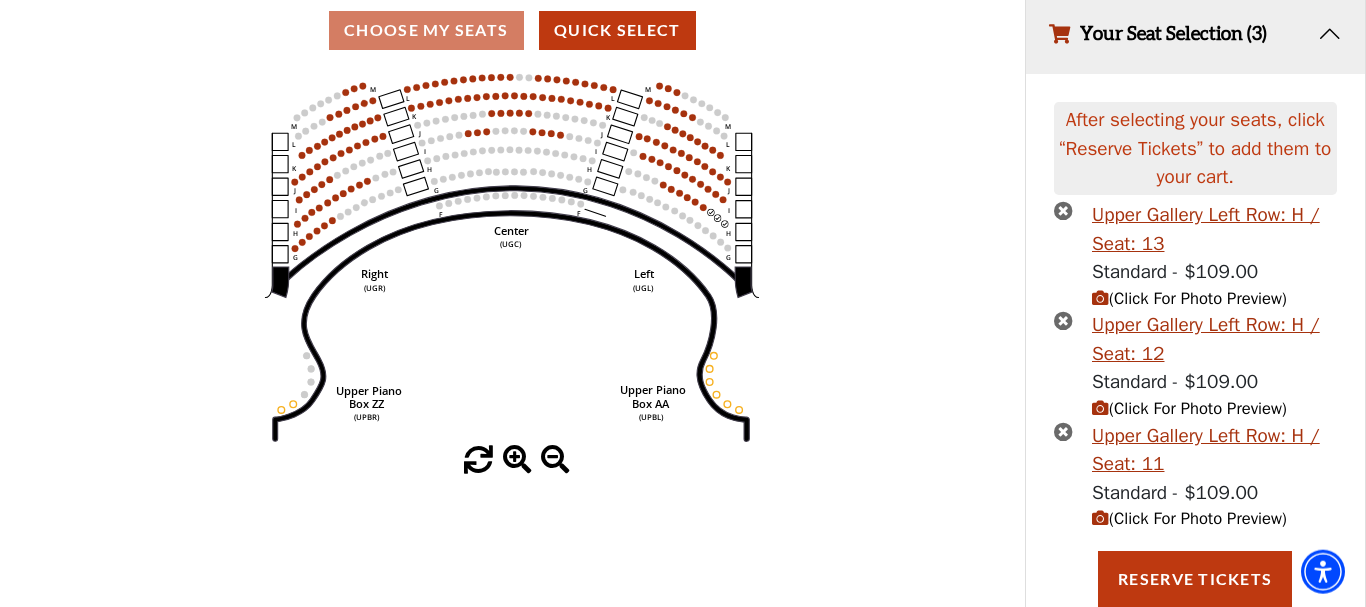 scroll, scrollTop: 183, scrollLeft: 0, axis: vertical 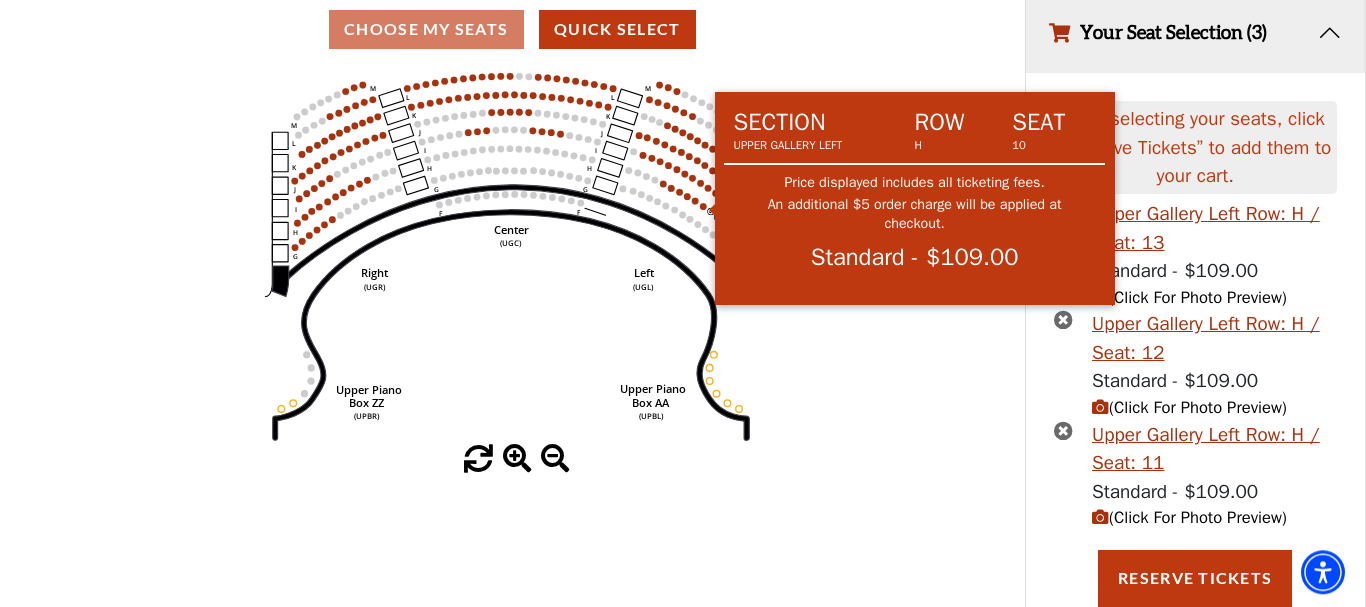 click 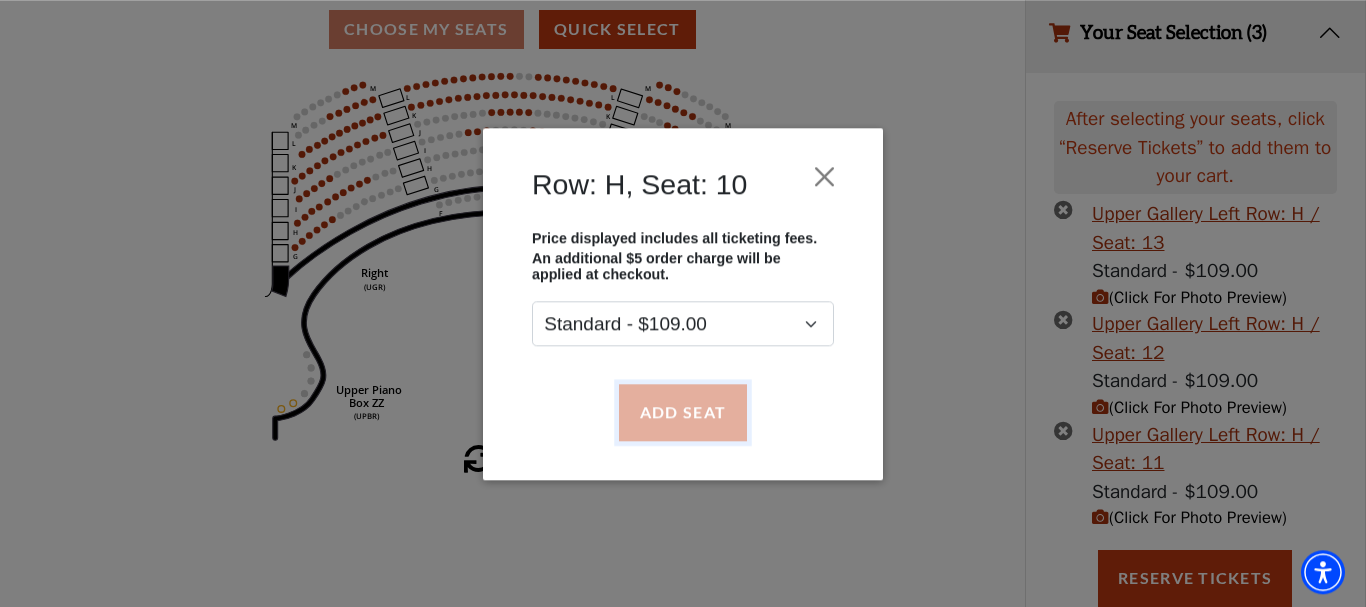click on "Add Seat" at bounding box center [683, 412] 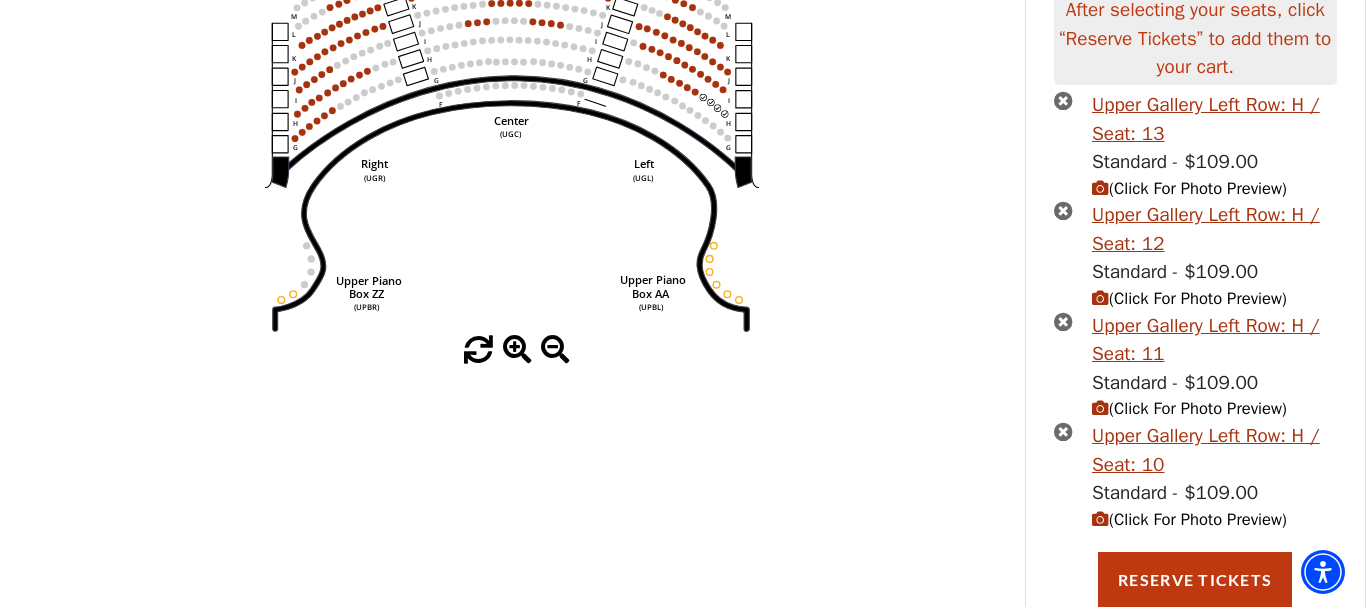scroll, scrollTop: 293, scrollLeft: 0, axis: vertical 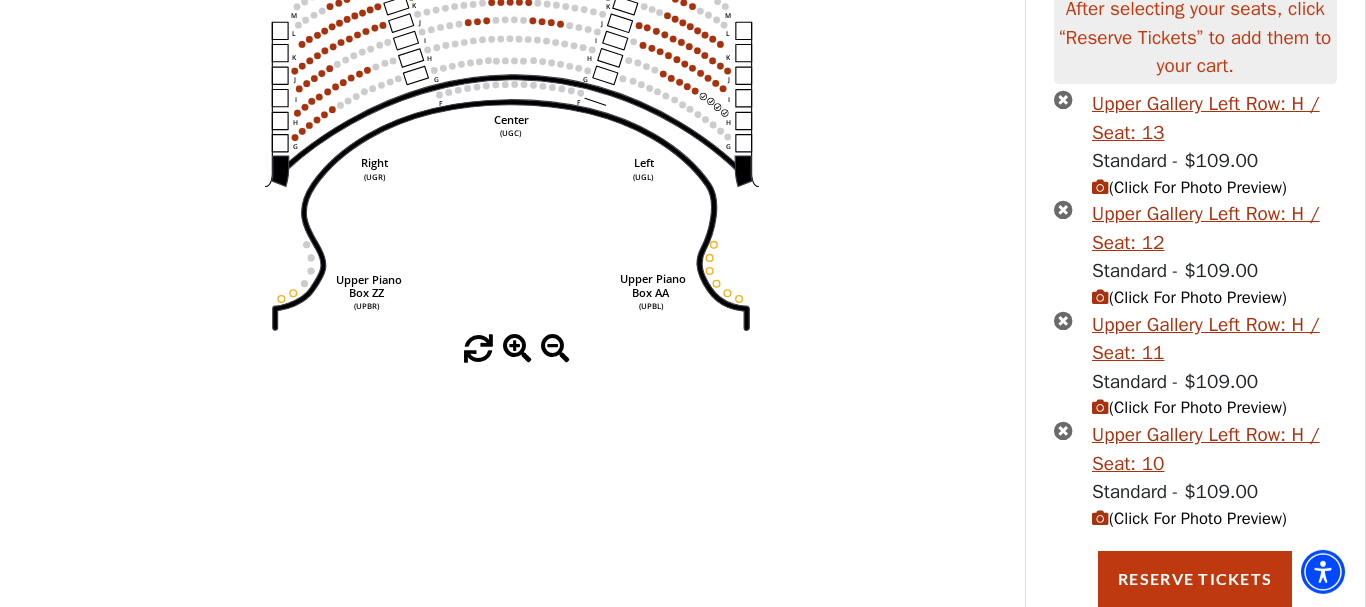 drag, startPoint x: 1353, startPoint y: 320, endPoint x: 1340, endPoint y: 217, distance: 103.81715 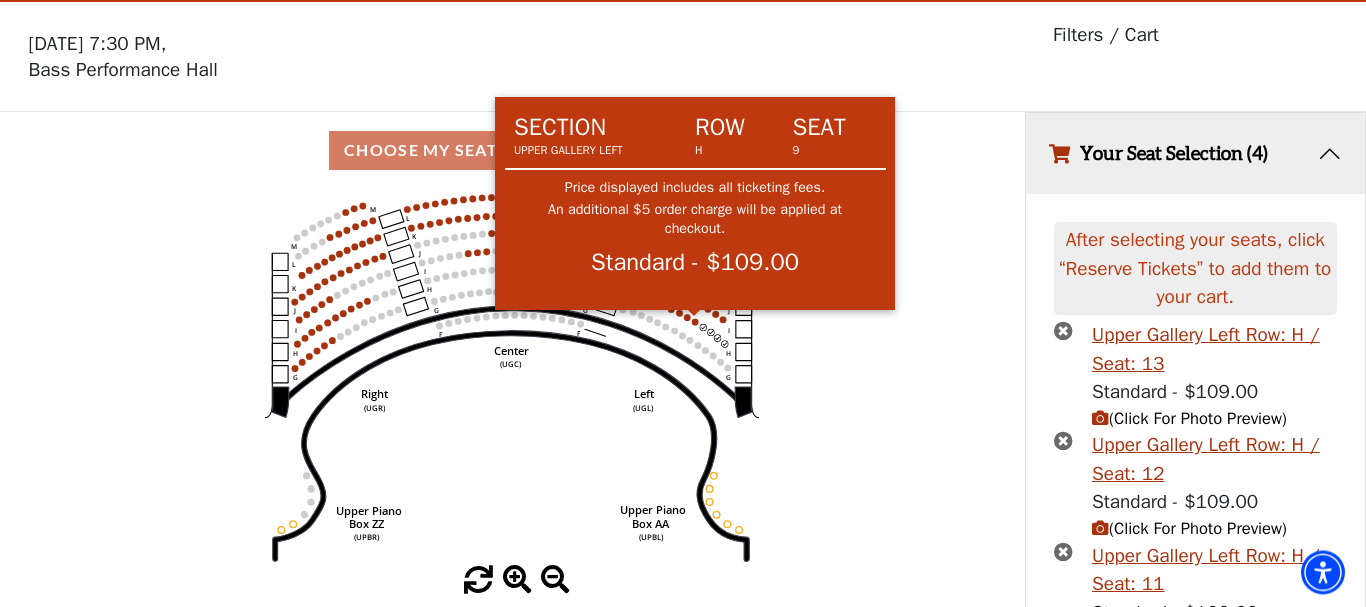 click 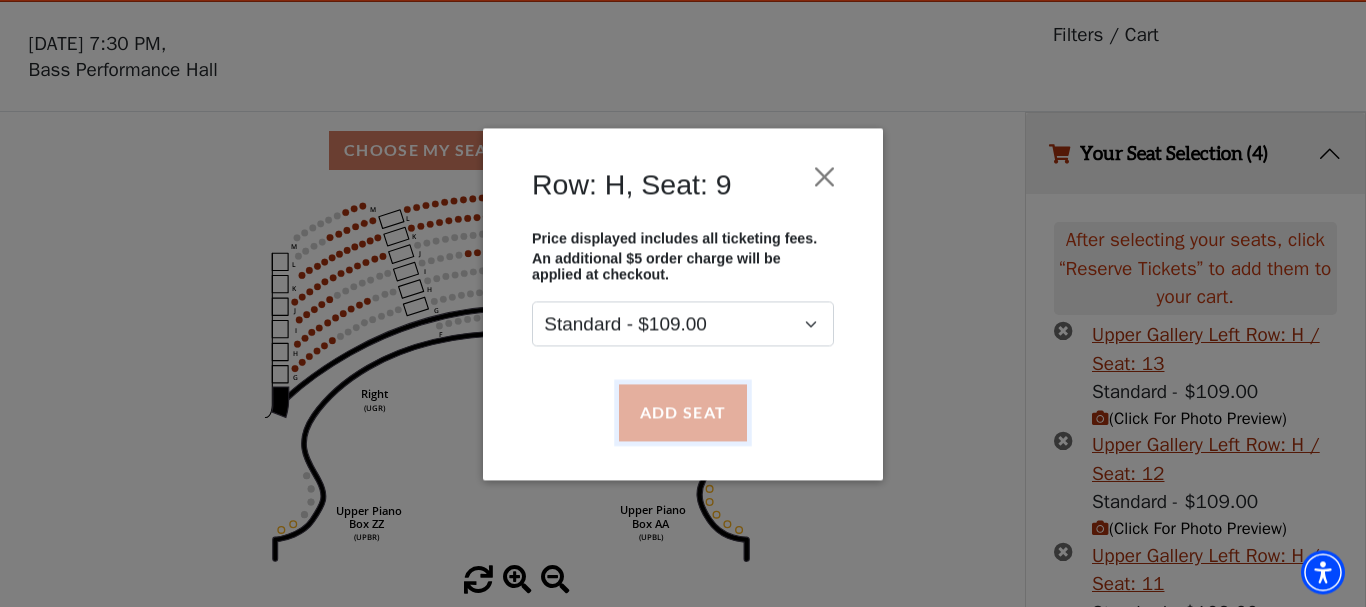 click on "Add Seat" at bounding box center (683, 412) 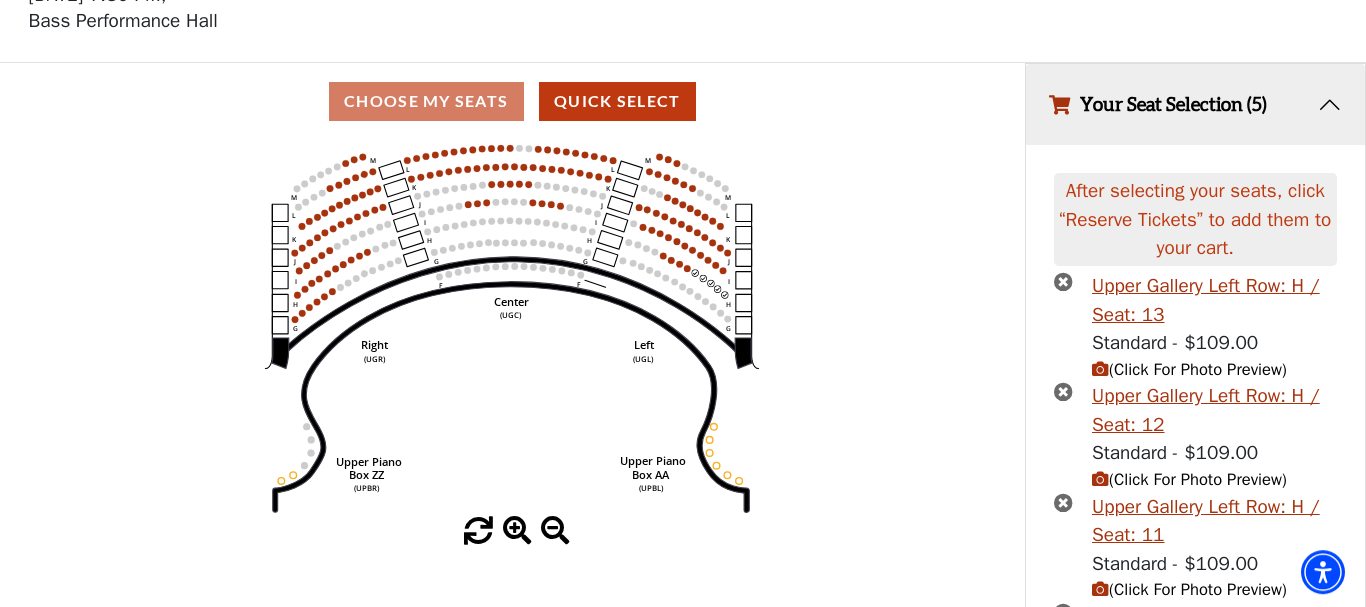 scroll, scrollTop: 64, scrollLeft: 0, axis: vertical 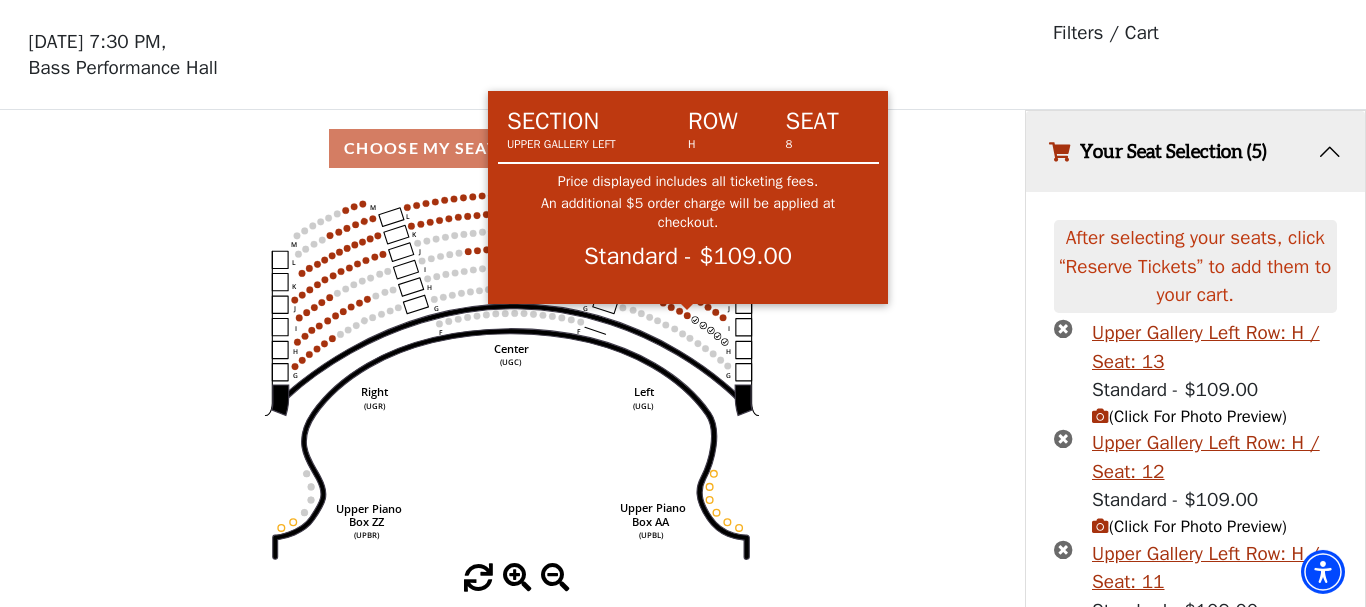 click 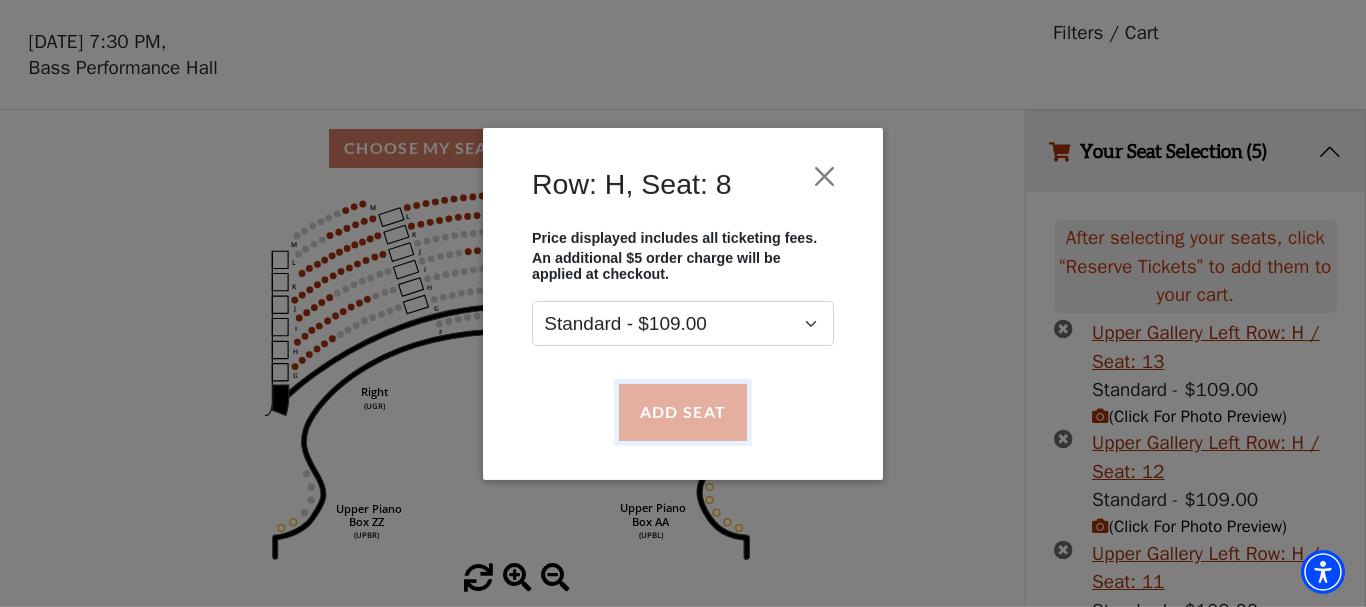 click on "Add Seat" at bounding box center (683, 412) 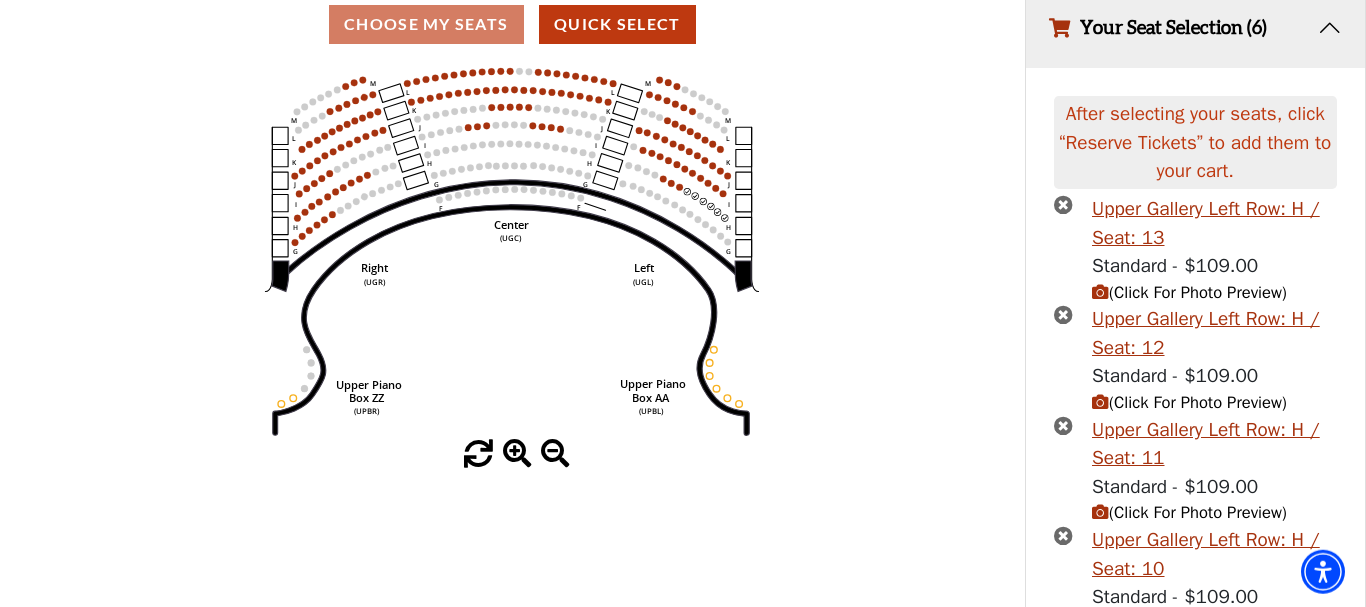scroll, scrollTop: 133, scrollLeft: 0, axis: vertical 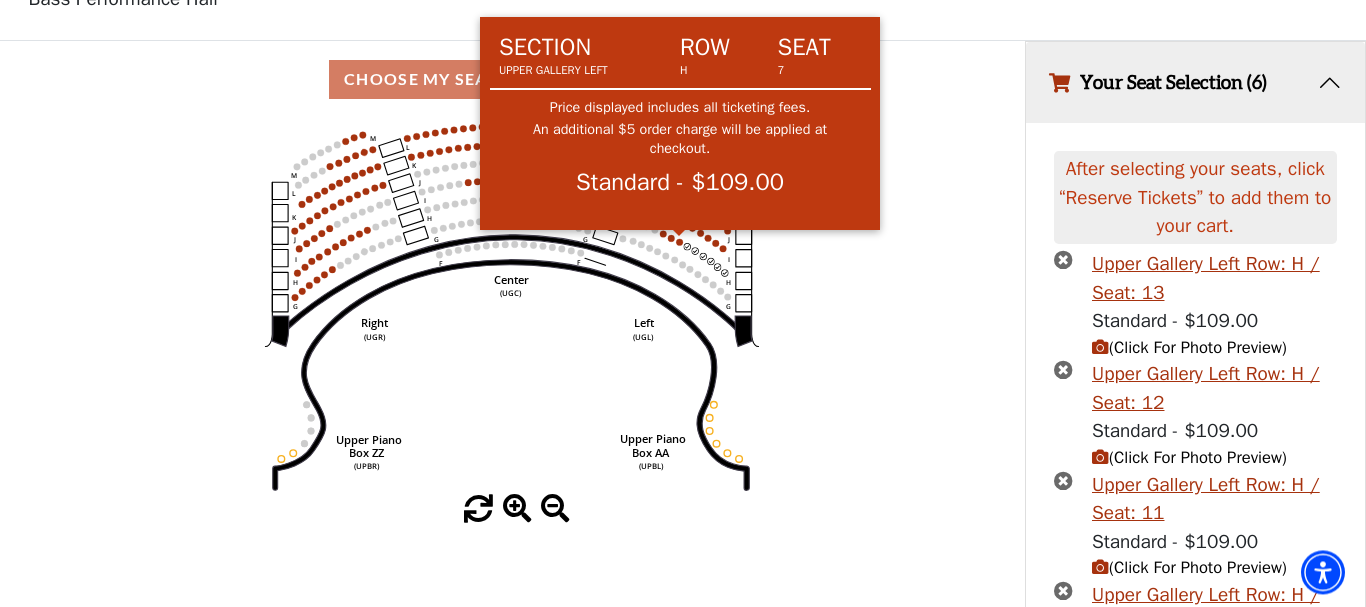 click 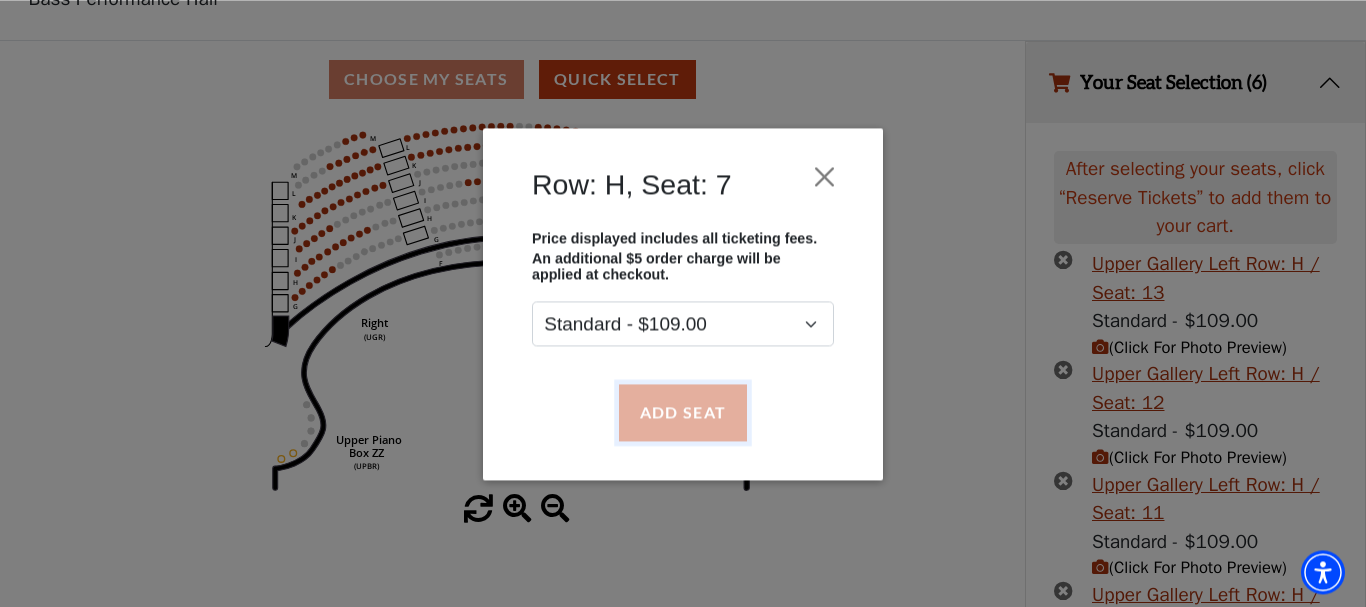 click on "Add Seat" at bounding box center (683, 412) 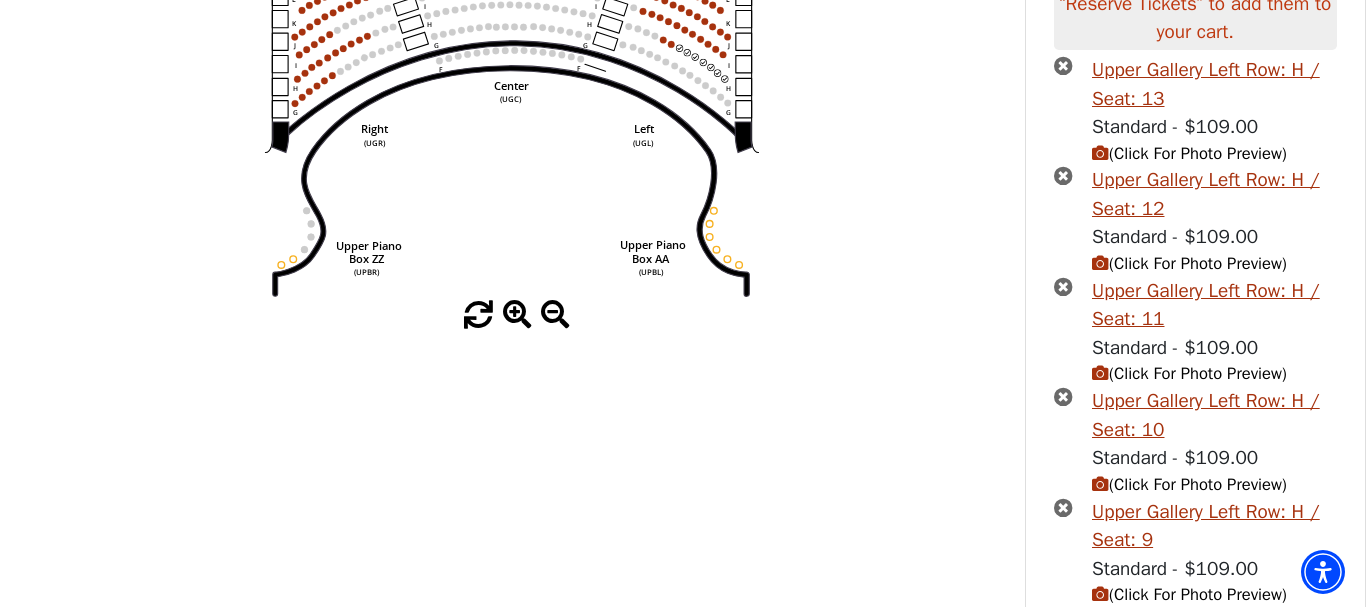 scroll, scrollTop: 165, scrollLeft: 0, axis: vertical 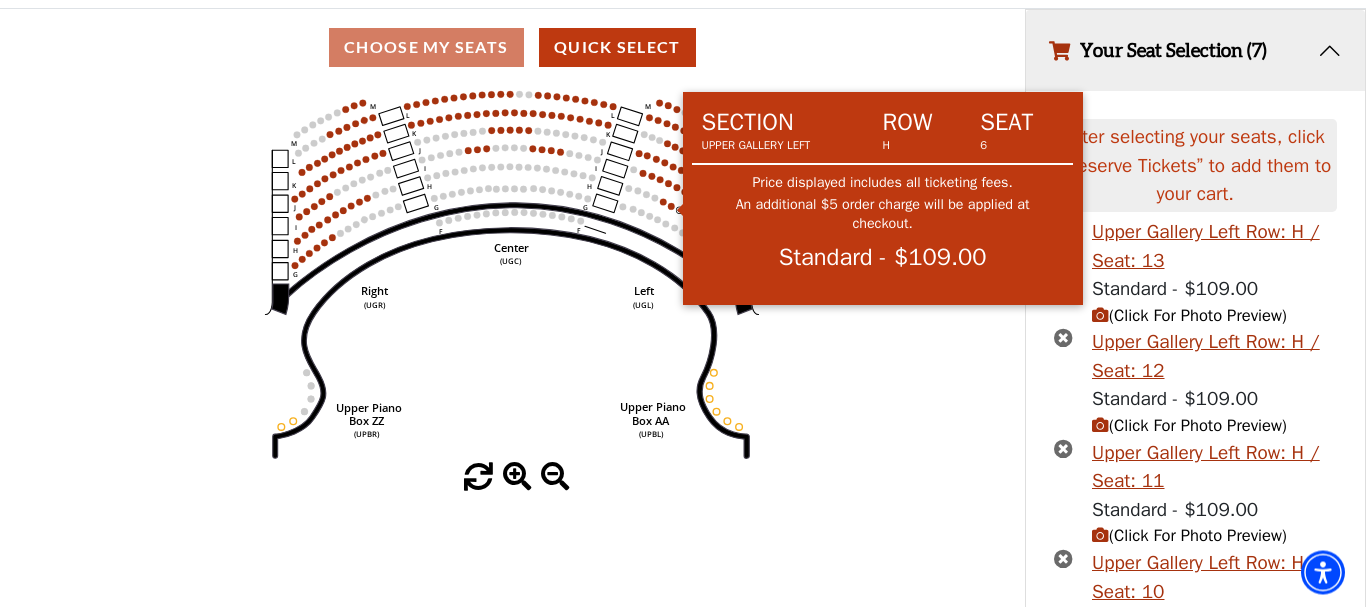 click 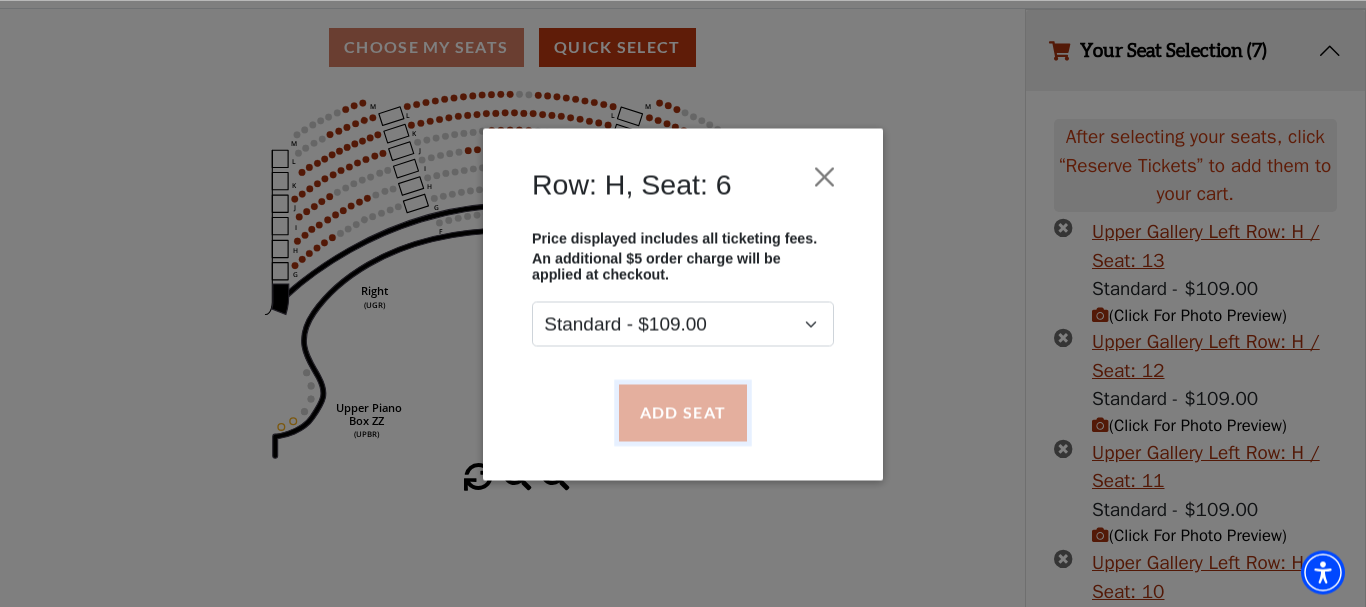 click on "Add Seat" at bounding box center (683, 412) 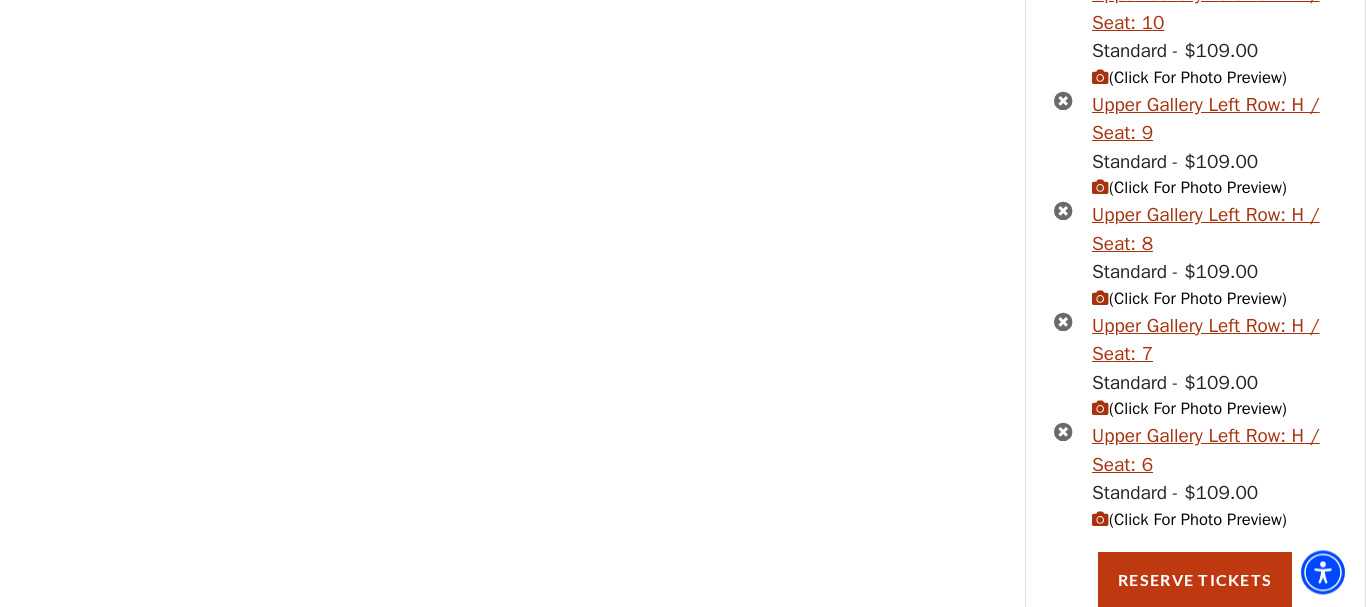 scroll, scrollTop: 735, scrollLeft: 0, axis: vertical 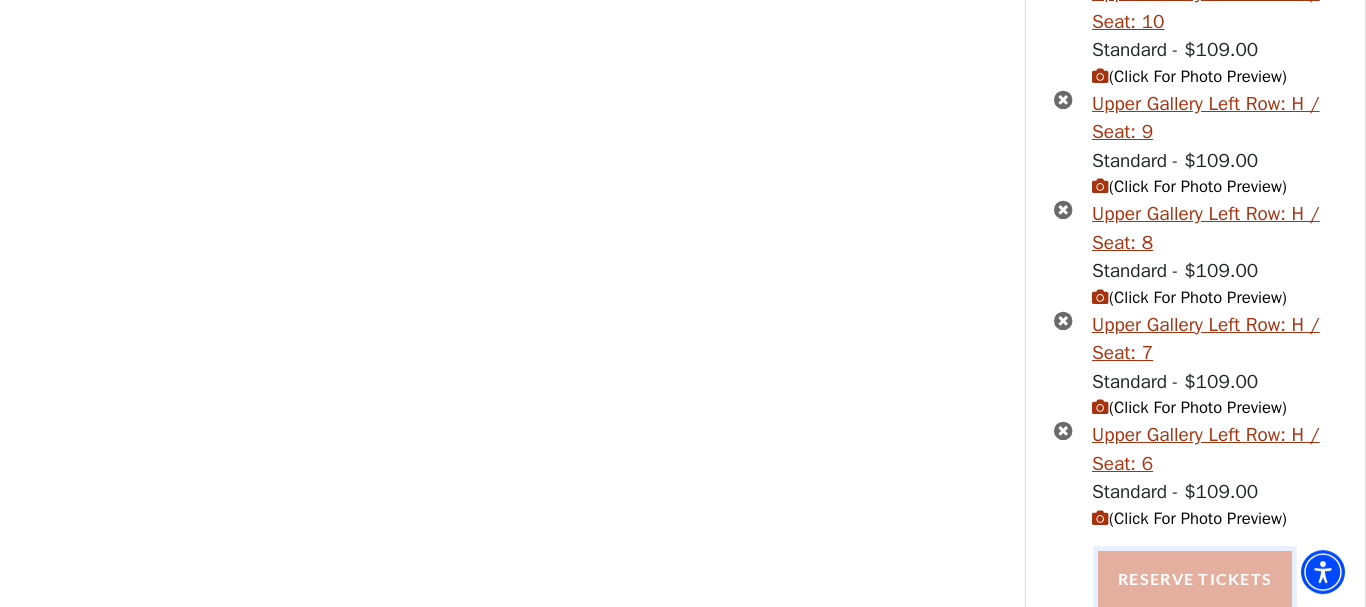 click on "Reserve Tickets" at bounding box center (1195, 579) 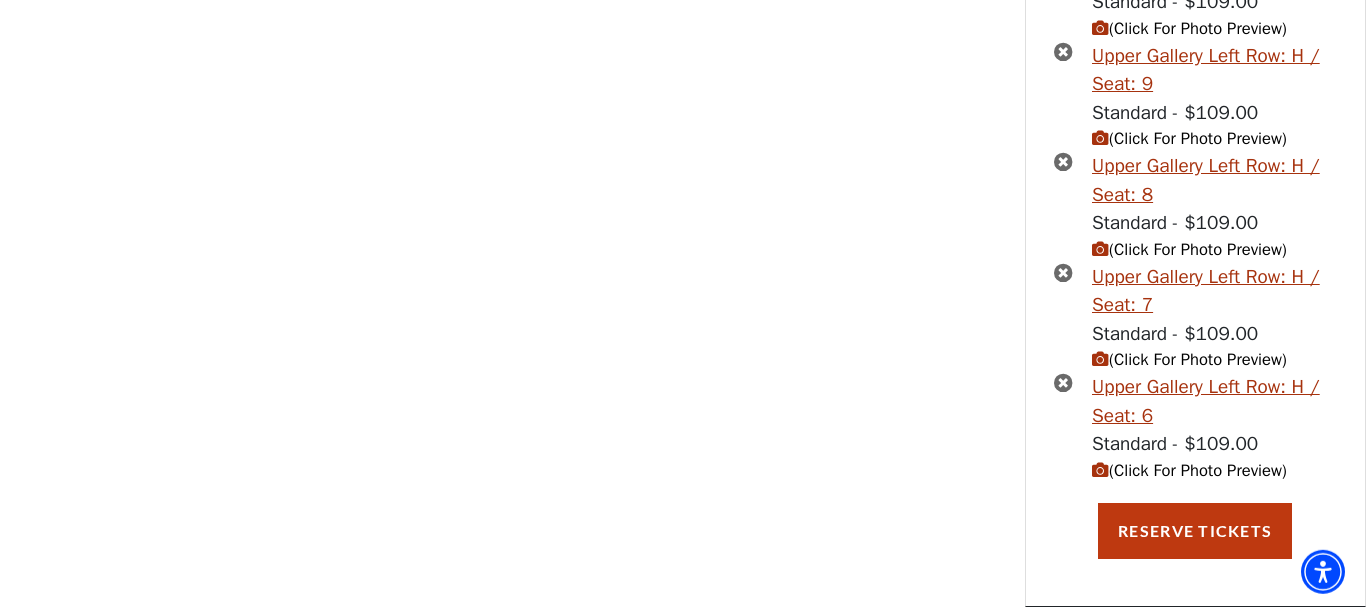 scroll, scrollTop: 783, scrollLeft: 0, axis: vertical 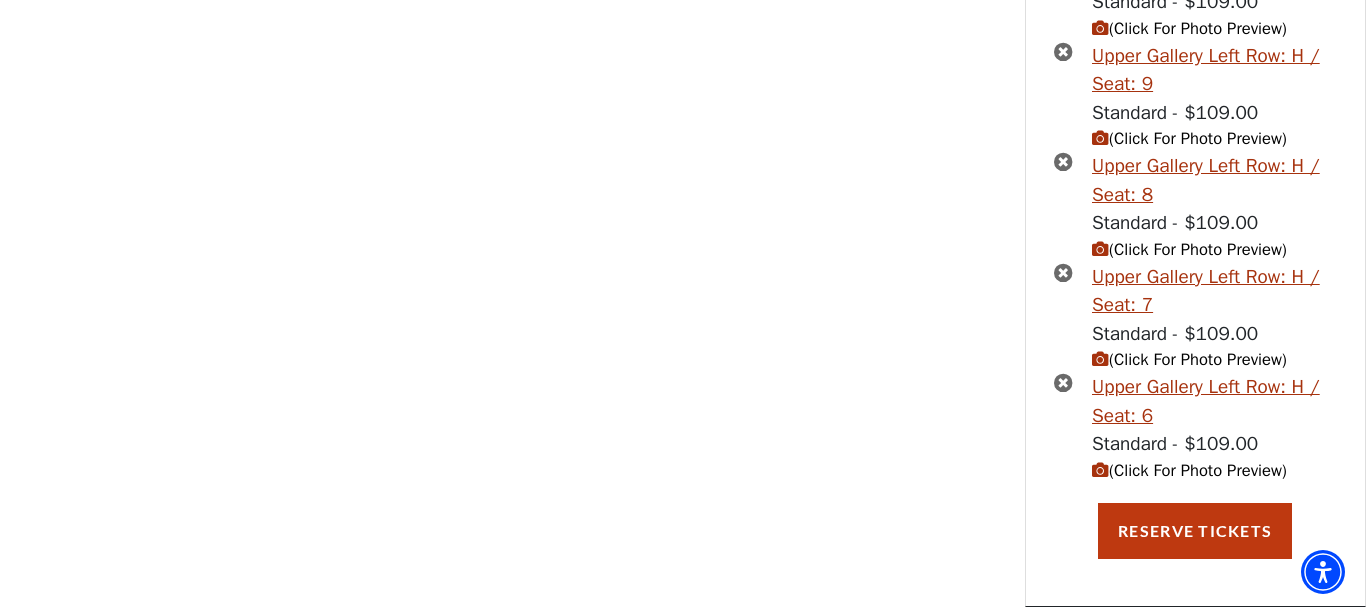 click on "Upper Gallery Left Row: H / Seat: 7
Standard - $109.00    (Click For Photo Preview)" at bounding box center [1195, 318] 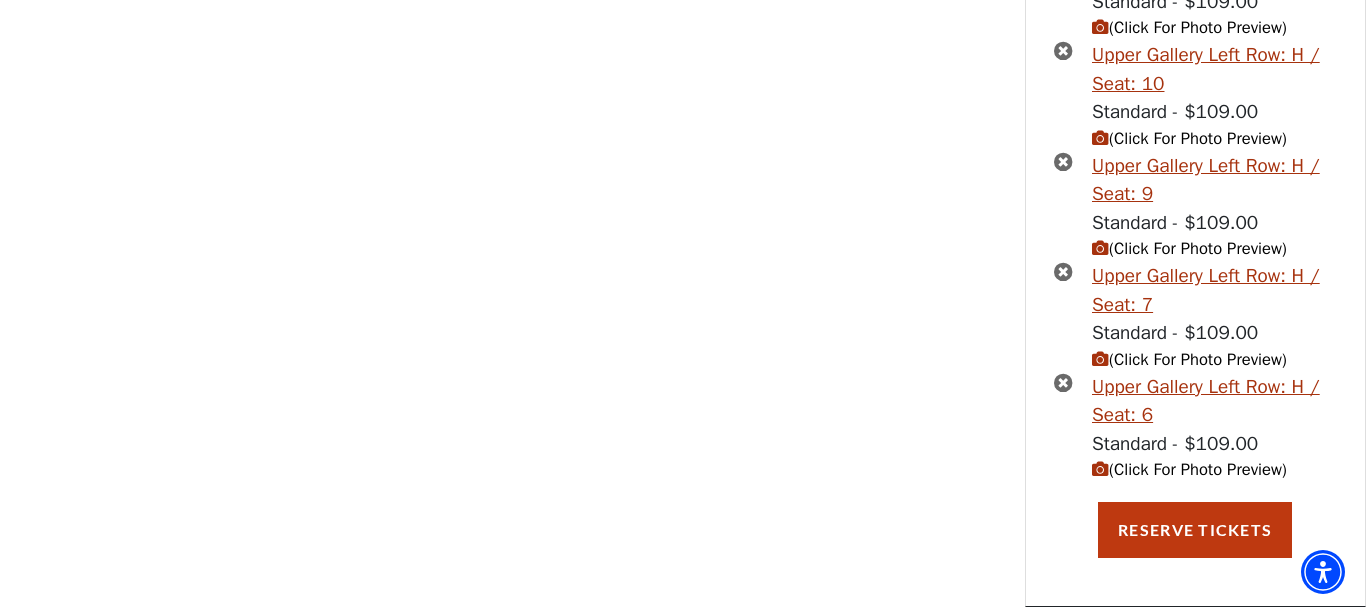 click at bounding box center [1063, 161] 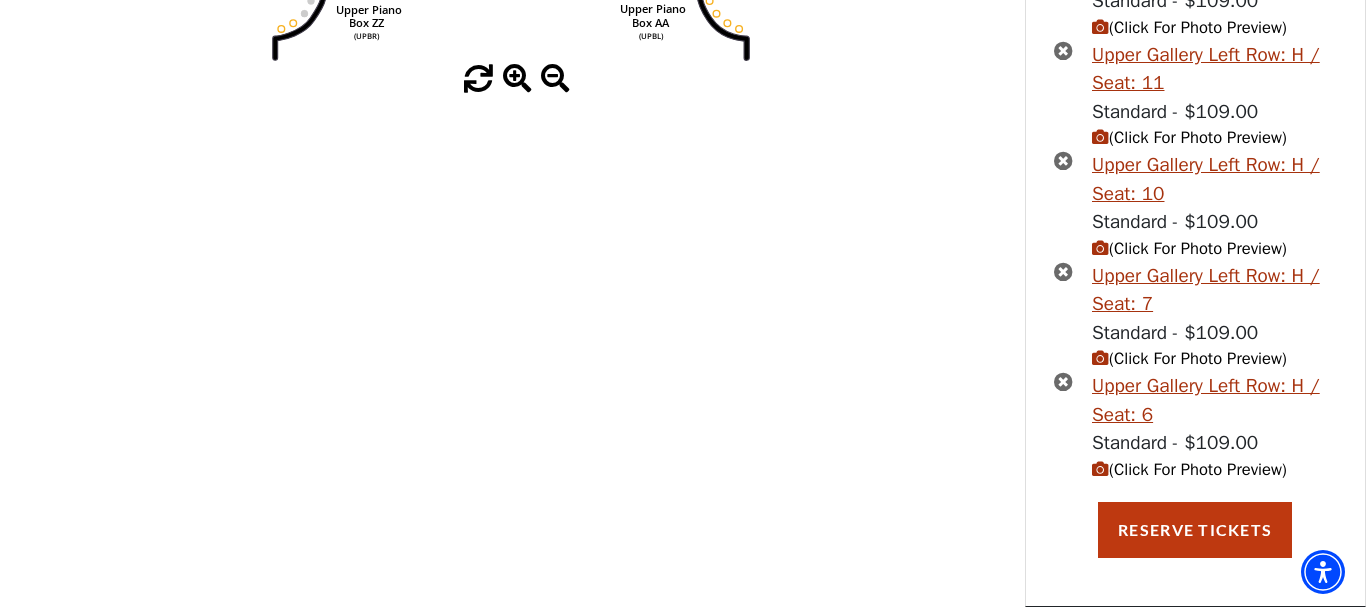 click at bounding box center (1063, 160) 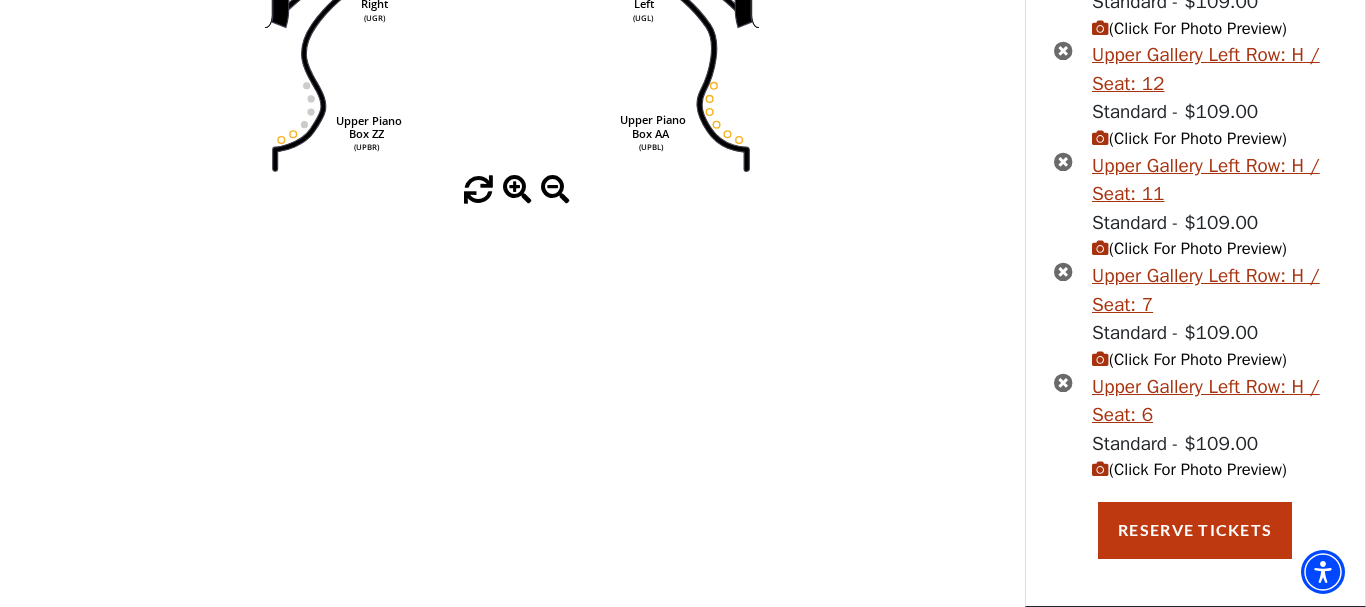 click at bounding box center [1063, 161] 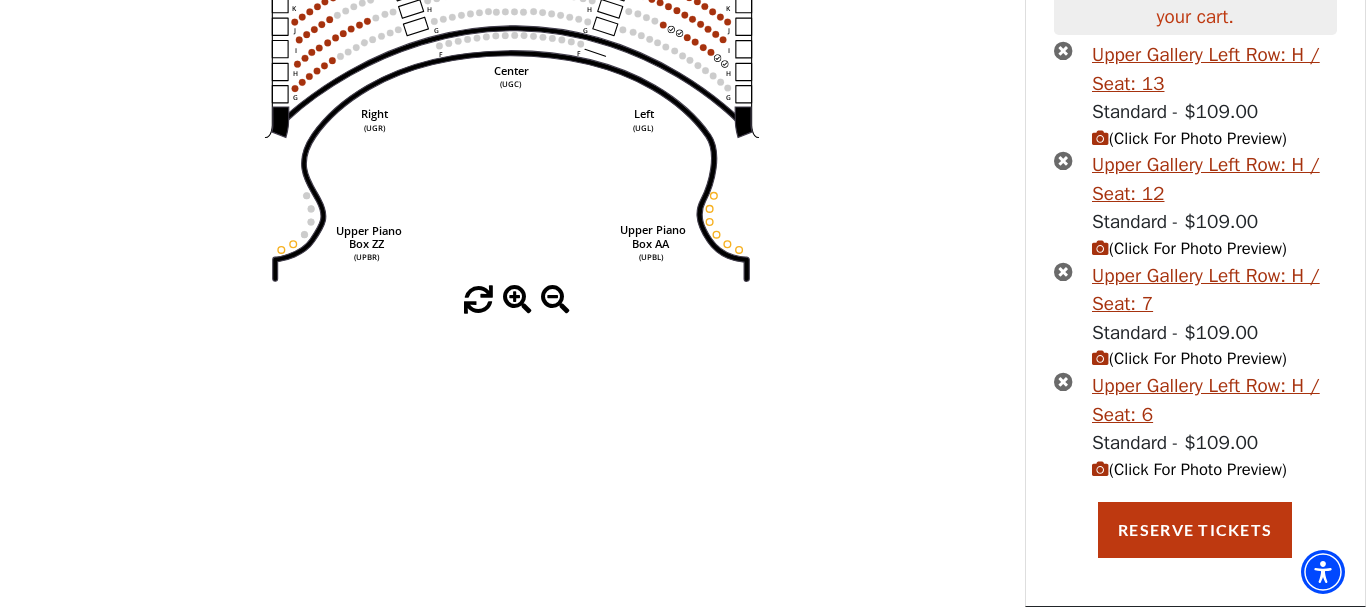 click at bounding box center (1063, 160) 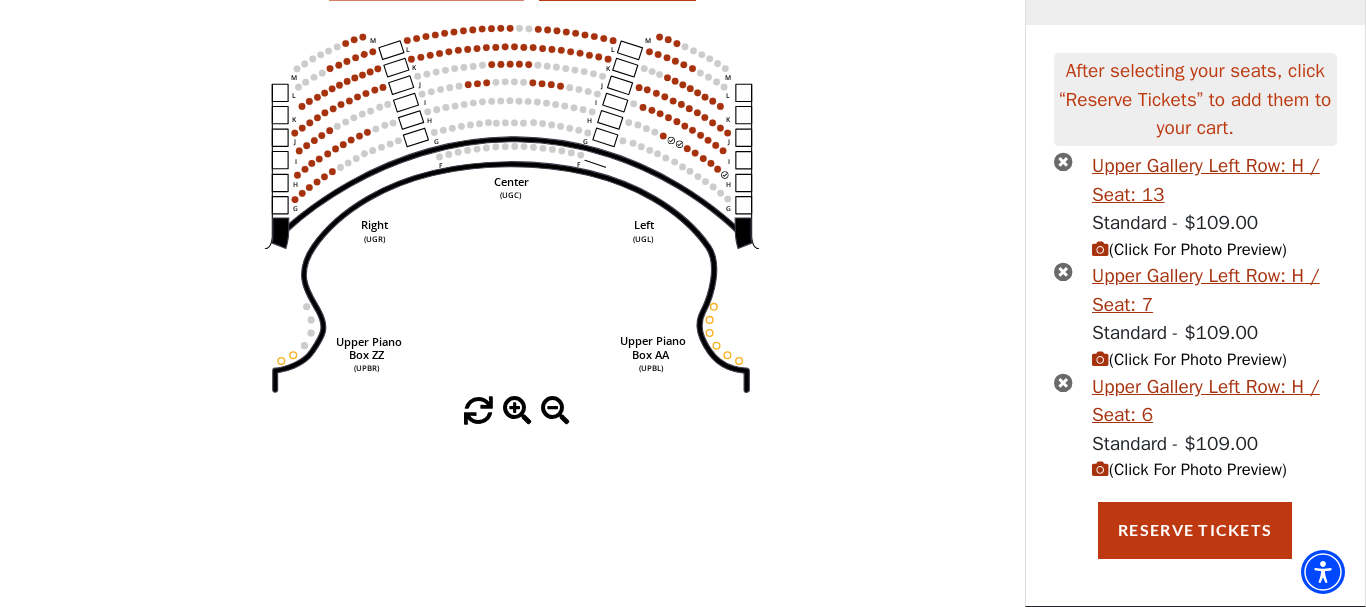 click at bounding box center (1063, 161) 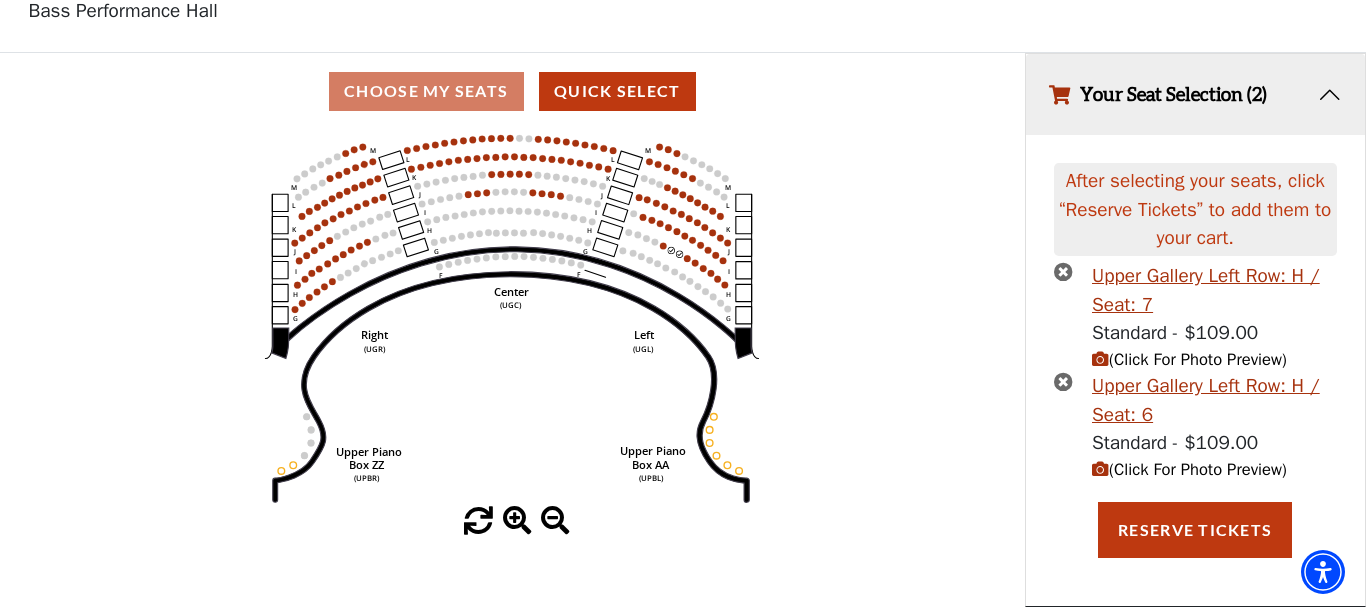 scroll, scrollTop: 121, scrollLeft: 0, axis: vertical 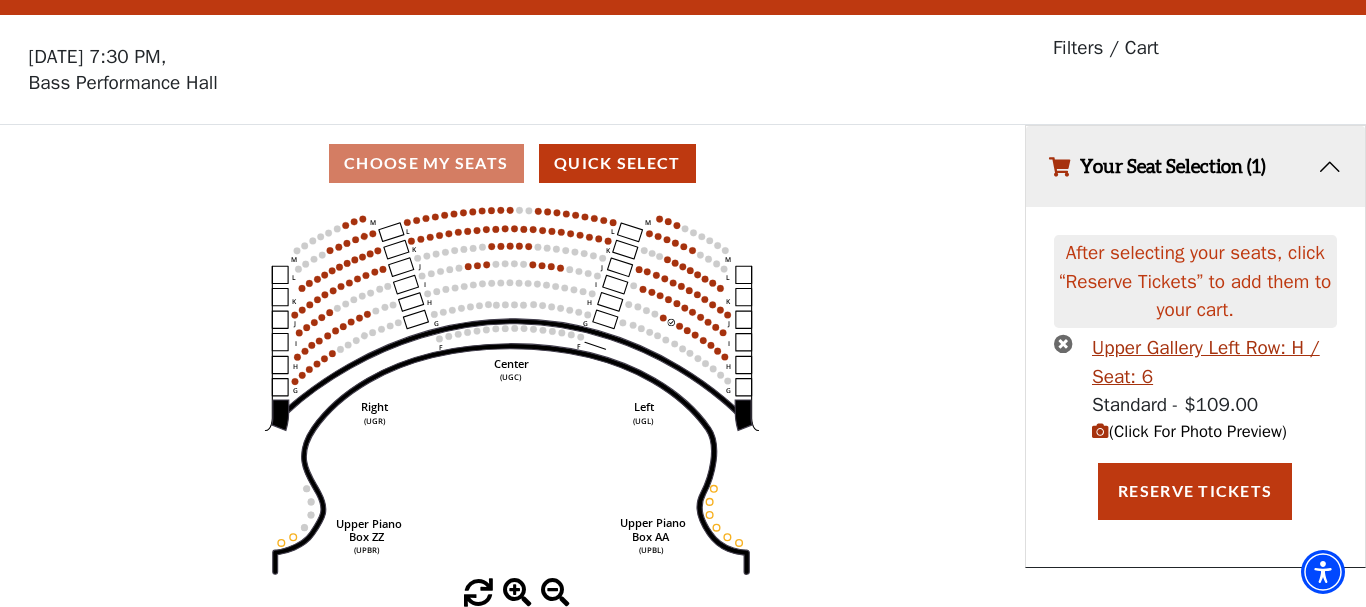 click at bounding box center (1063, 343) 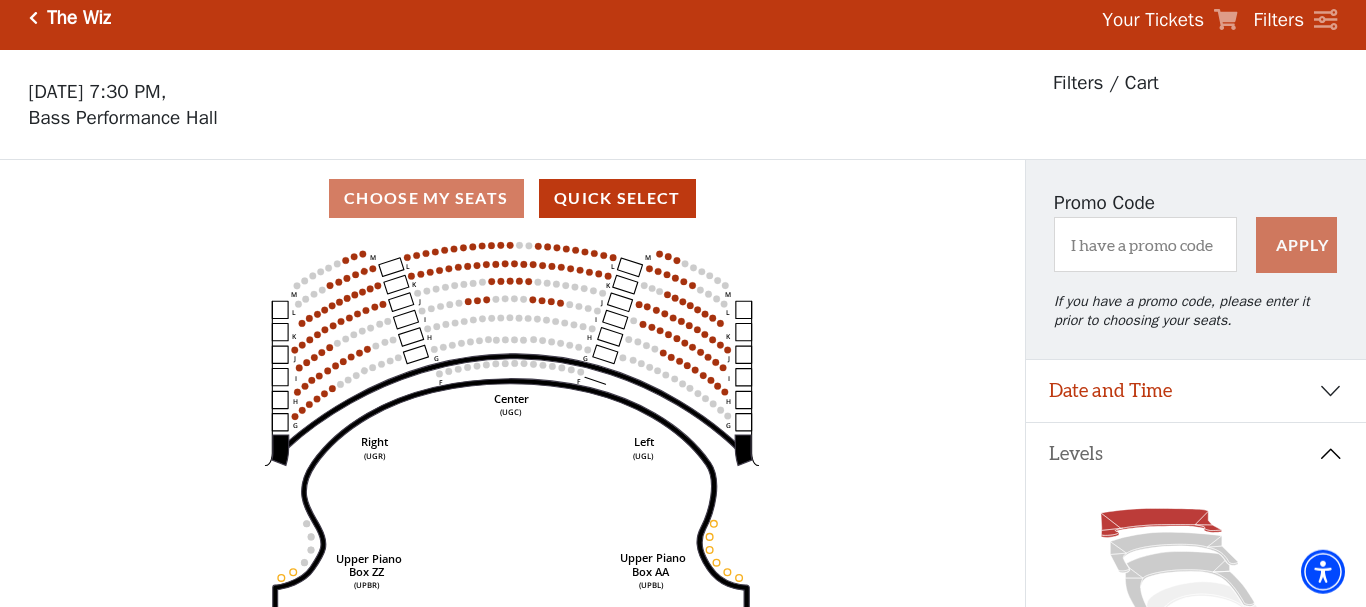 scroll, scrollTop: 0, scrollLeft: 0, axis: both 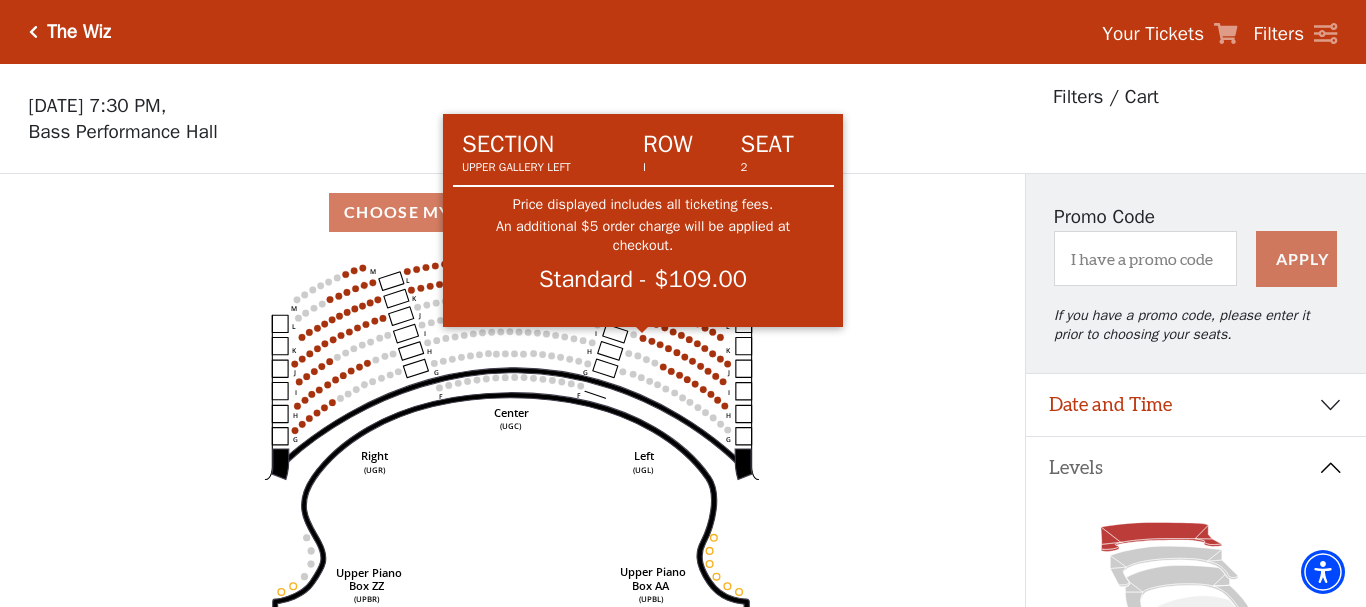 click 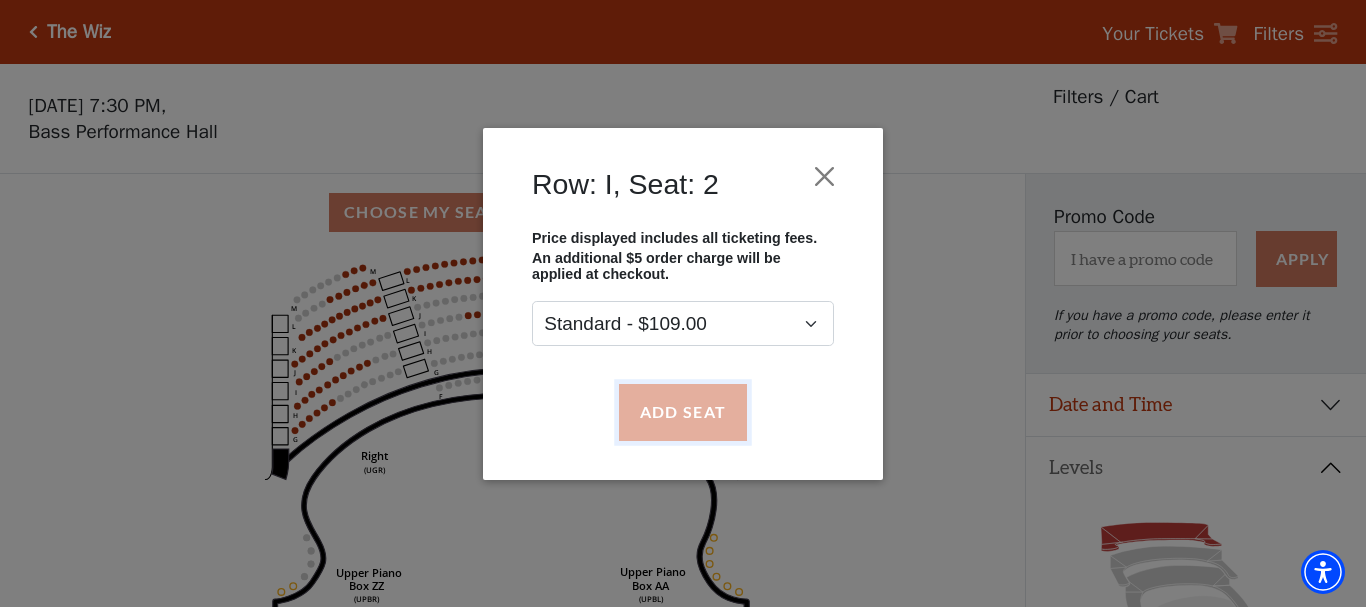 click on "Add Seat" at bounding box center (683, 412) 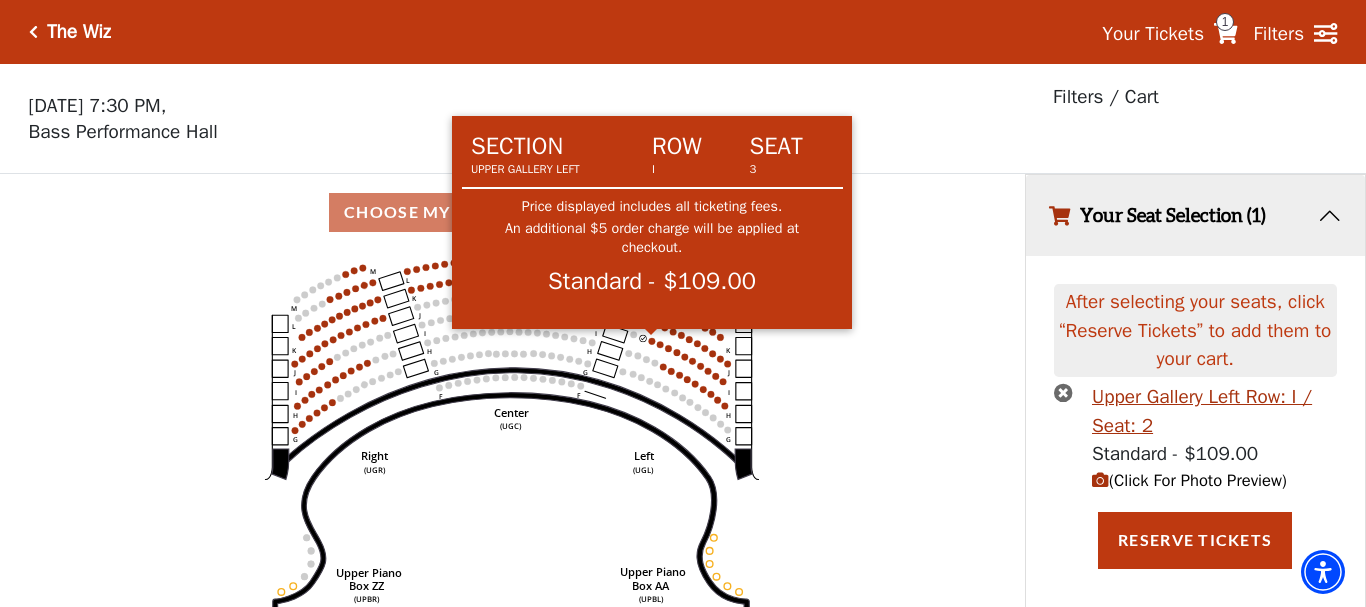 click 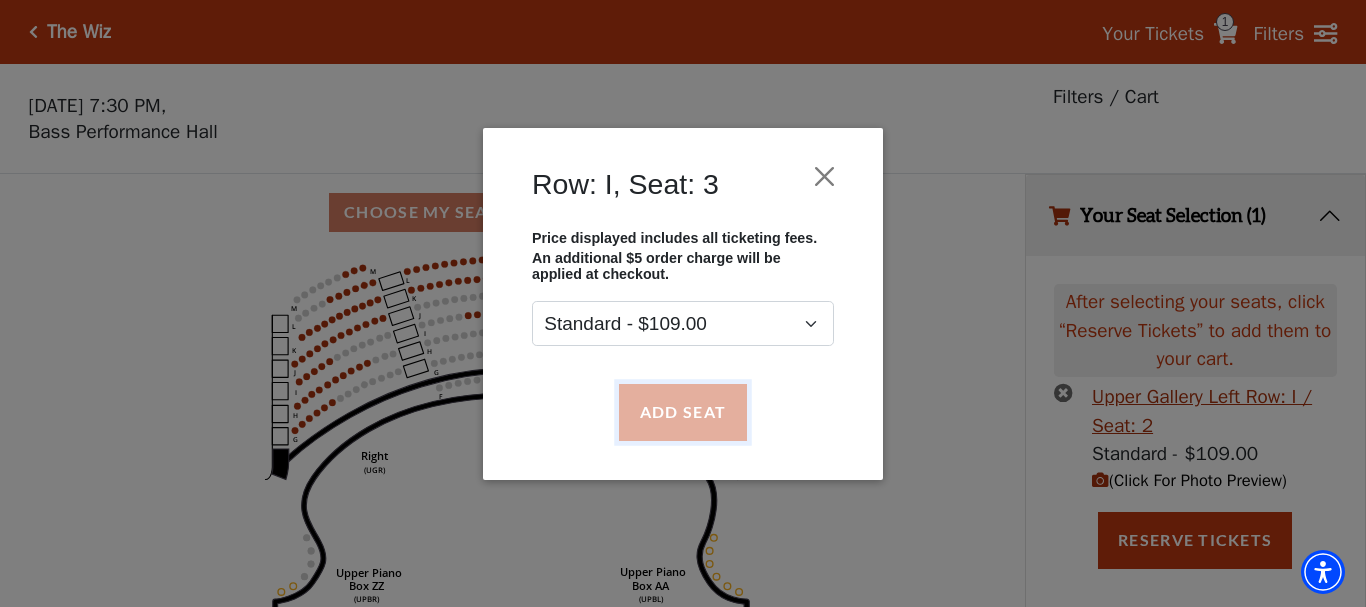 click on "Add Seat" at bounding box center (683, 412) 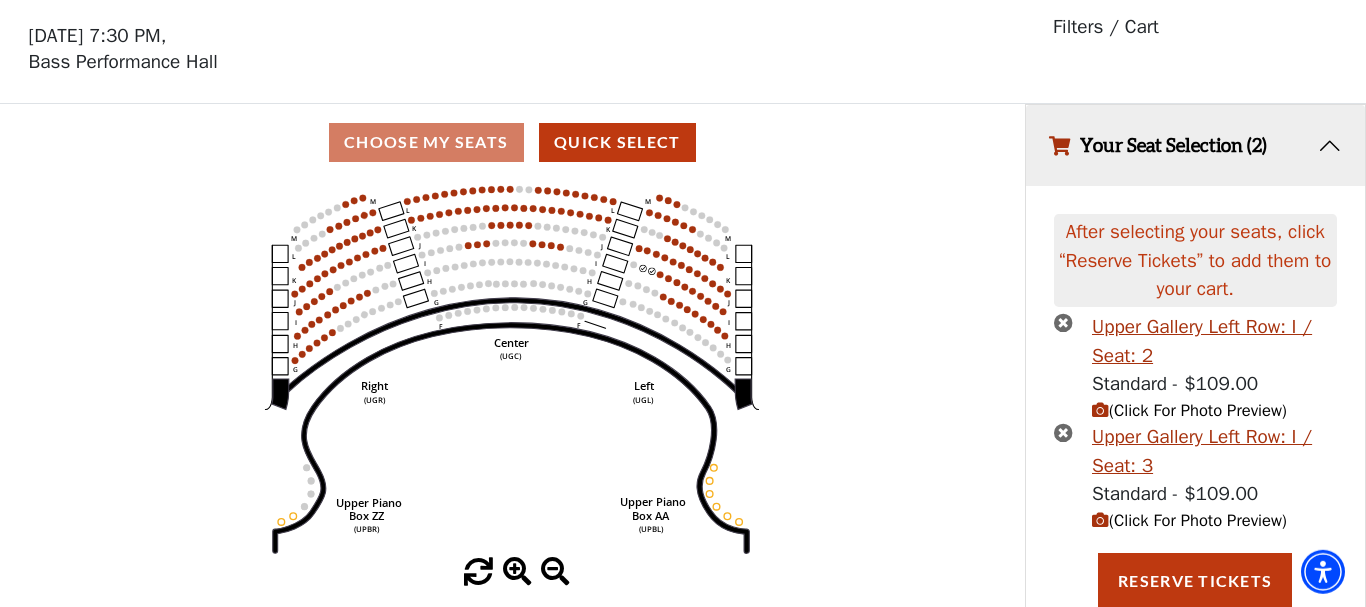 scroll, scrollTop: 72, scrollLeft: 0, axis: vertical 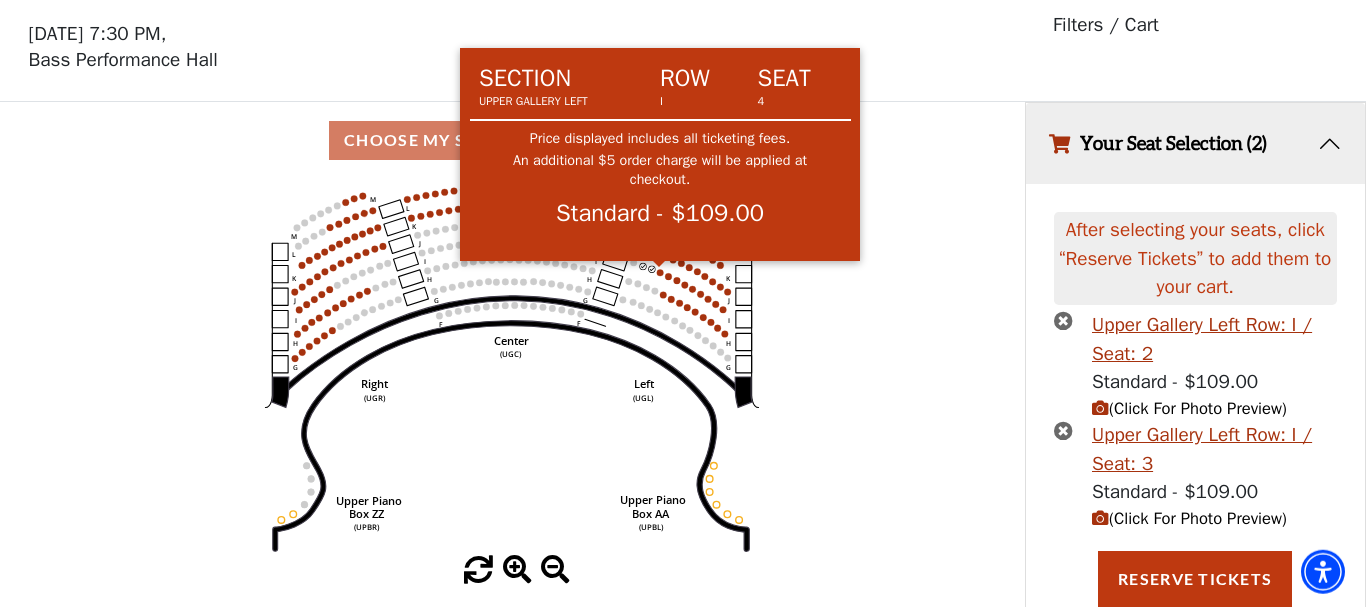 click 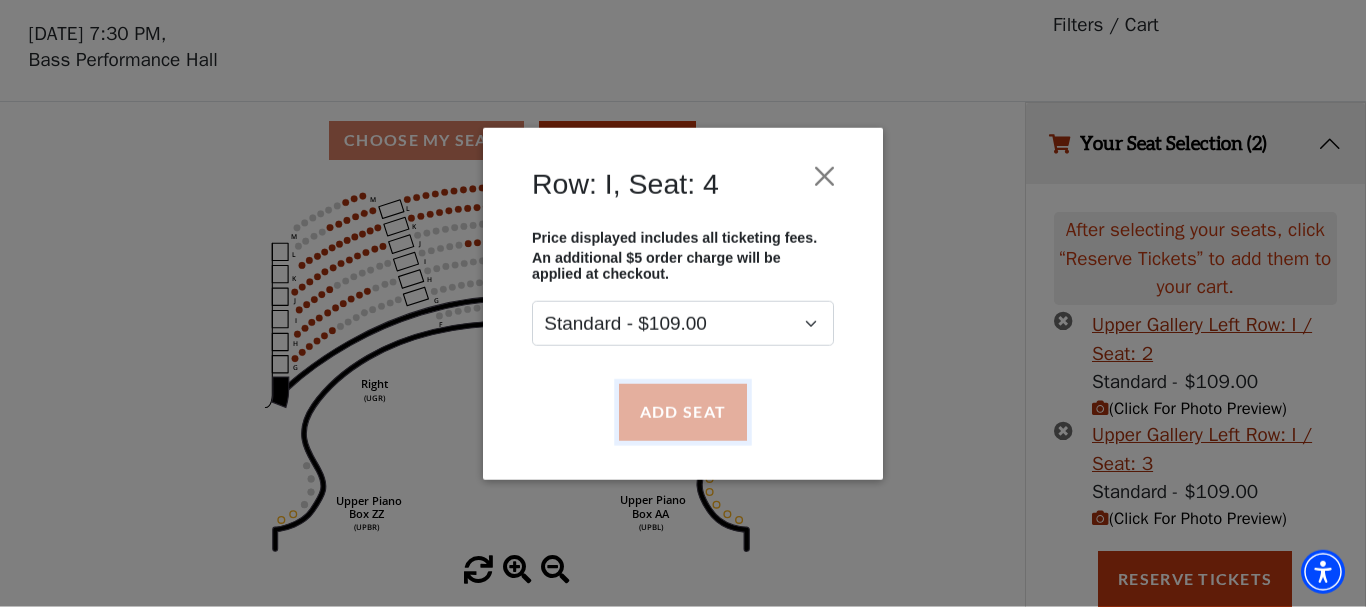 click on "Add Seat" at bounding box center (683, 412) 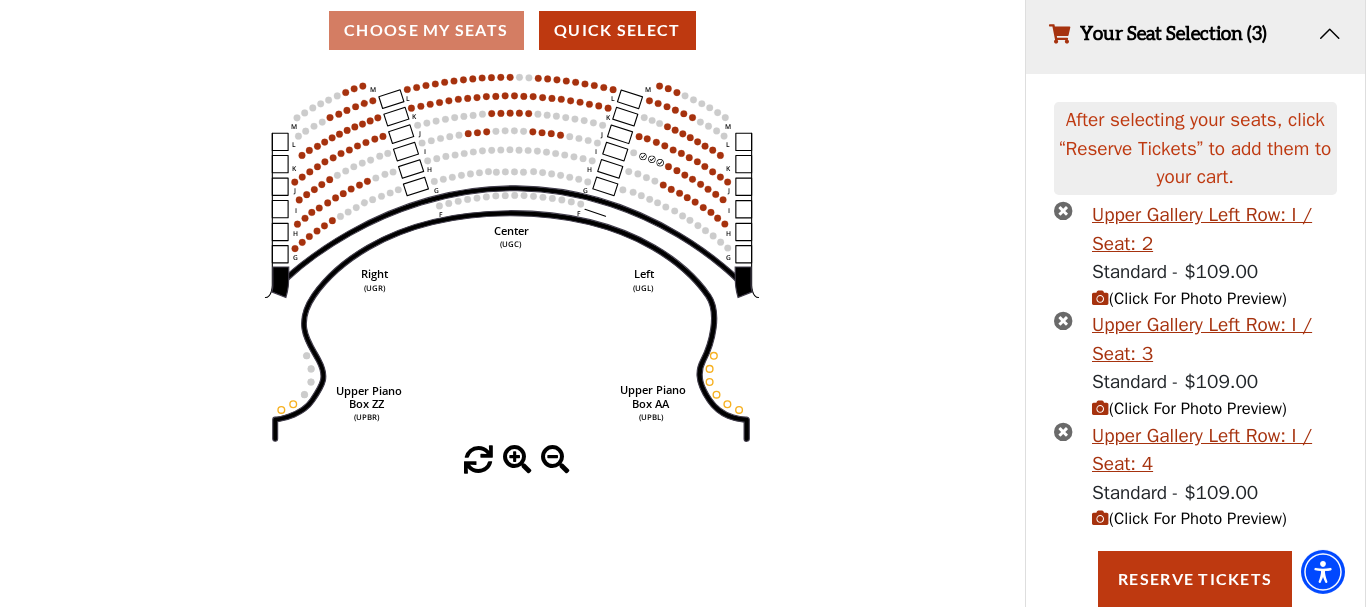 scroll, scrollTop: 183, scrollLeft: 0, axis: vertical 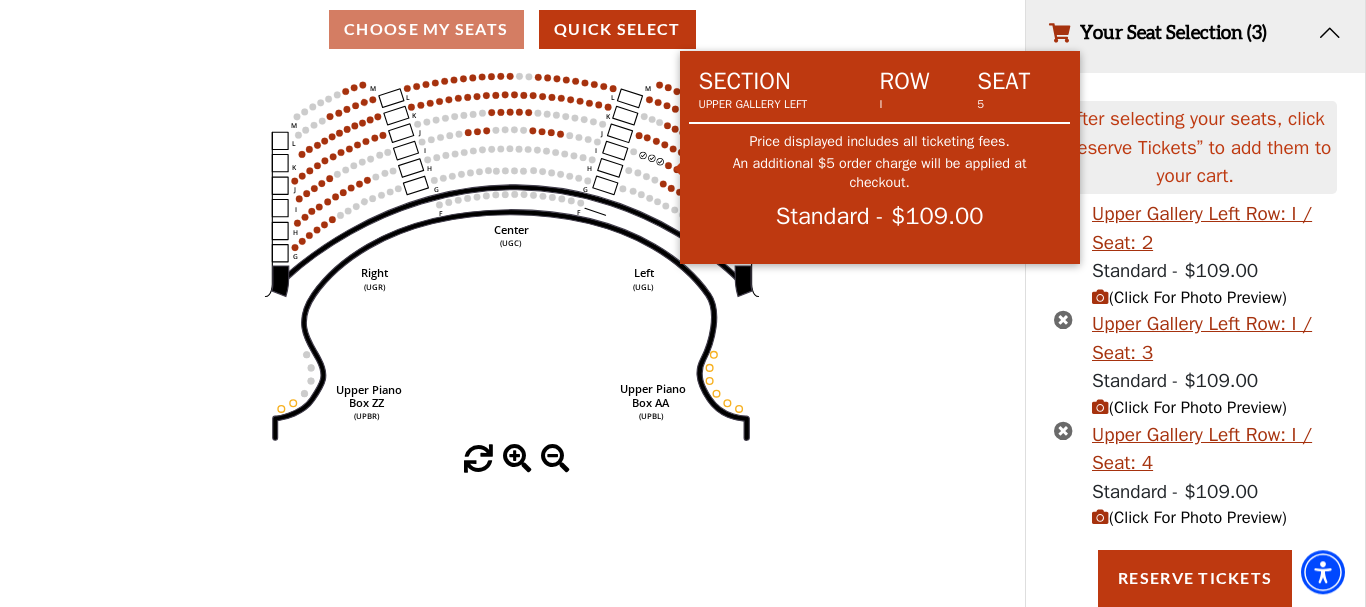 click 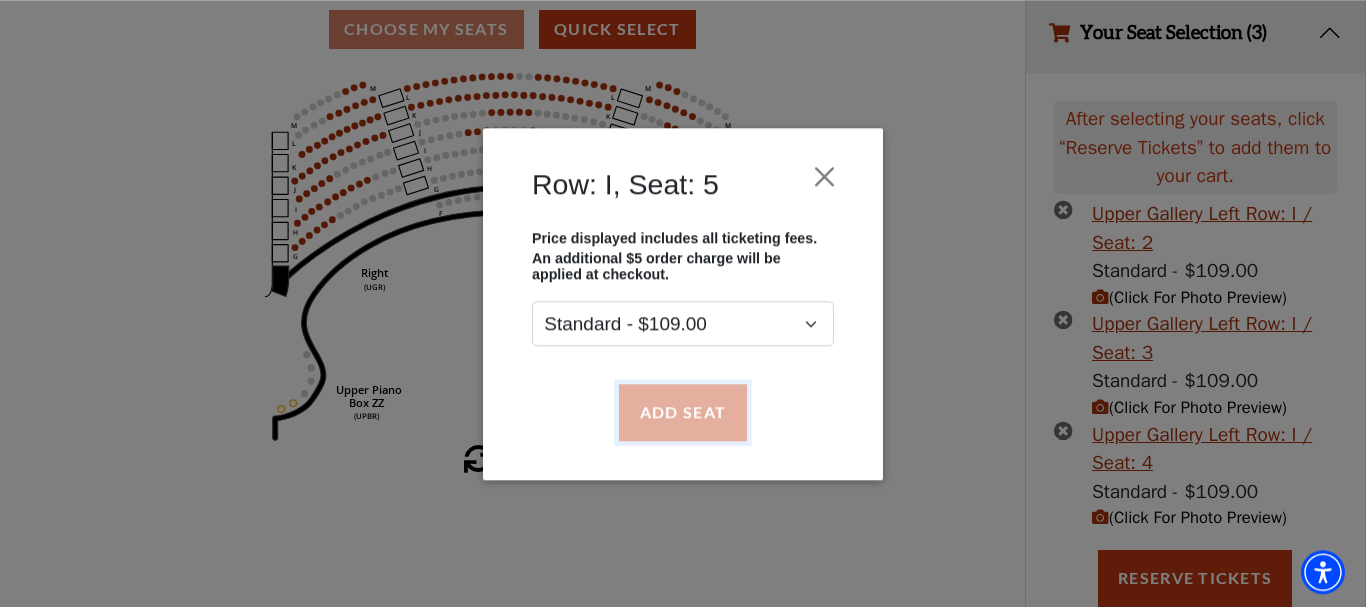 click on "Add Seat" at bounding box center (683, 412) 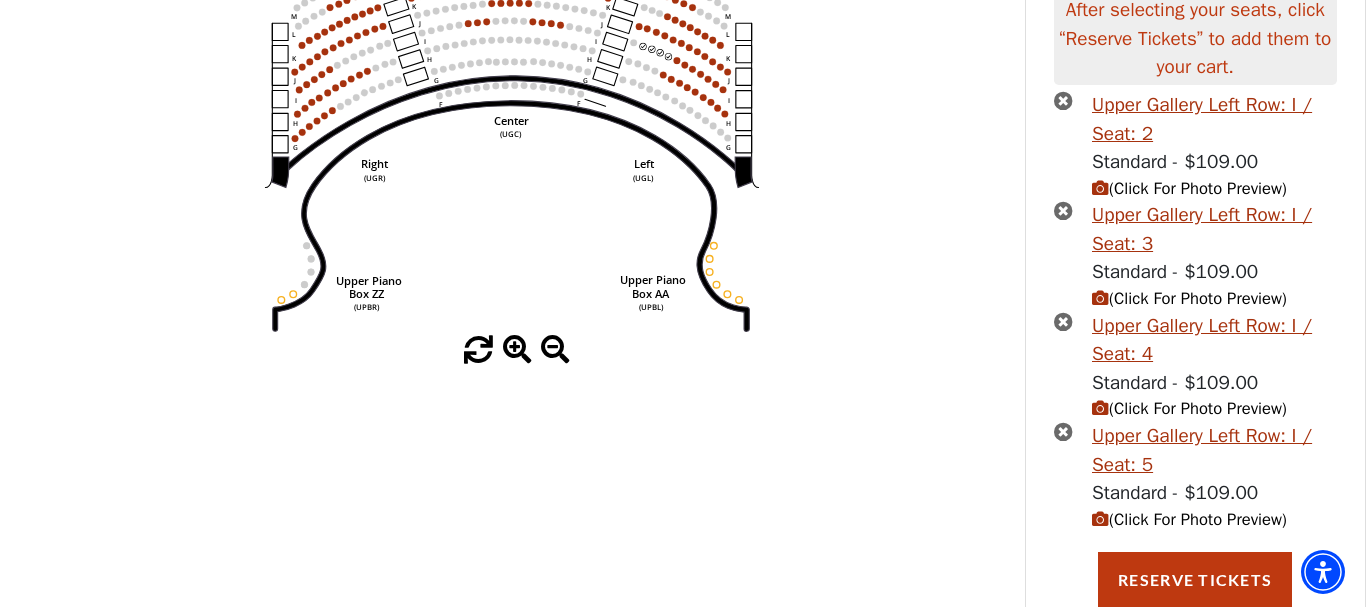 scroll, scrollTop: 293, scrollLeft: 0, axis: vertical 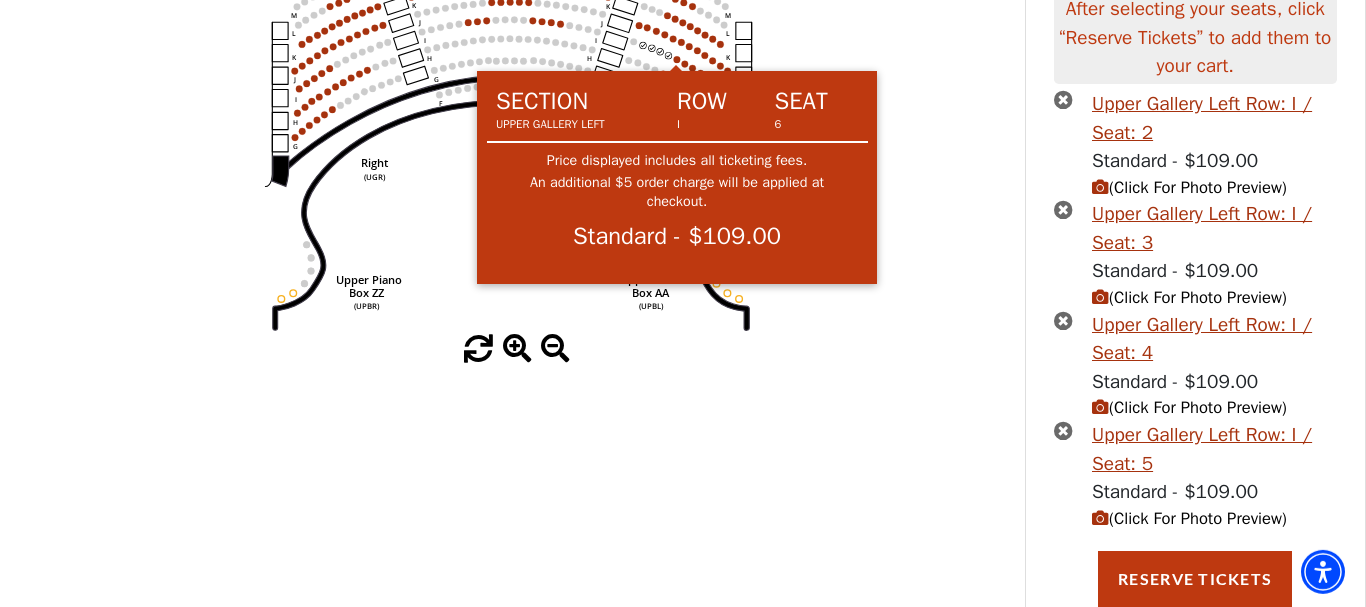 click 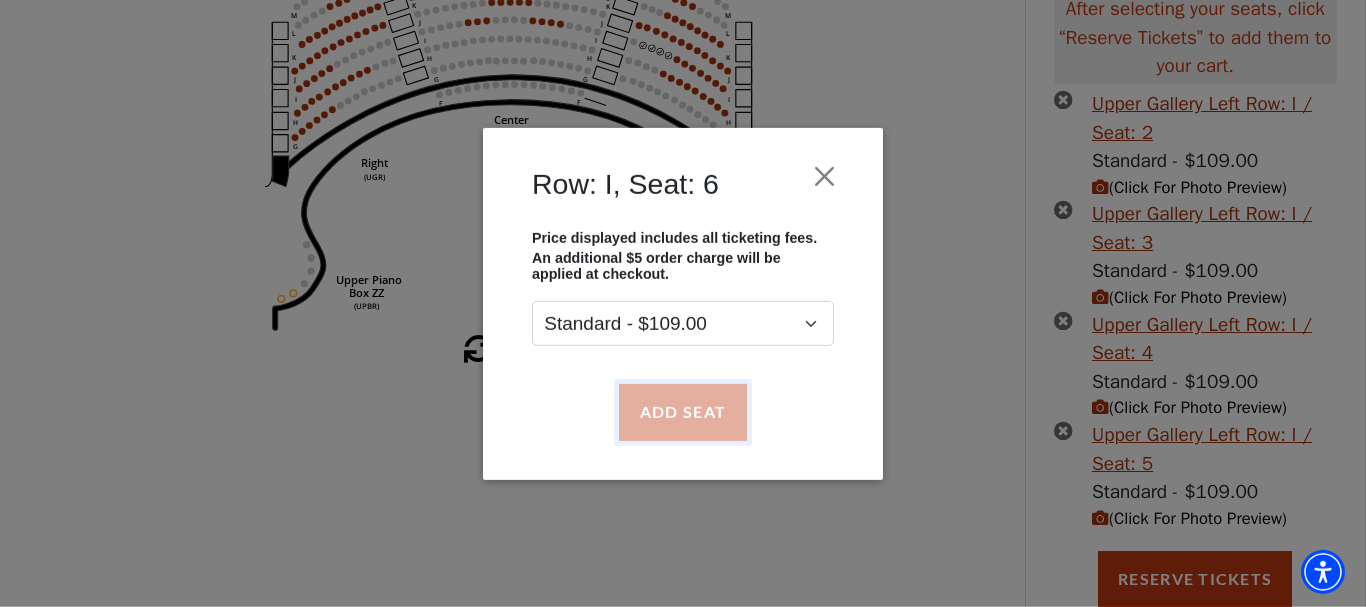 click on "Add Seat" at bounding box center (683, 412) 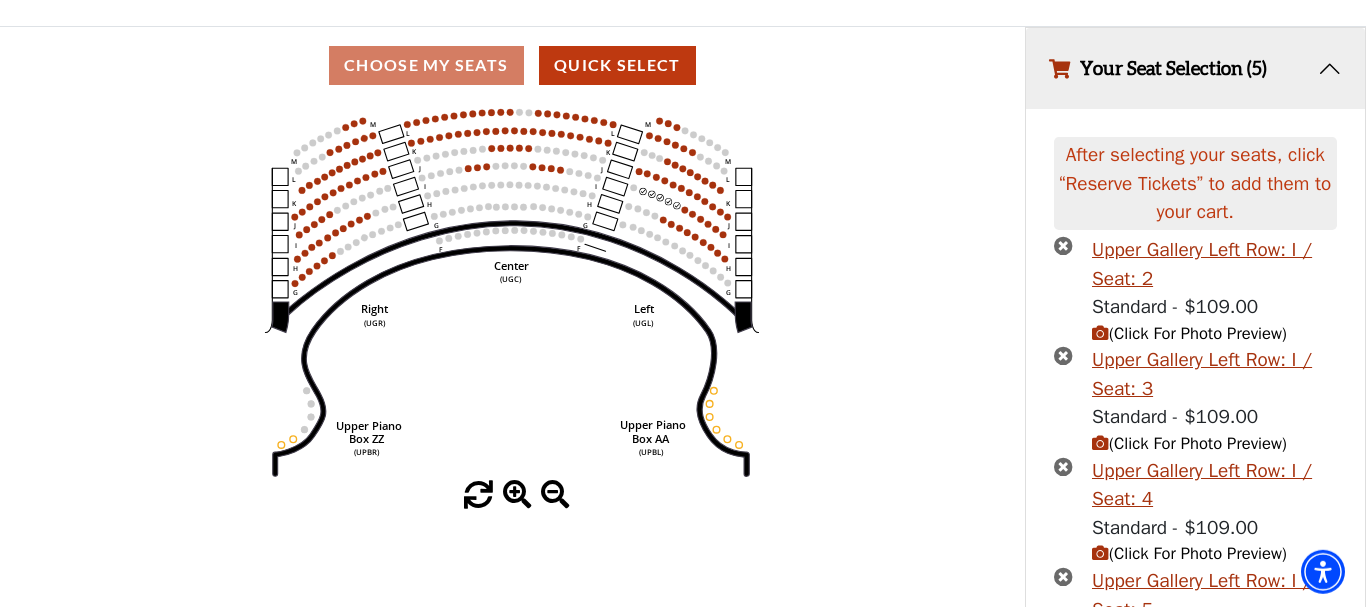 scroll, scrollTop: 87, scrollLeft: 0, axis: vertical 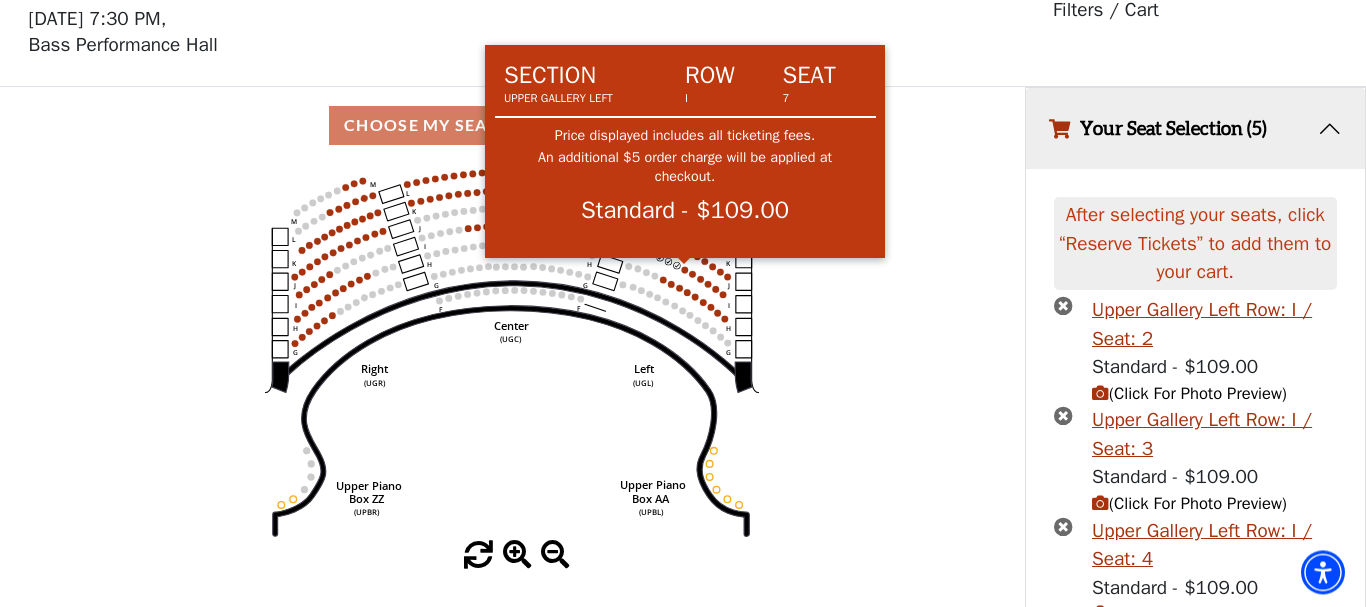 click 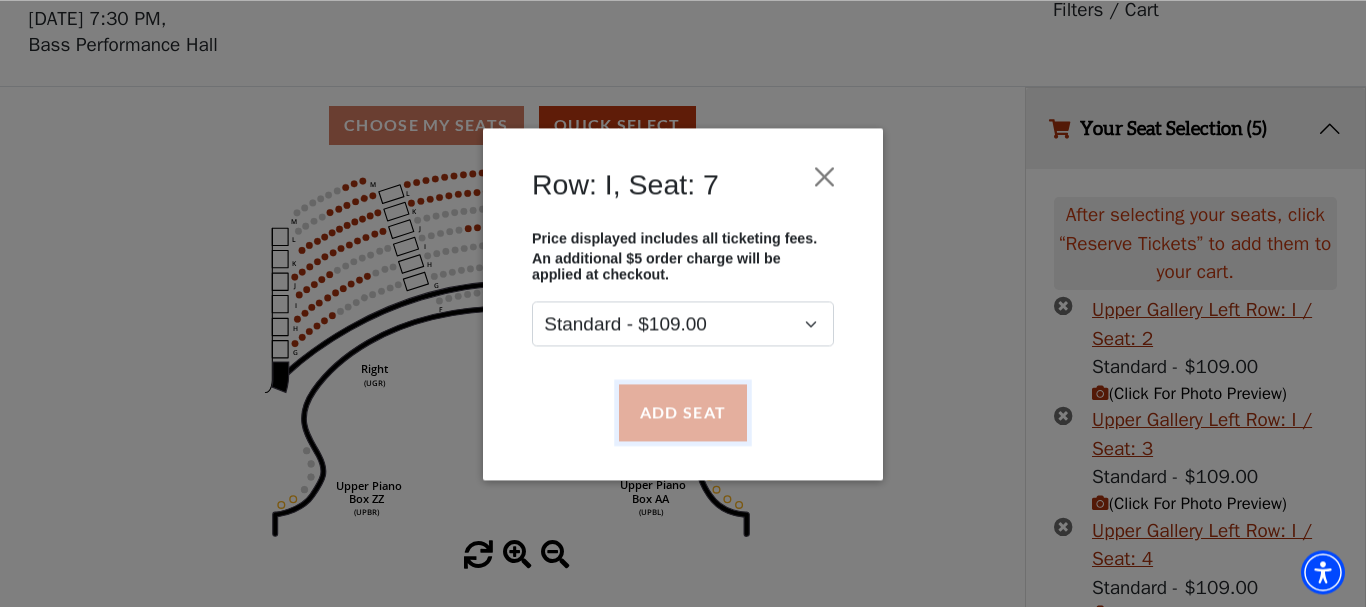 click on "Add Seat" at bounding box center [683, 412] 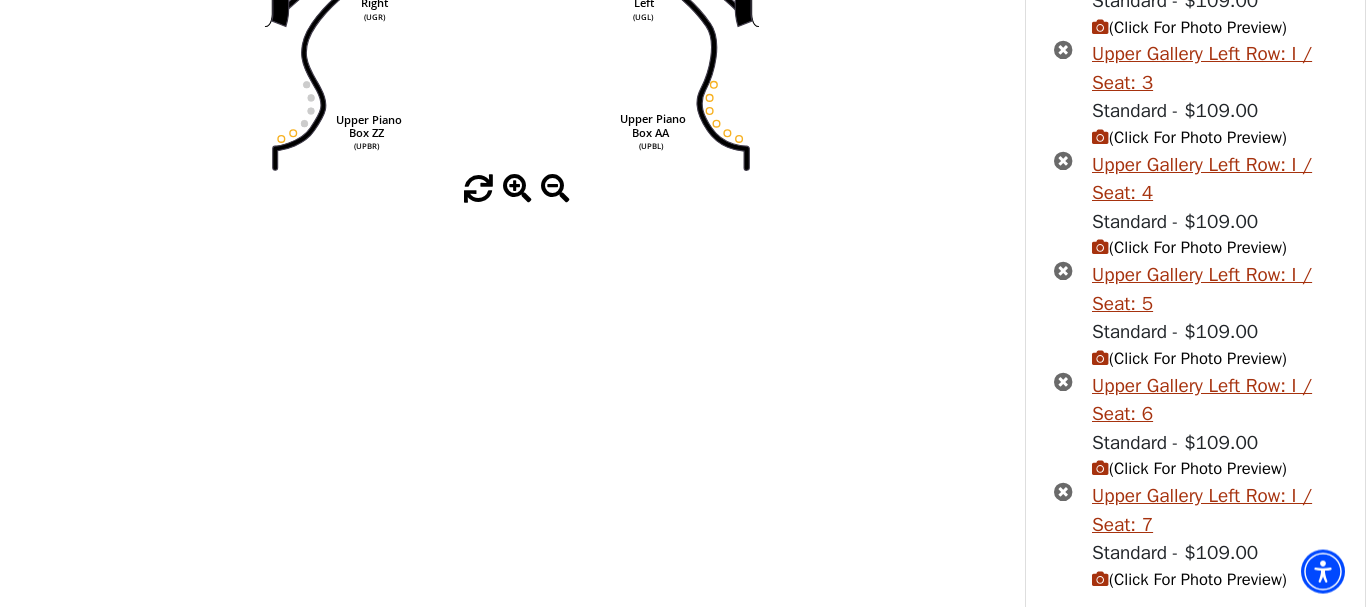 scroll, scrollTop: 71, scrollLeft: 0, axis: vertical 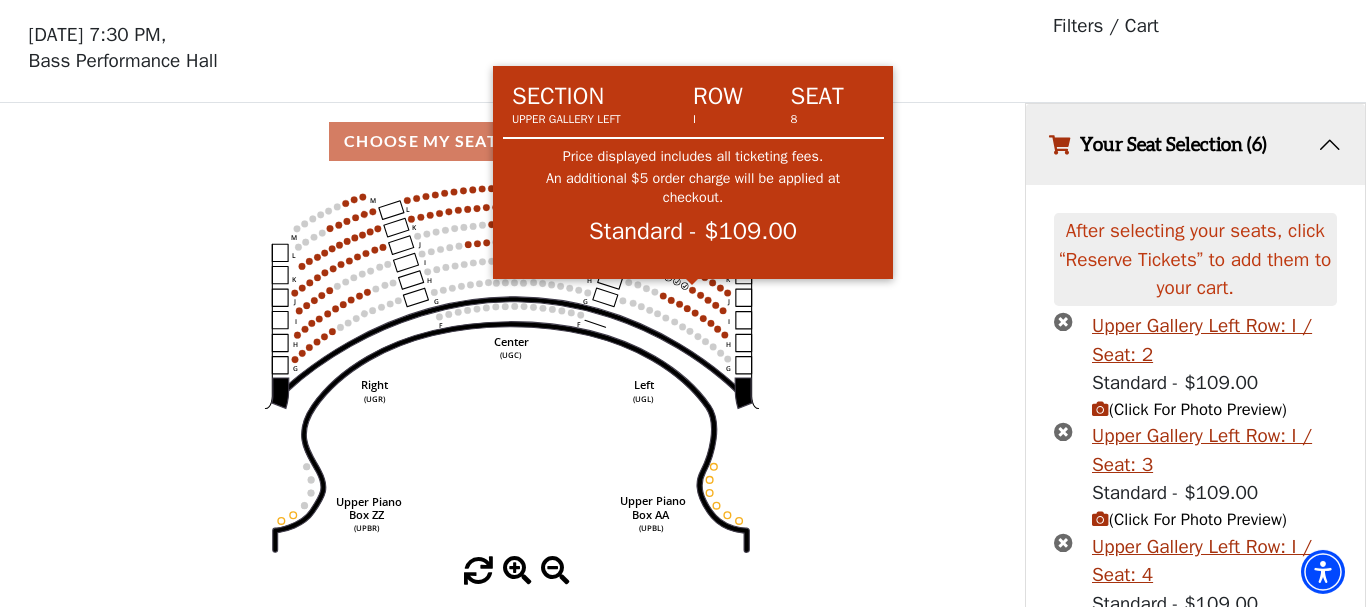 click 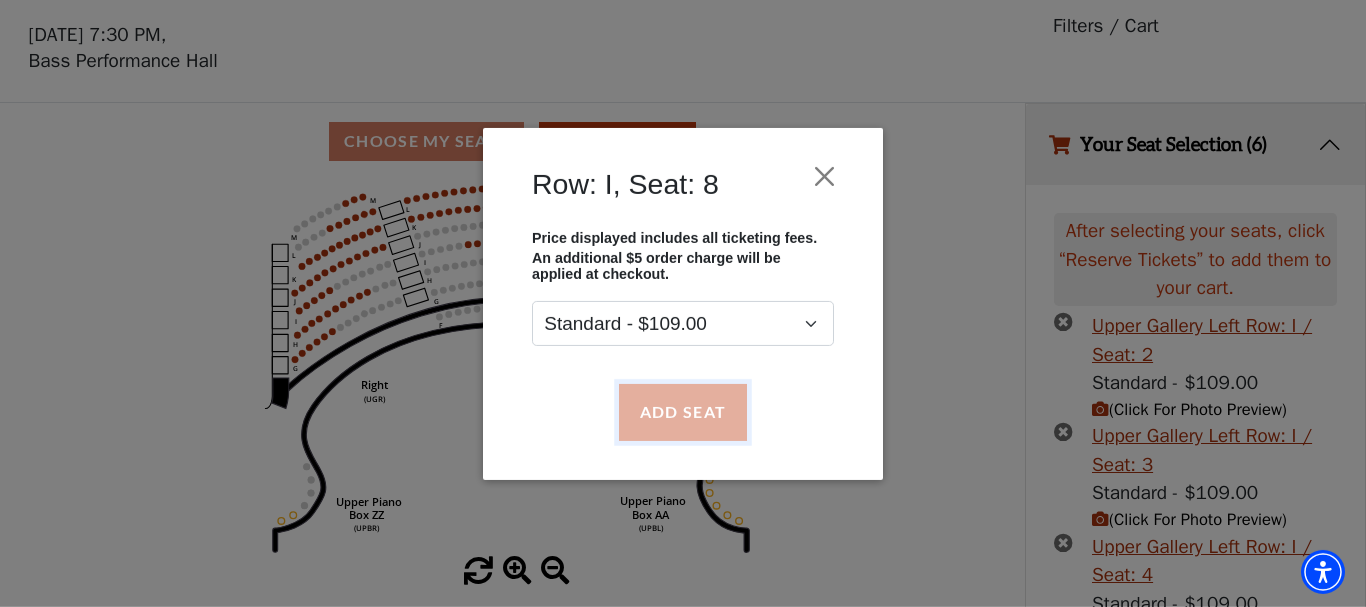 click on "Add Seat" at bounding box center [683, 412] 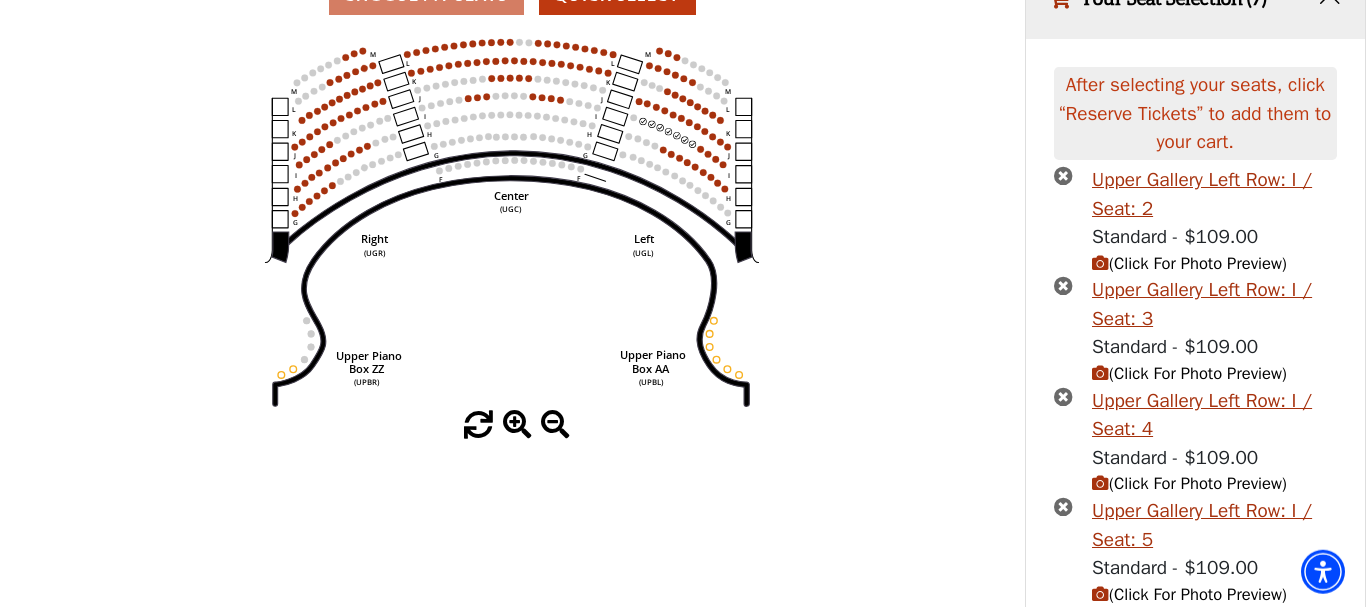 scroll, scrollTop: 211, scrollLeft: 0, axis: vertical 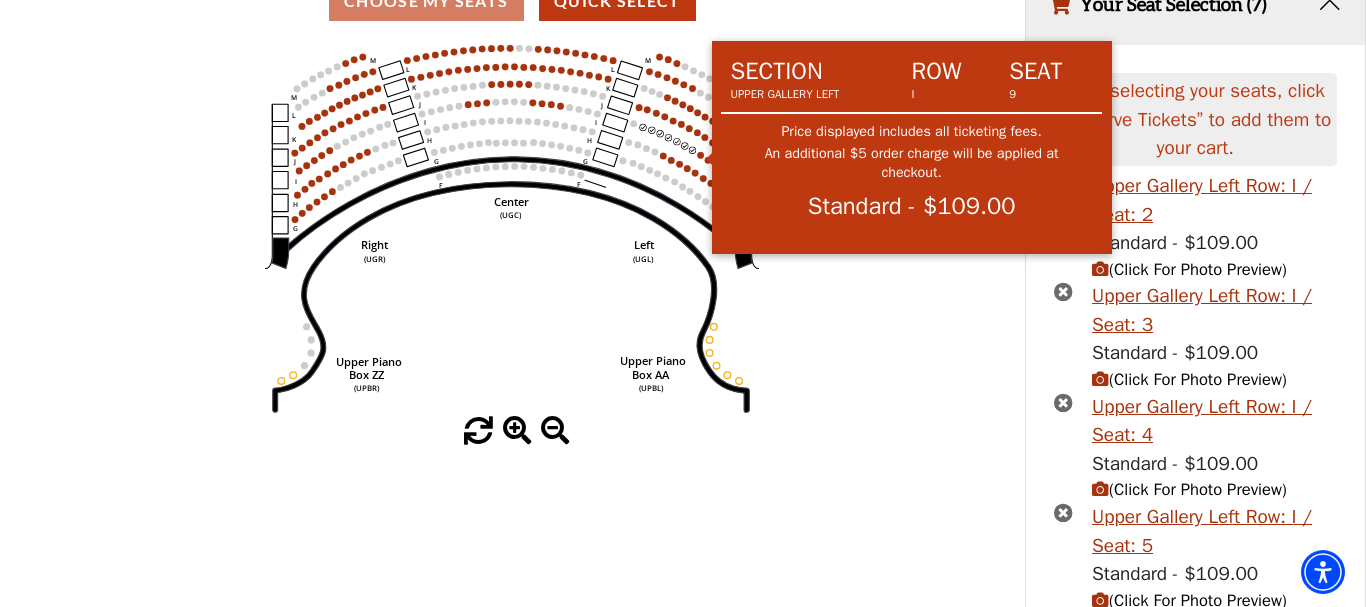 click 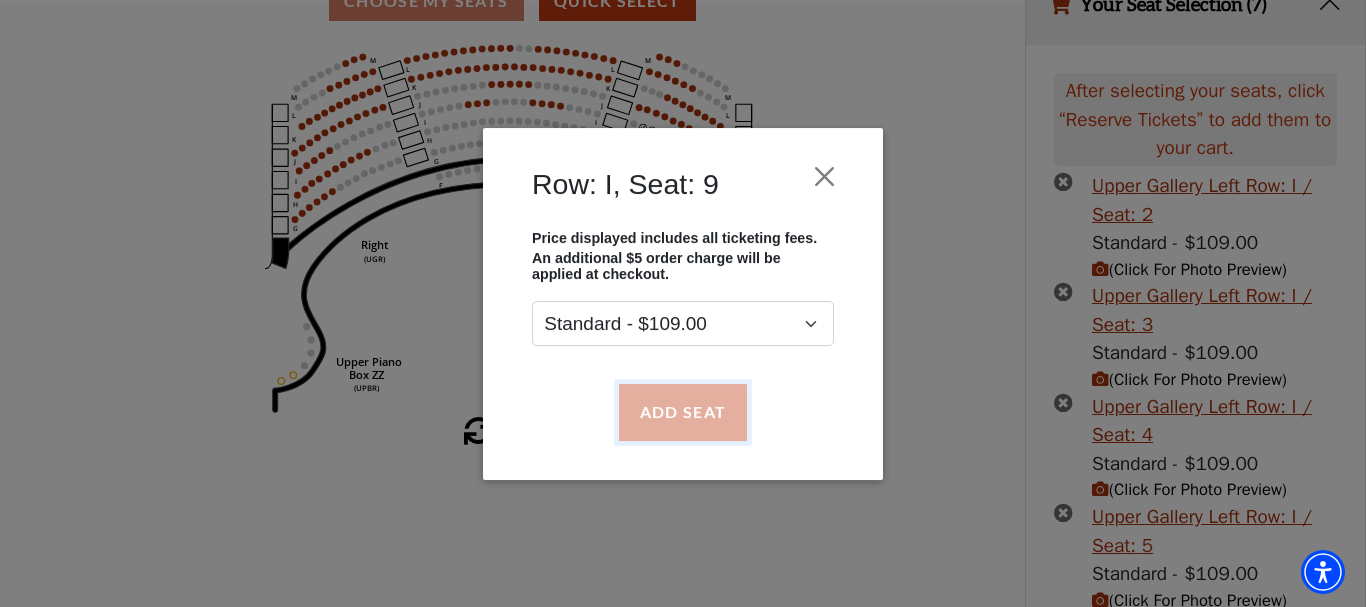 click on "Add Seat" at bounding box center (683, 412) 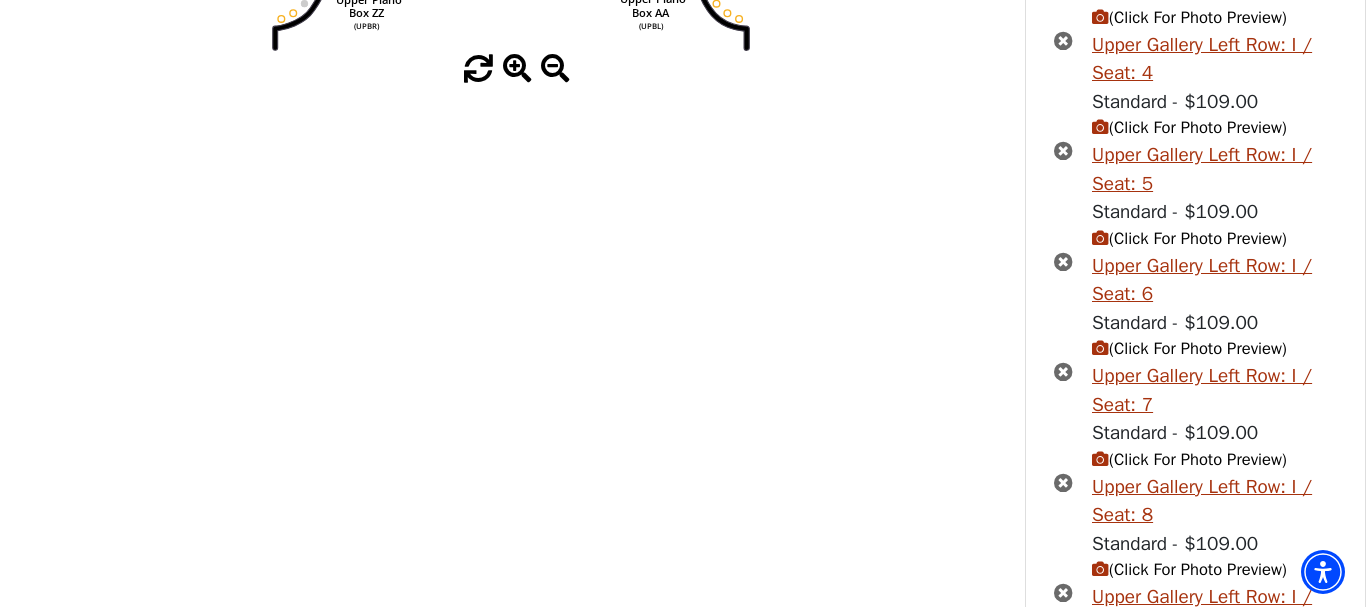 scroll, scrollTop: 783, scrollLeft: 0, axis: vertical 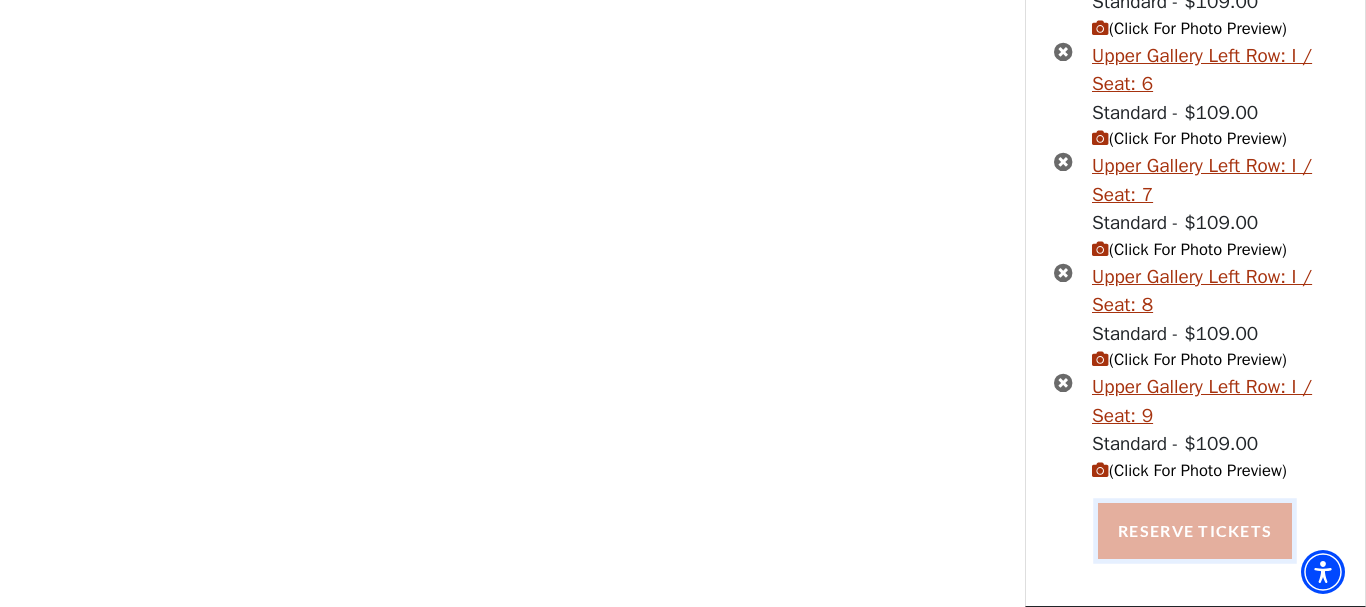 click on "Reserve Tickets" at bounding box center [1195, 531] 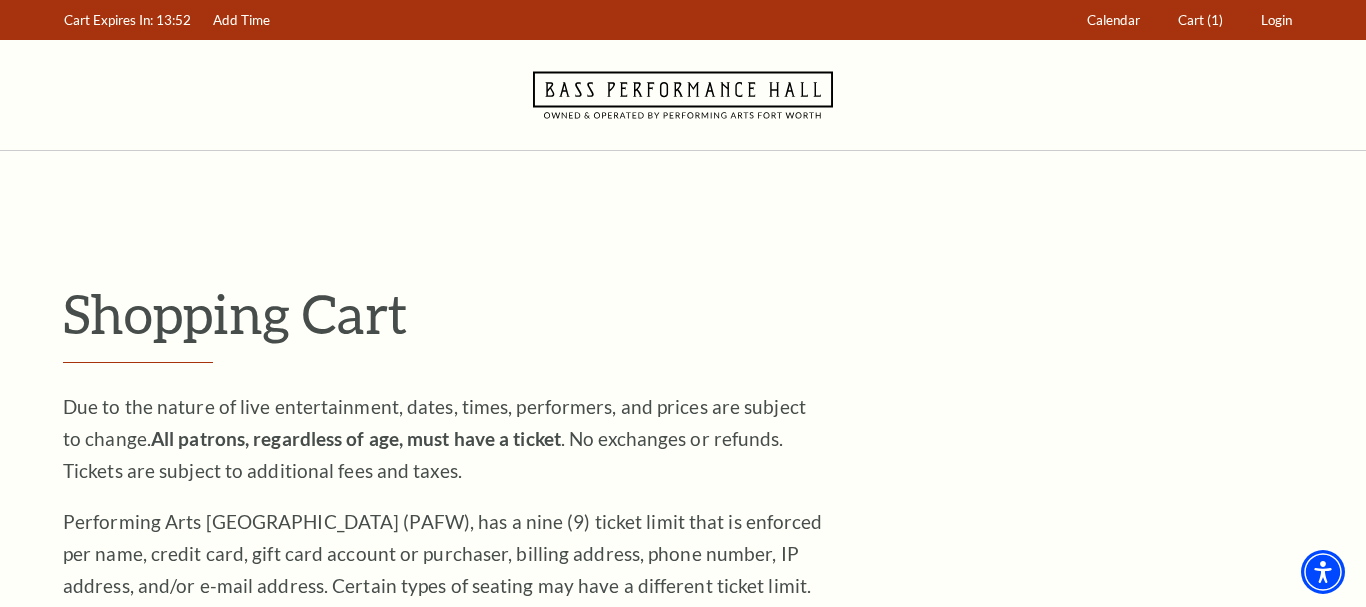 scroll, scrollTop: 0, scrollLeft: 0, axis: both 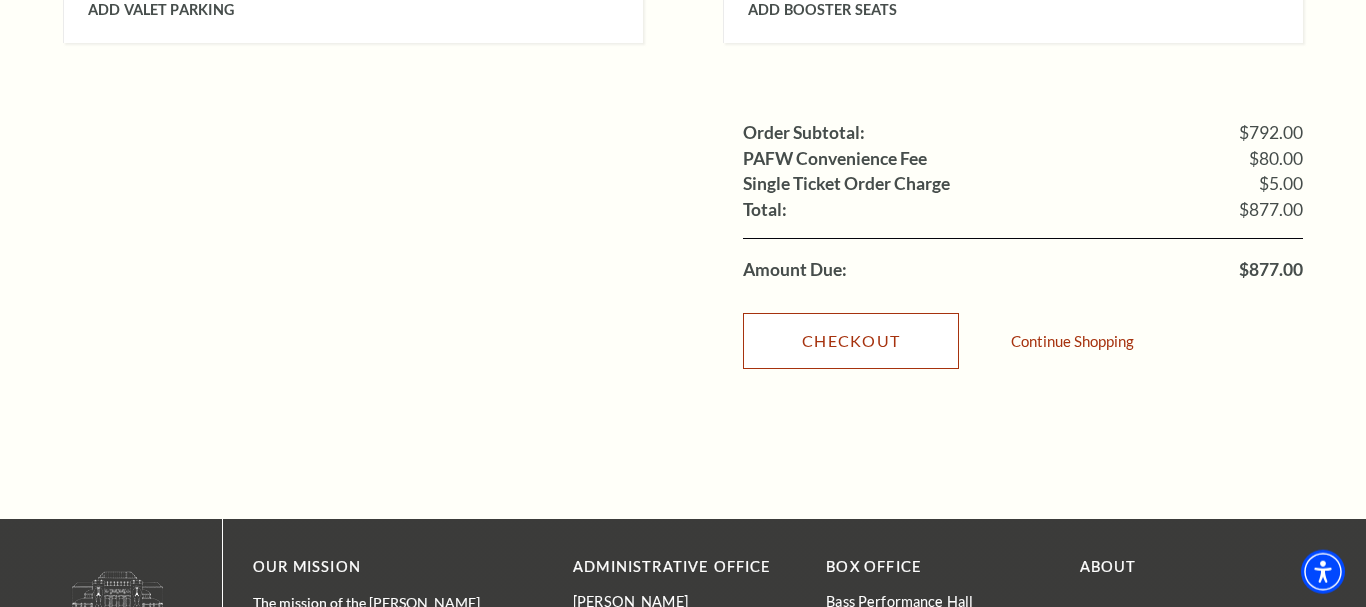 click on "Checkout" at bounding box center (851, 341) 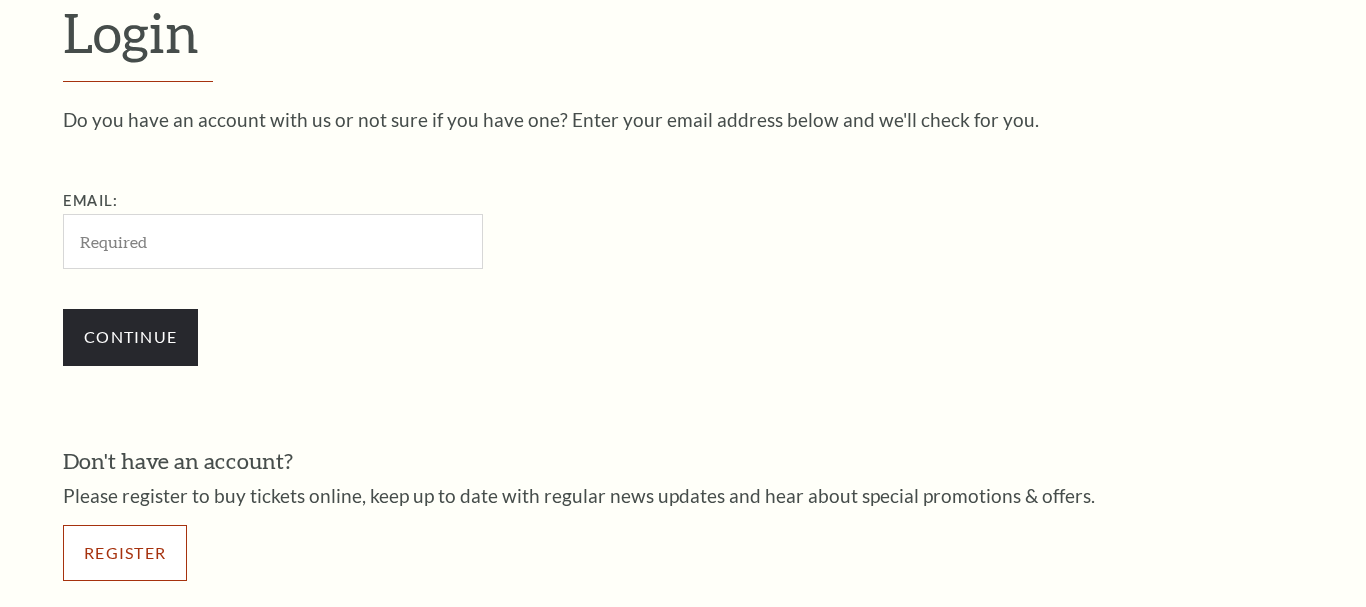 scroll, scrollTop: 561, scrollLeft: 0, axis: vertical 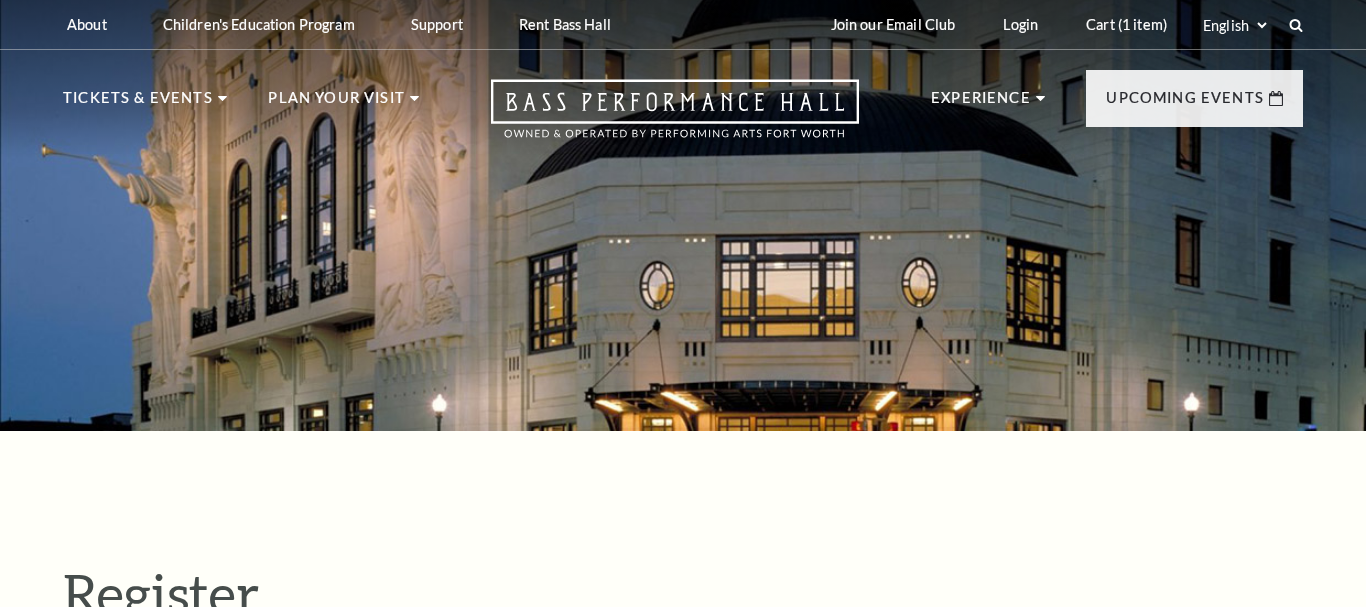 select on "1" 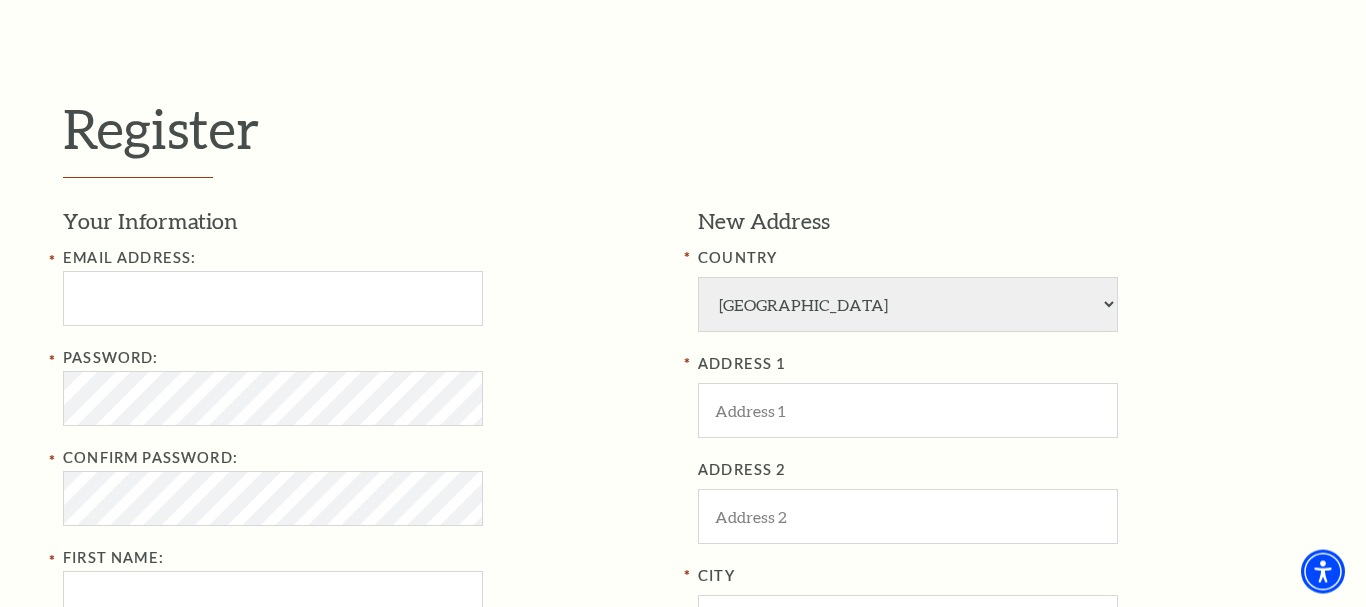 scroll, scrollTop: 480, scrollLeft: 0, axis: vertical 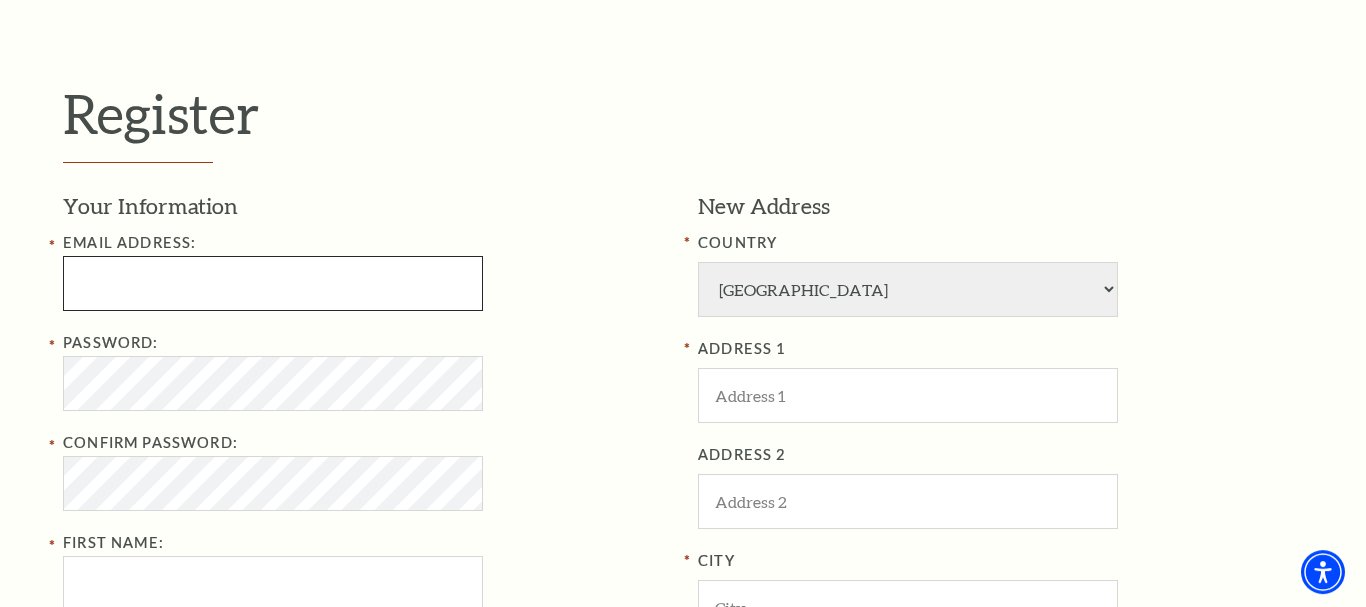 click at bounding box center [273, 283] 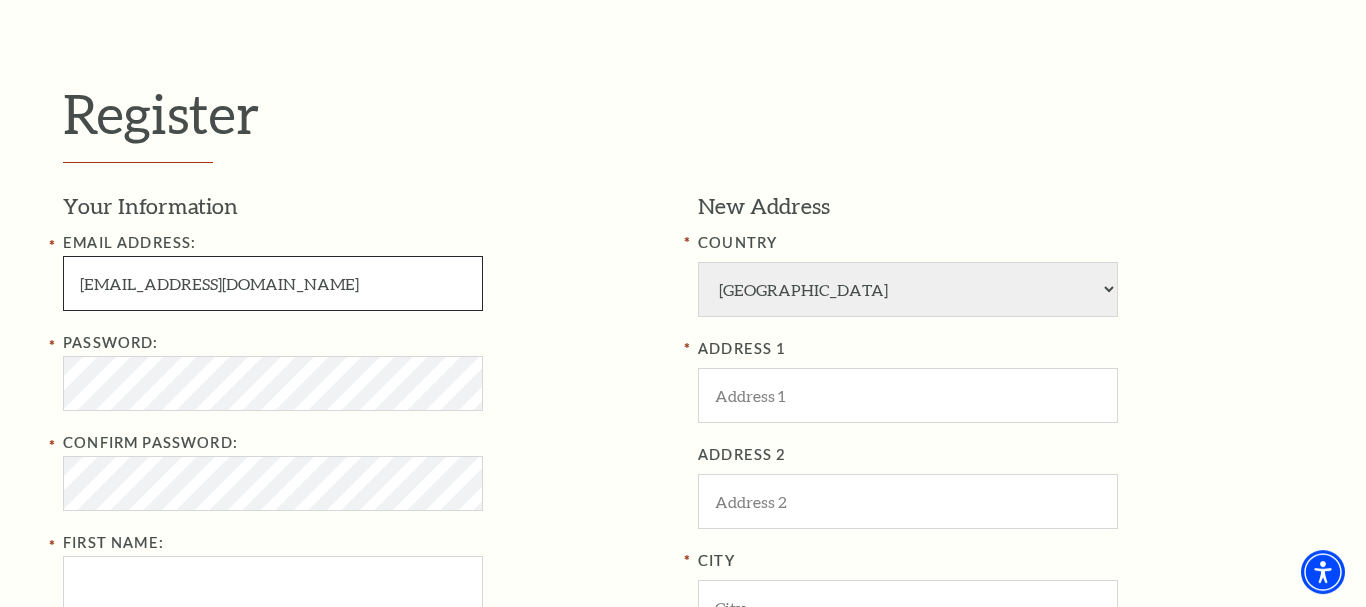 type on "[EMAIL_ADDRESS][DOMAIN_NAME]" 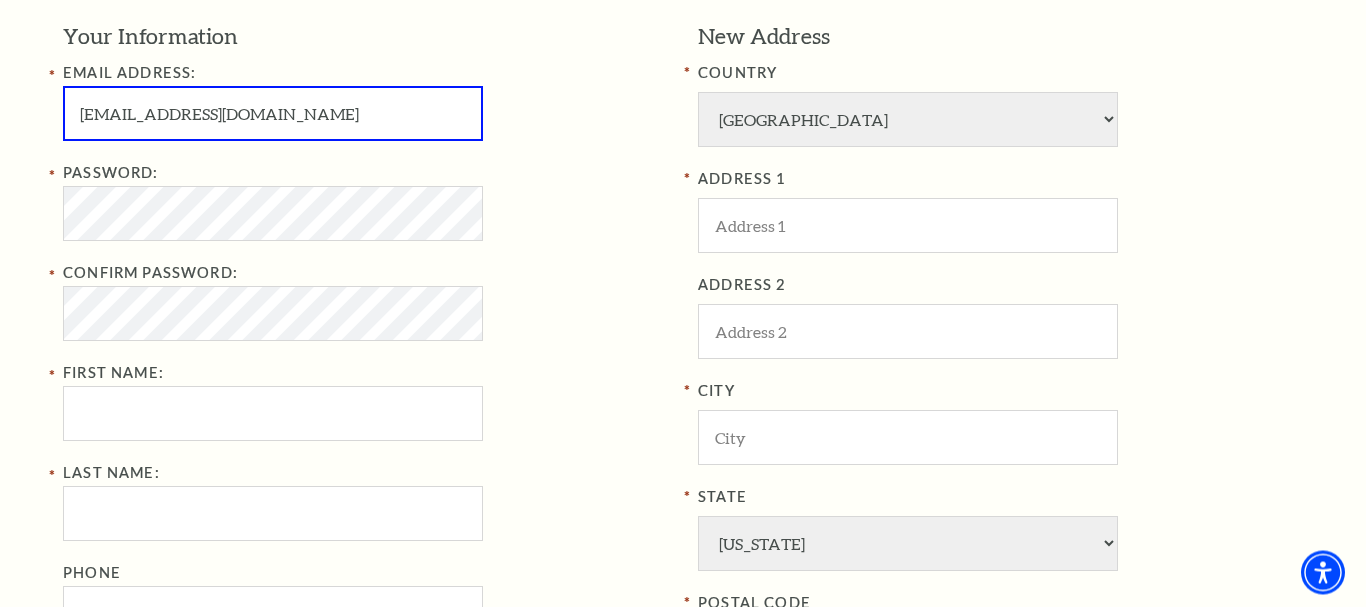scroll, scrollTop: 653, scrollLeft: 0, axis: vertical 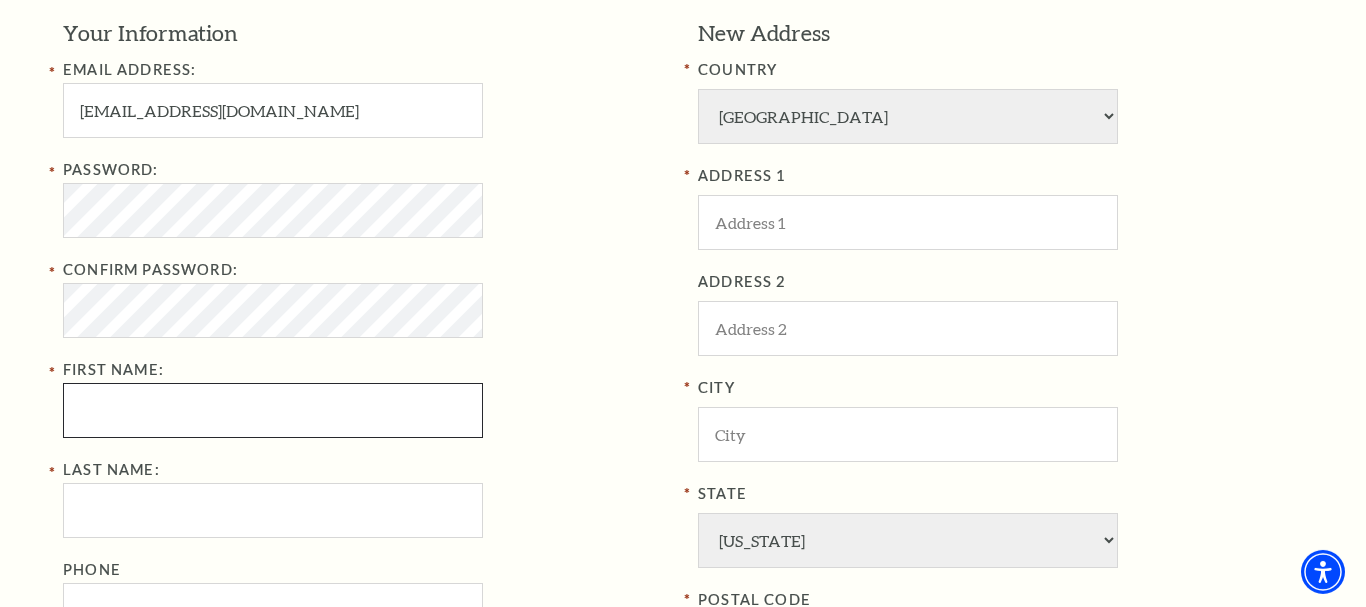 click on "First Name:" at bounding box center (273, 410) 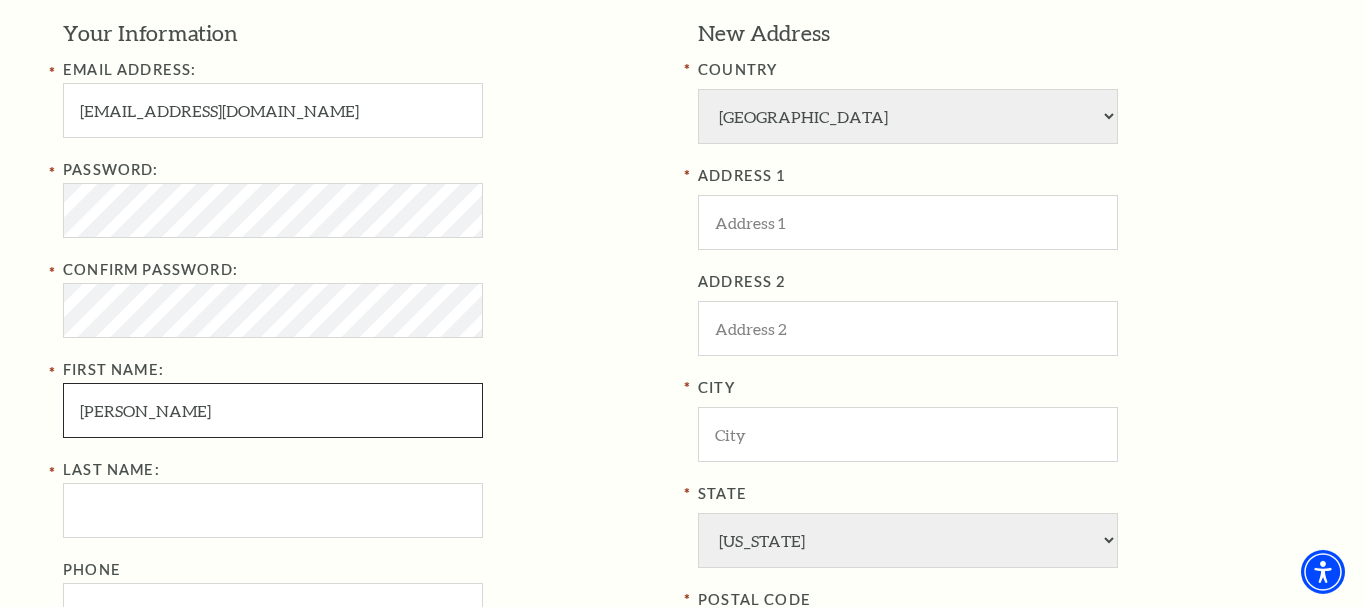 type on "[PERSON_NAME]" 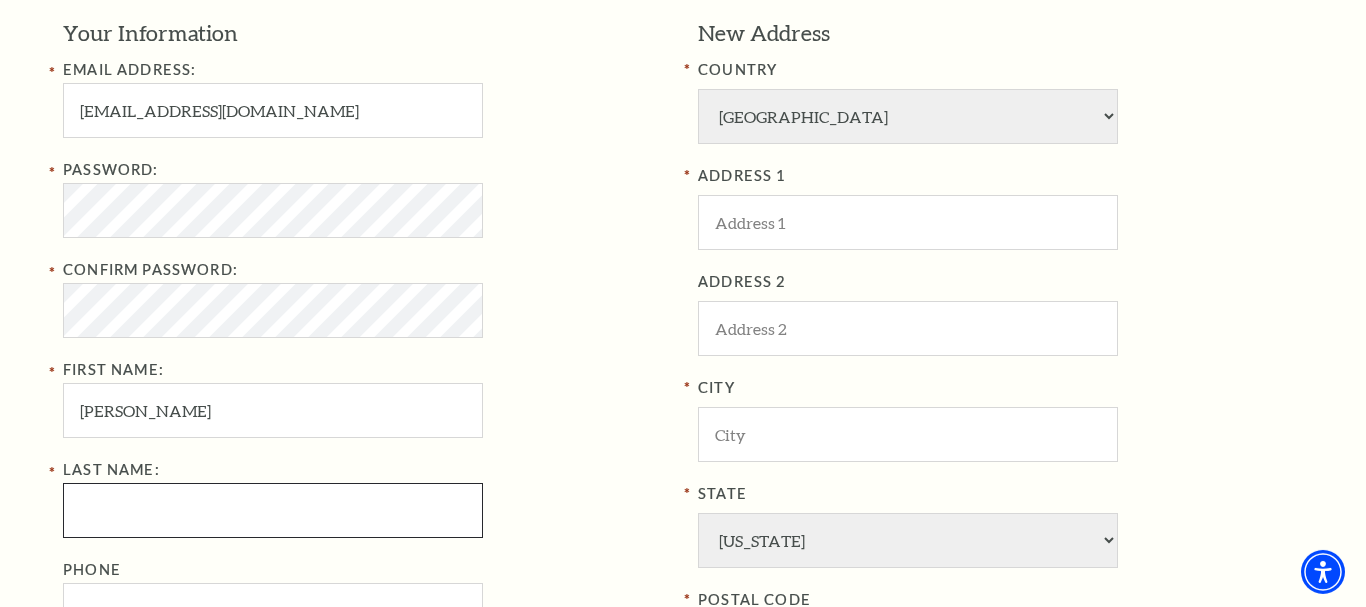 click on "Last Name:" at bounding box center [273, 510] 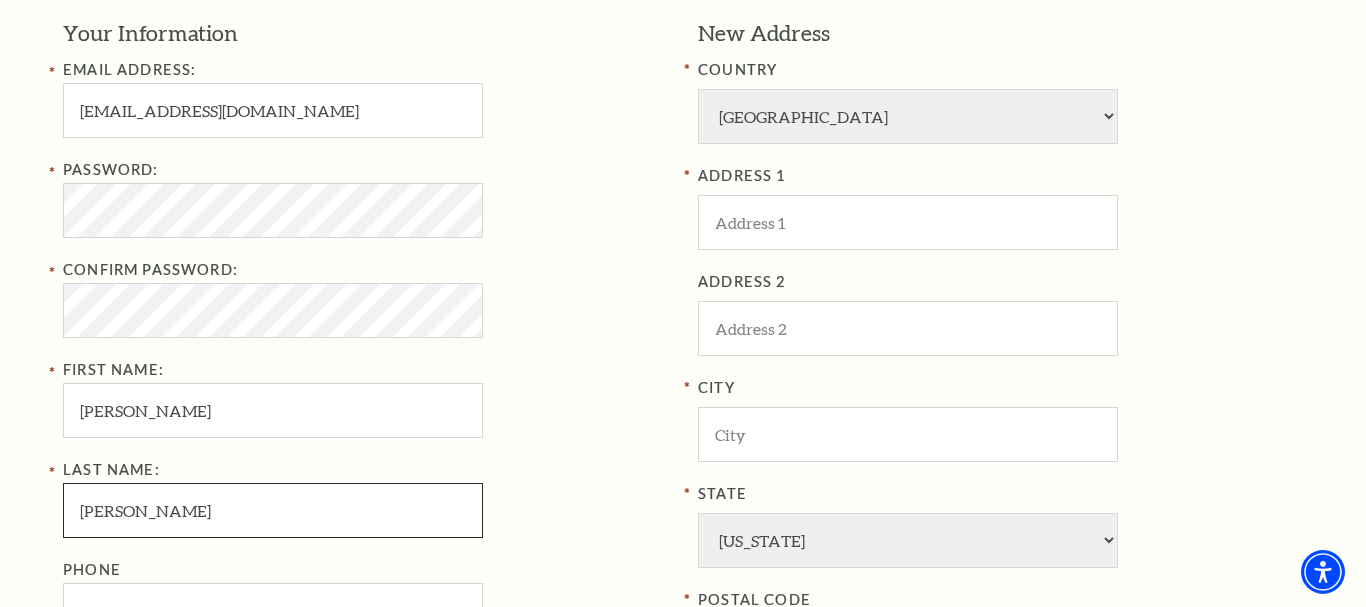 type on "[PERSON_NAME]" 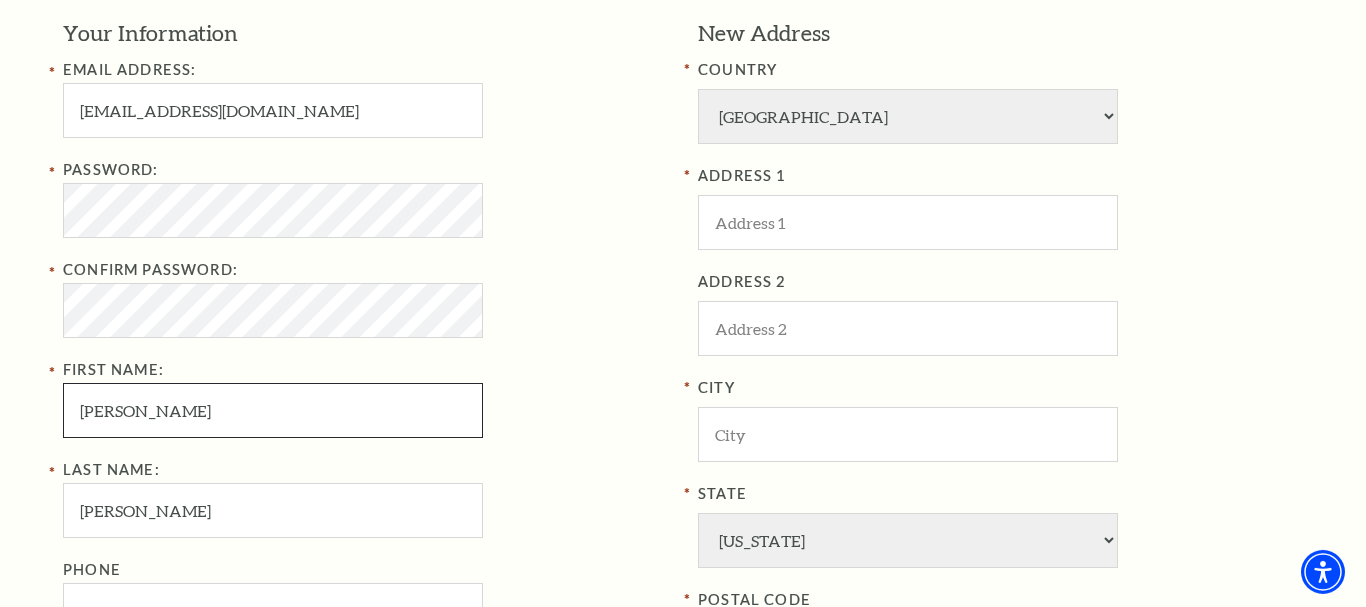 drag, startPoint x: 169, startPoint y: 412, endPoint x: 594, endPoint y: 502, distance: 434.4249 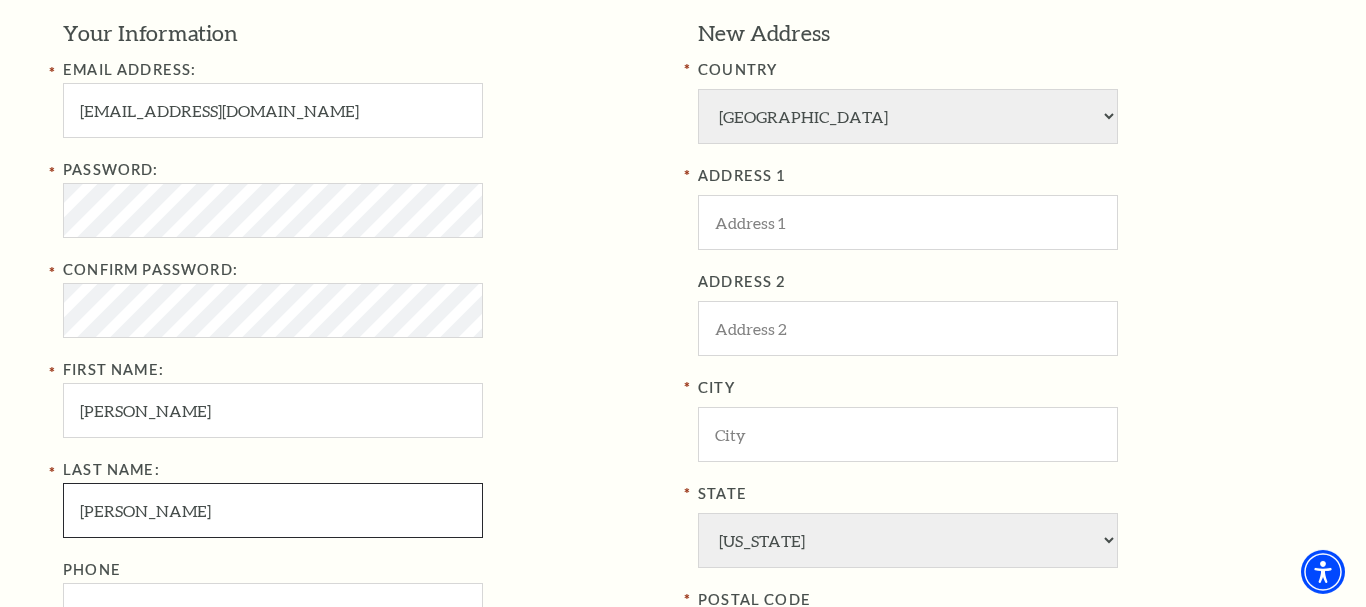 drag, startPoint x: 175, startPoint y: 509, endPoint x: 0, endPoint y: 487, distance: 176.37744 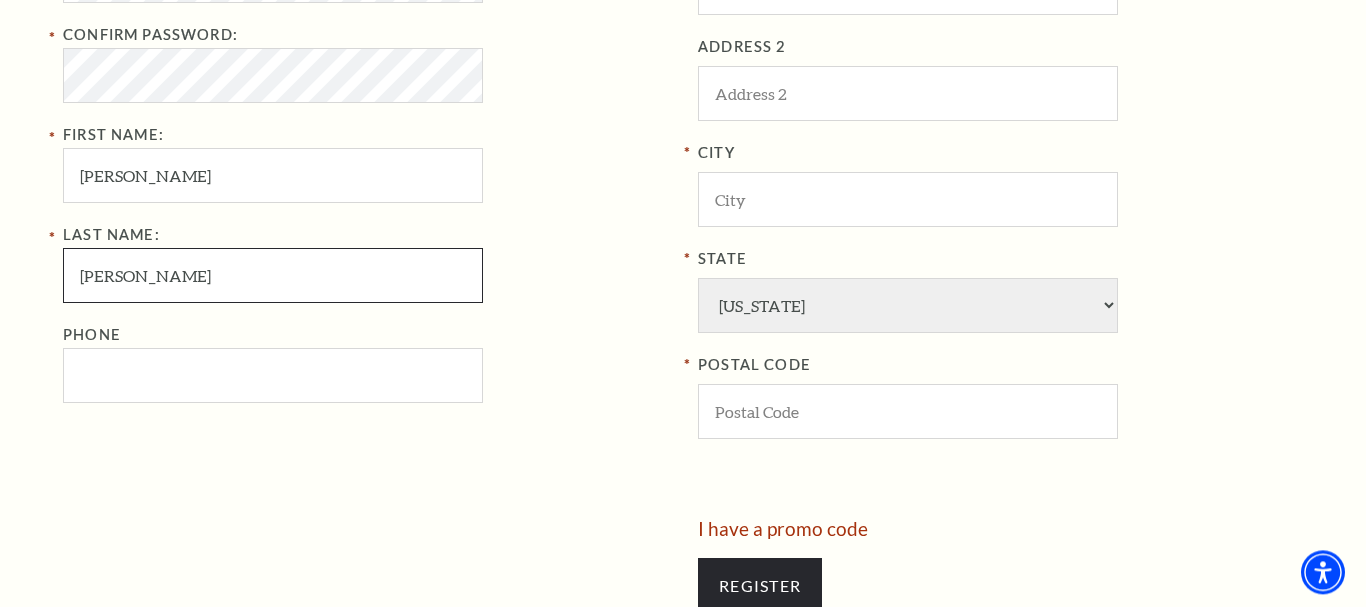 scroll, scrollTop: 920, scrollLeft: 0, axis: vertical 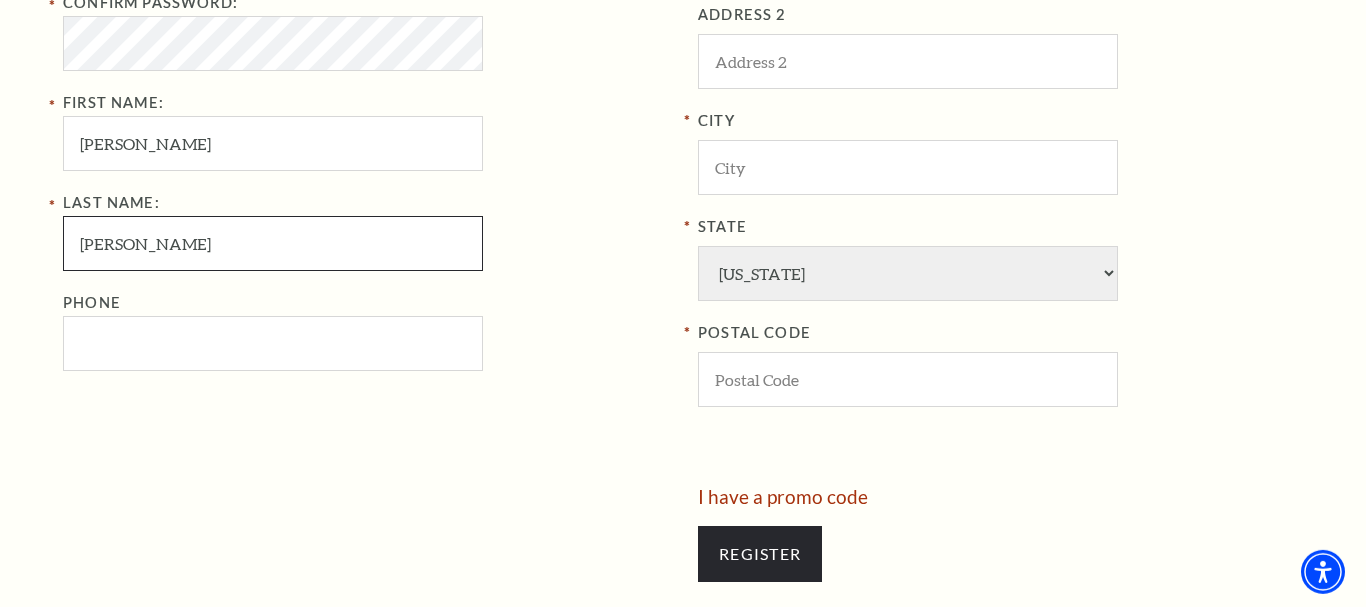 type on "[PERSON_NAME]" 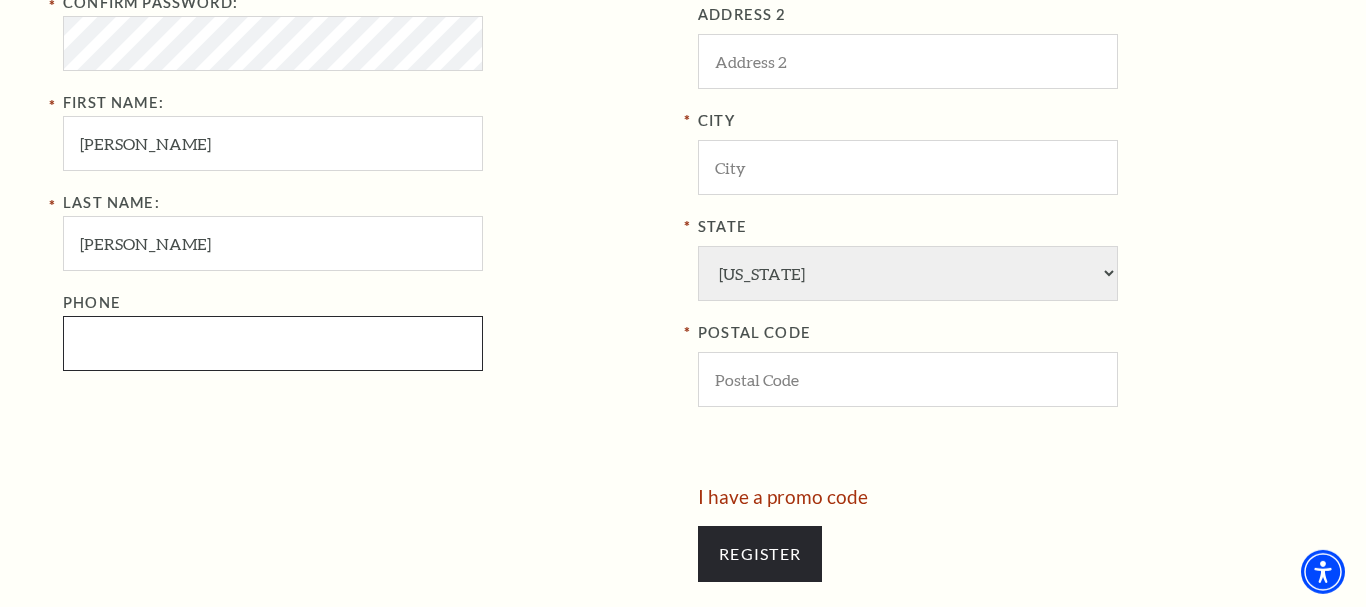 click on "Phone" at bounding box center [273, 343] 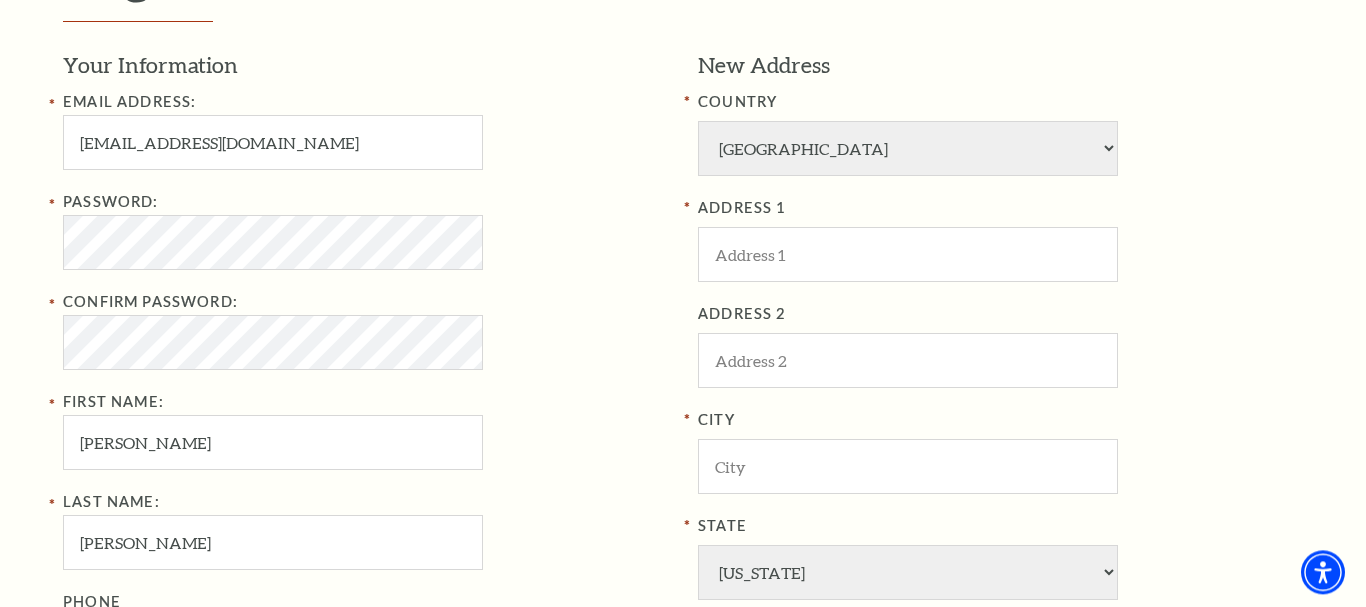 scroll, scrollTop: 693, scrollLeft: 0, axis: vertical 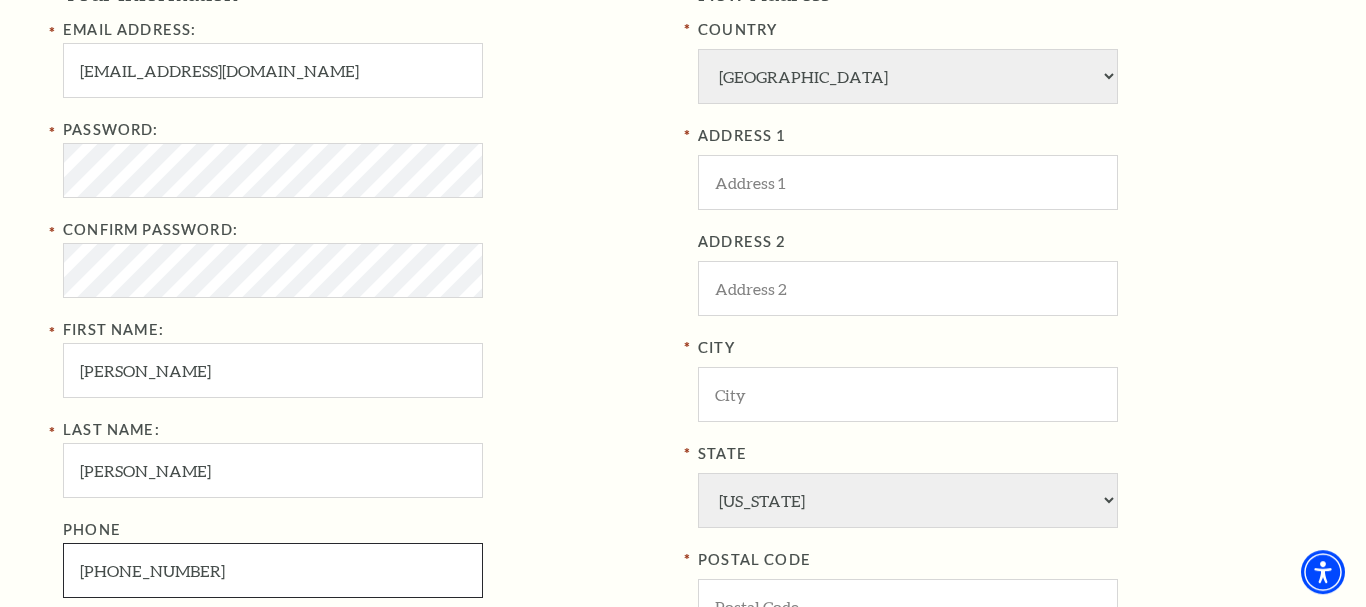 type on "[PHONE_NUMBER]" 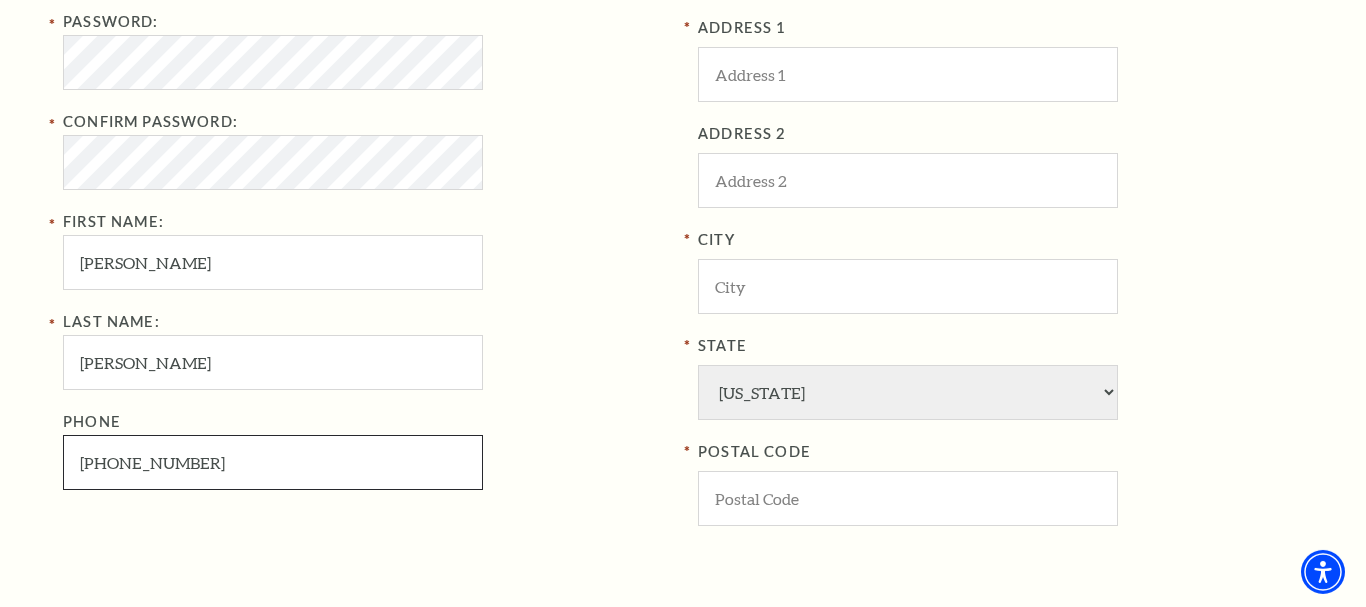 scroll, scrollTop: 805, scrollLeft: 0, axis: vertical 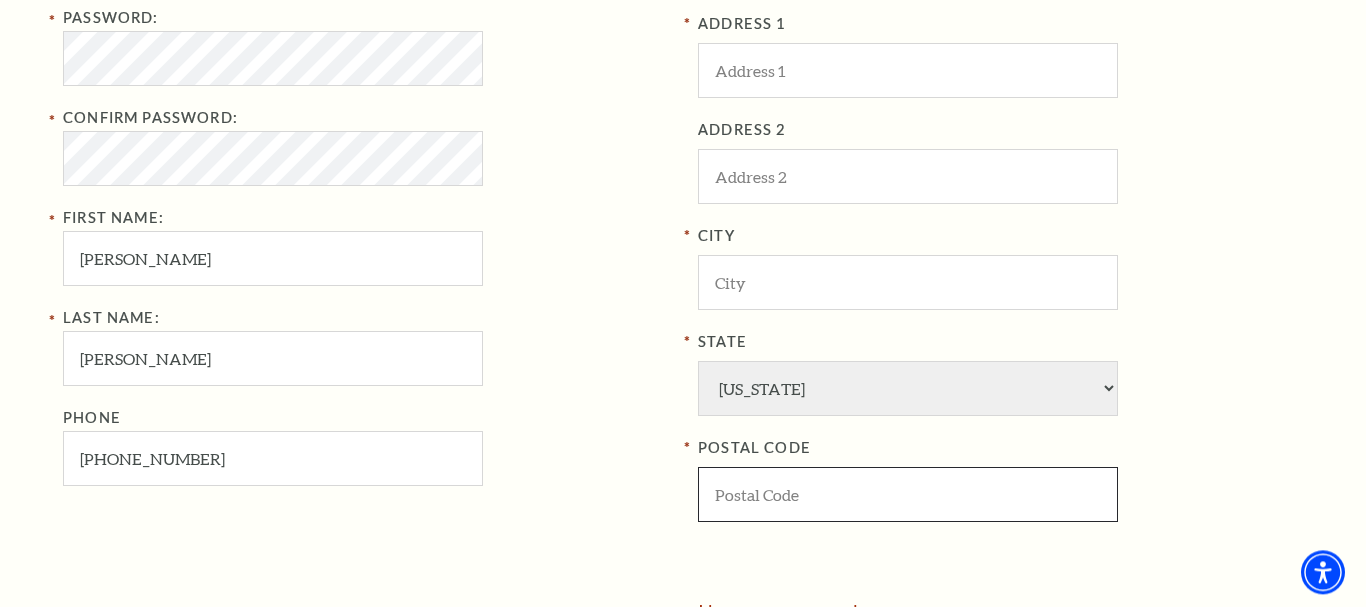 click at bounding box center [908, 494] 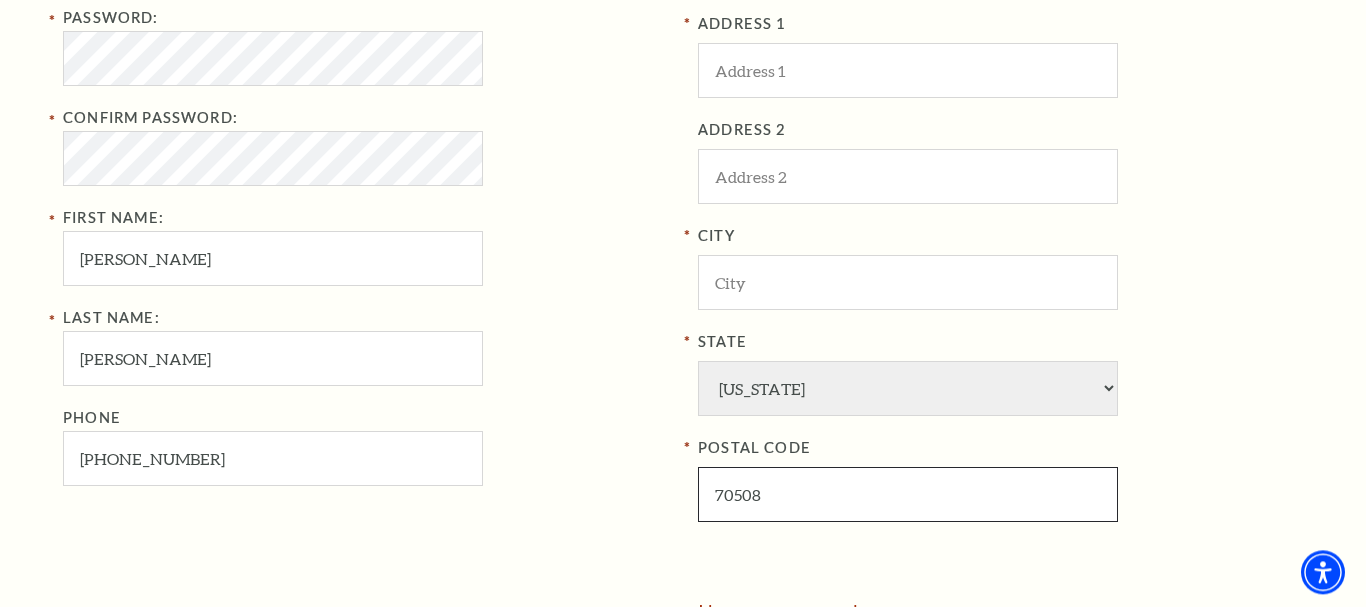 type on "70508" 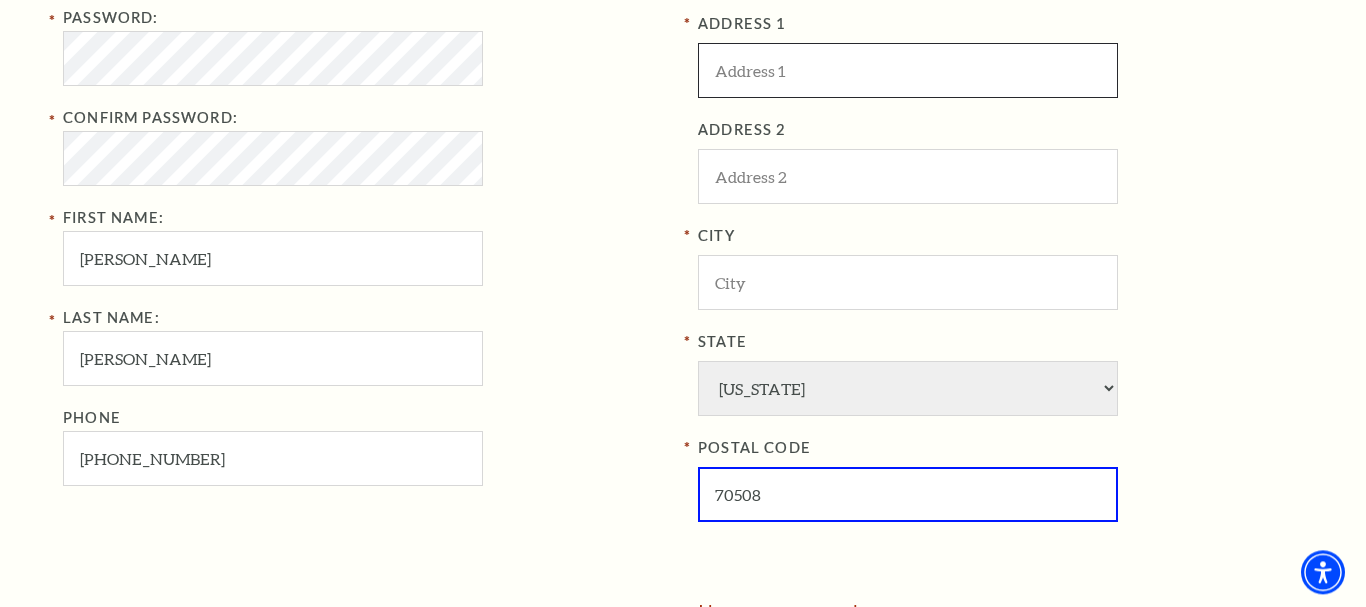 click at bounding box center (908, 70) 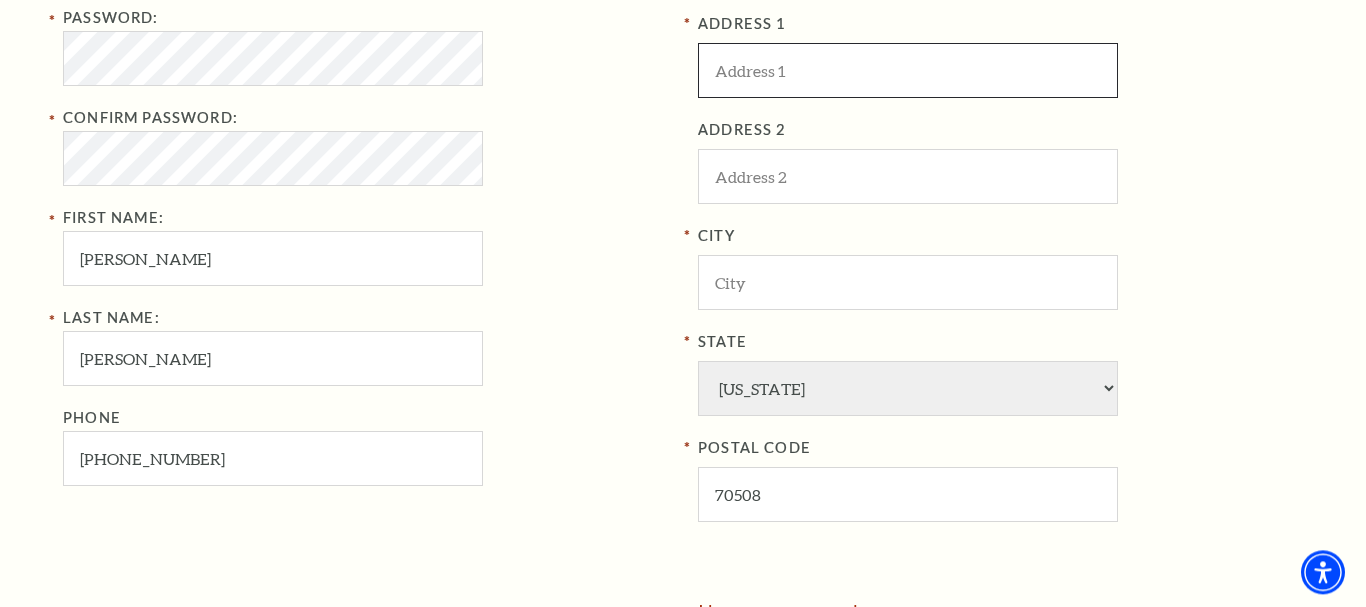paste on "[STREET_ADDRESS][PERSON_NAME]" 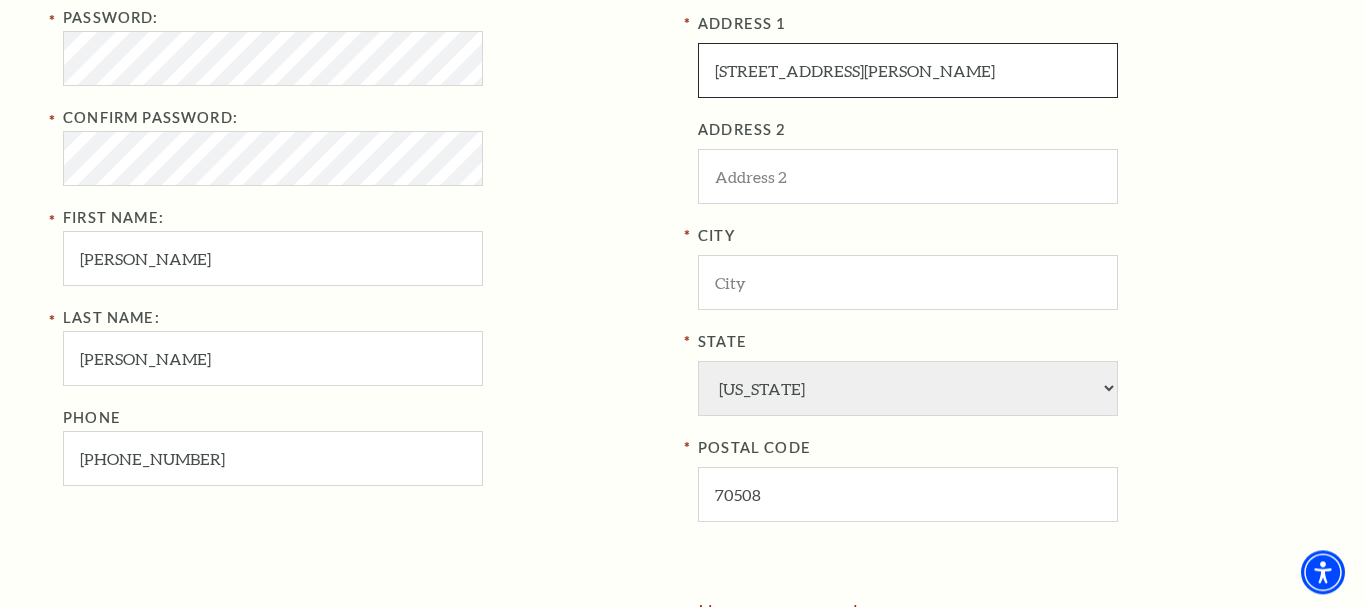 type on "[STREET_ADDRESS][PERSON_NAME]" 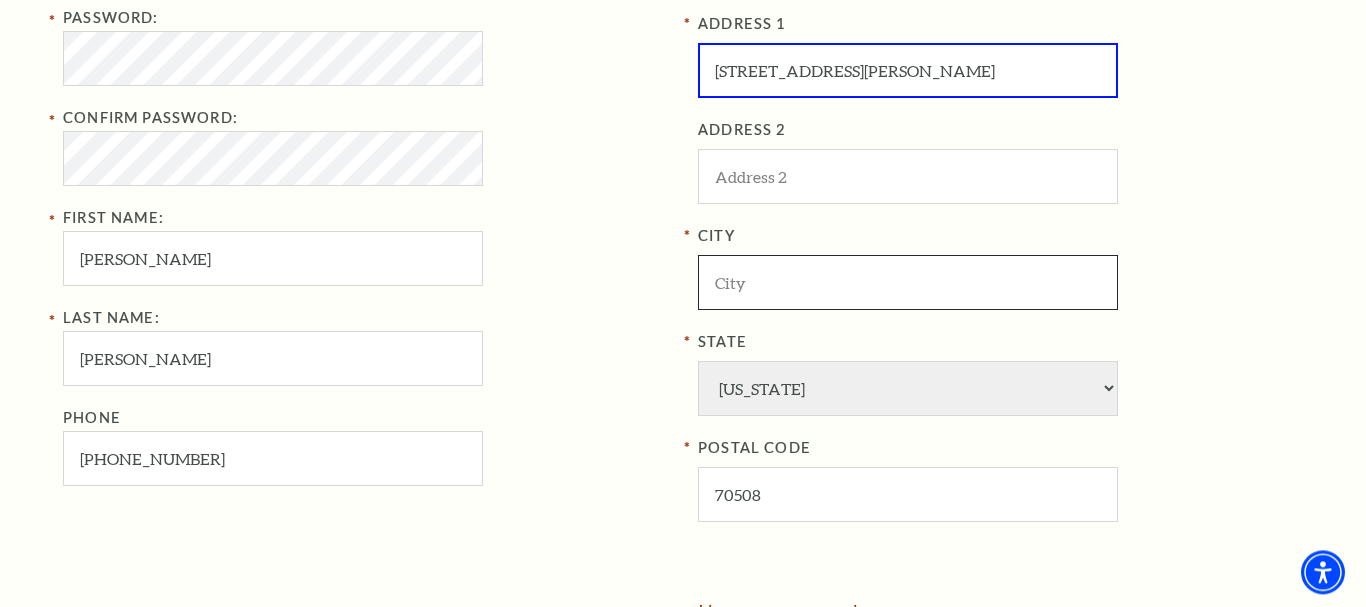click at bounding box center (908, 282) 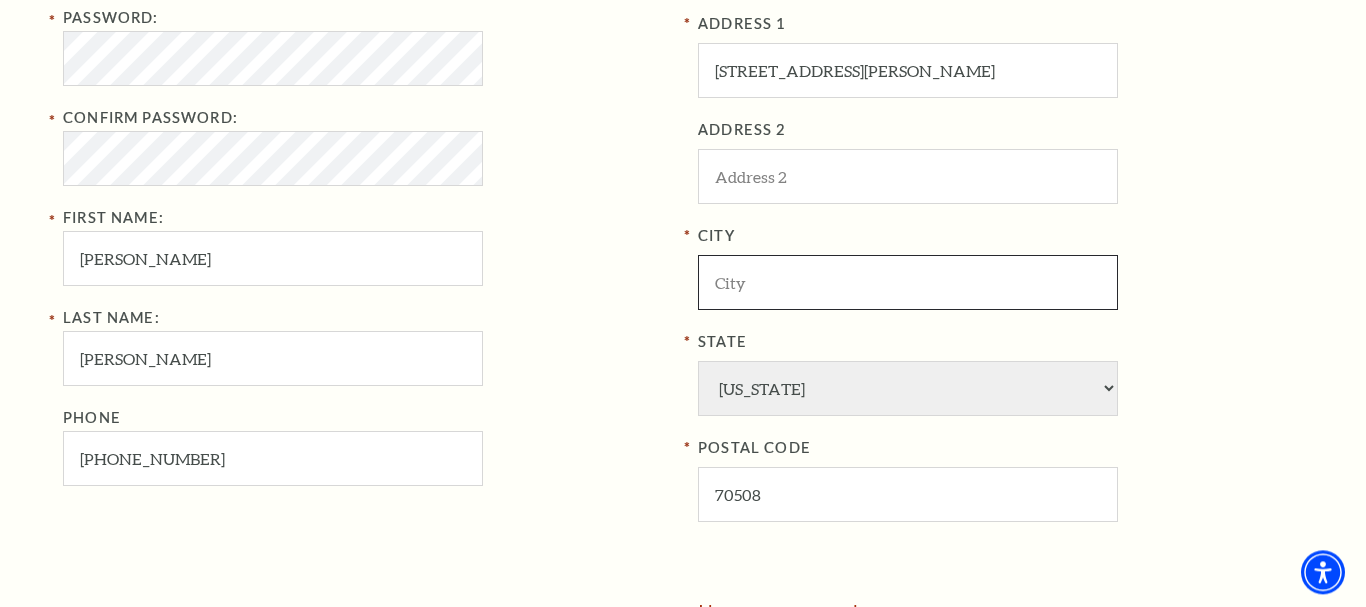 paste on "[GEOGRAPHIC_DATA]" 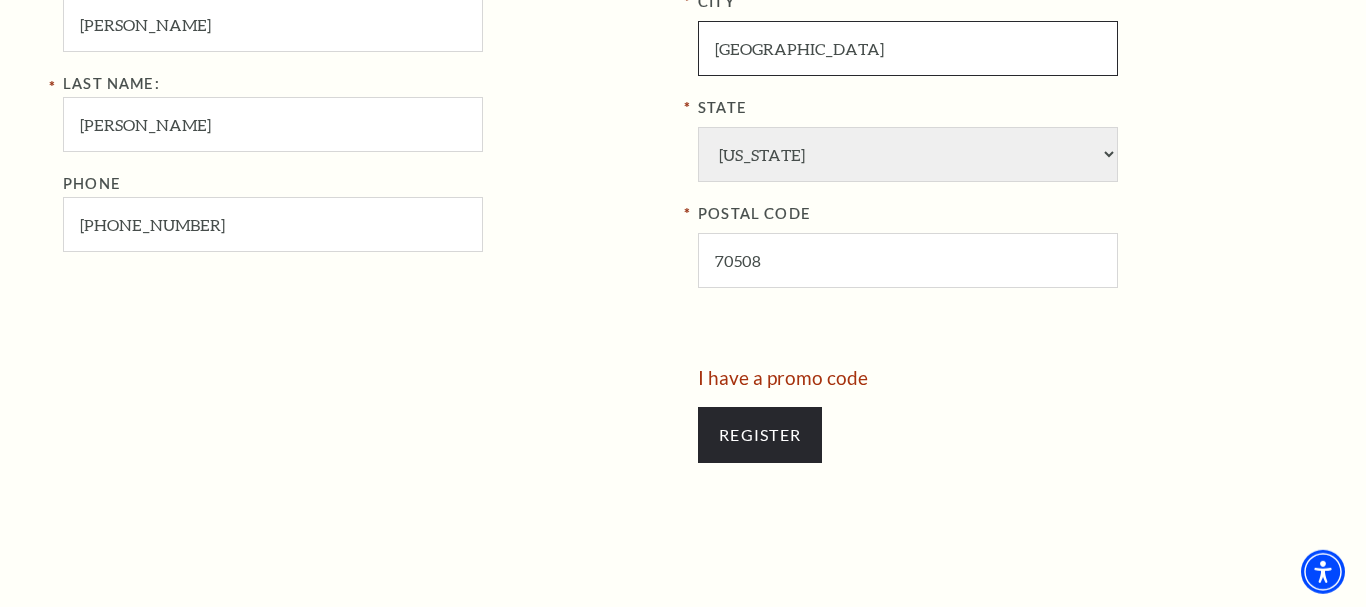 scroll, scrollTop: 1068, scrollLeft: 0, axis: vertical 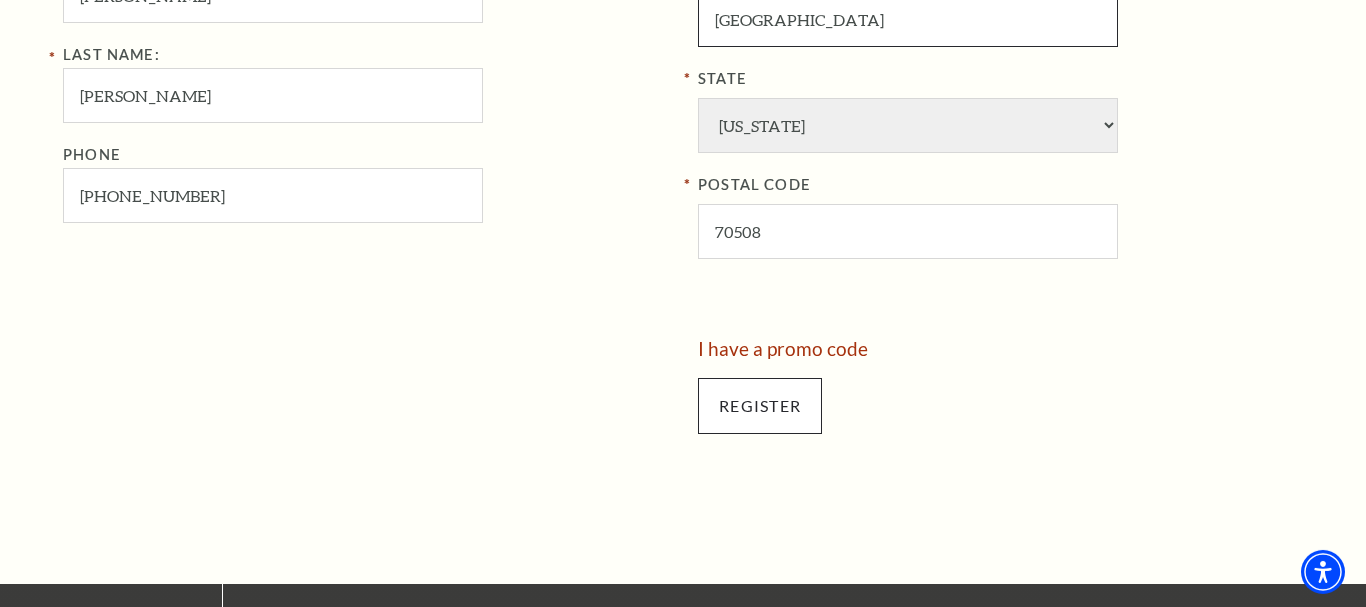 type on "[GEOGRAPHIC_DATA]" 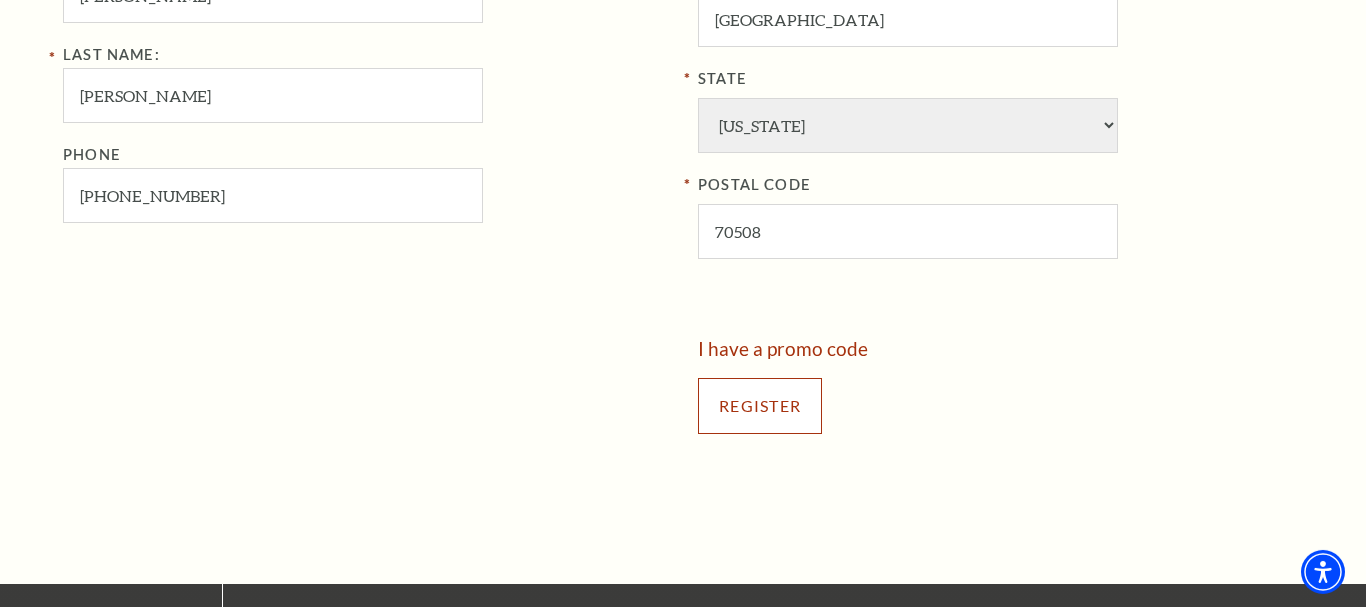 click on "Register" at bounding box center (760, 406) 